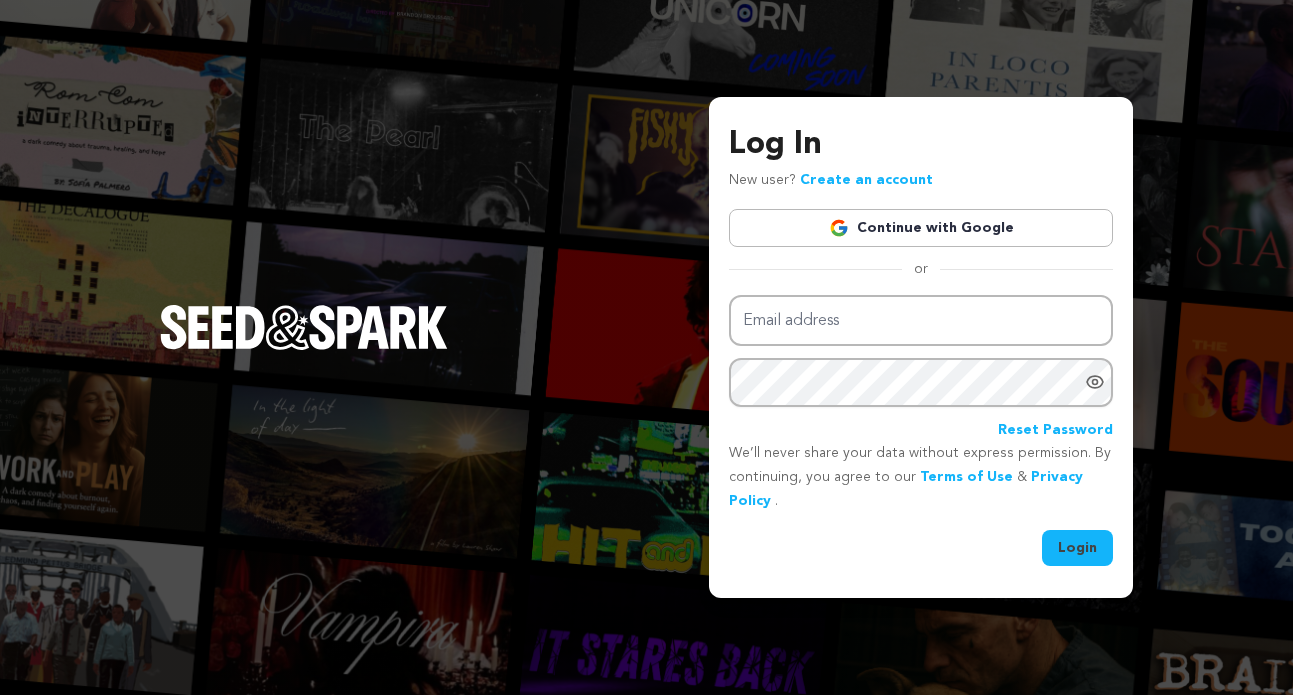 scroll, scrollTop: 0, scrollLeft: 0, axis: both 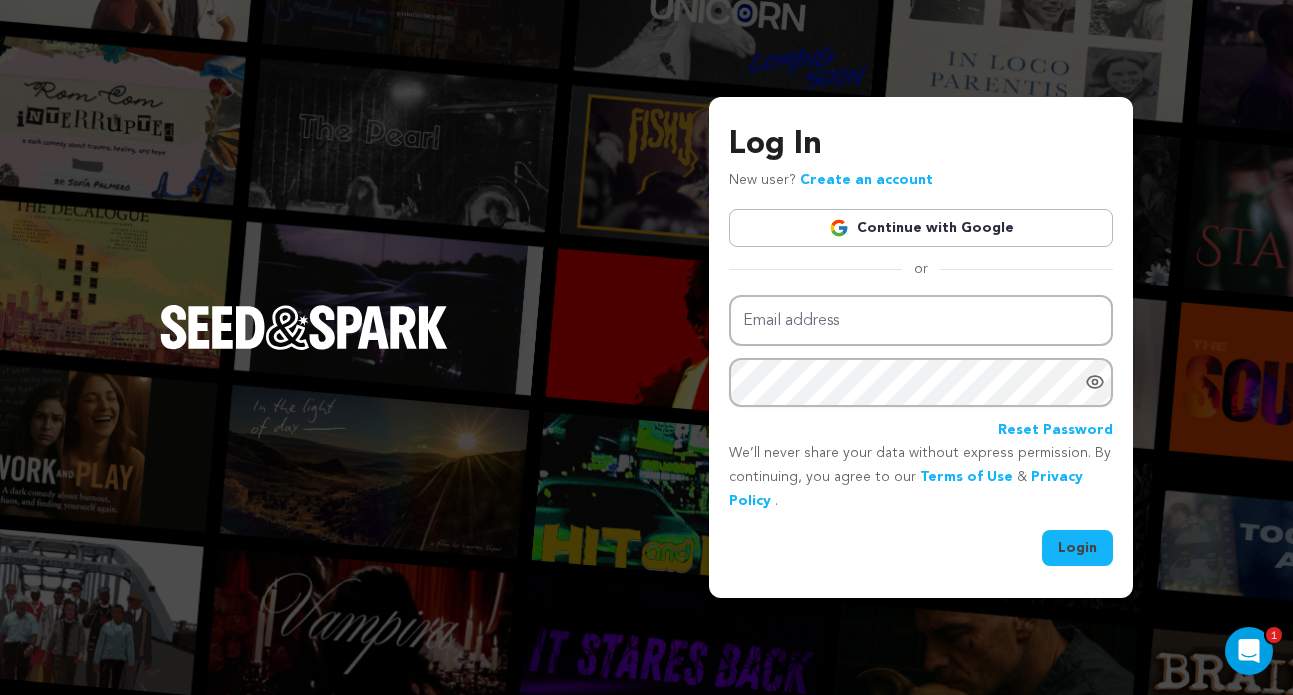 click on "Continue with Google" at bounding box center [921, 228] 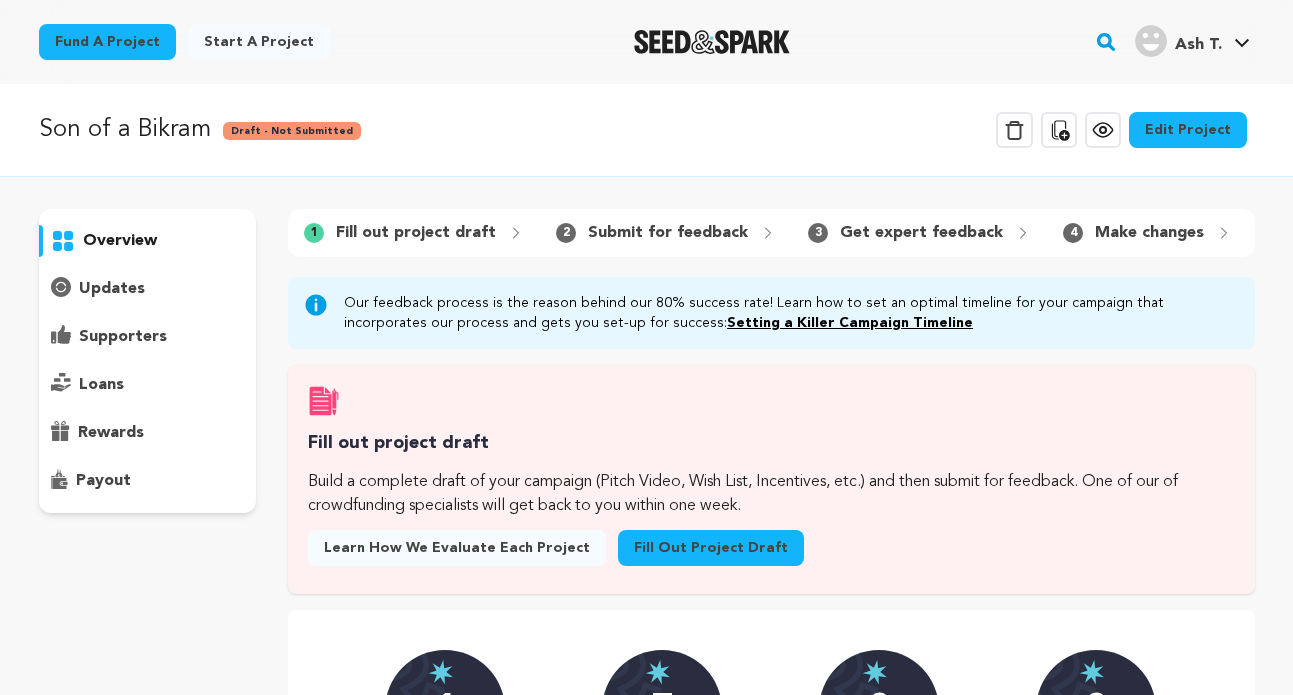 scroll, scrollTop: 0, scrollLeft: 0, axis: both 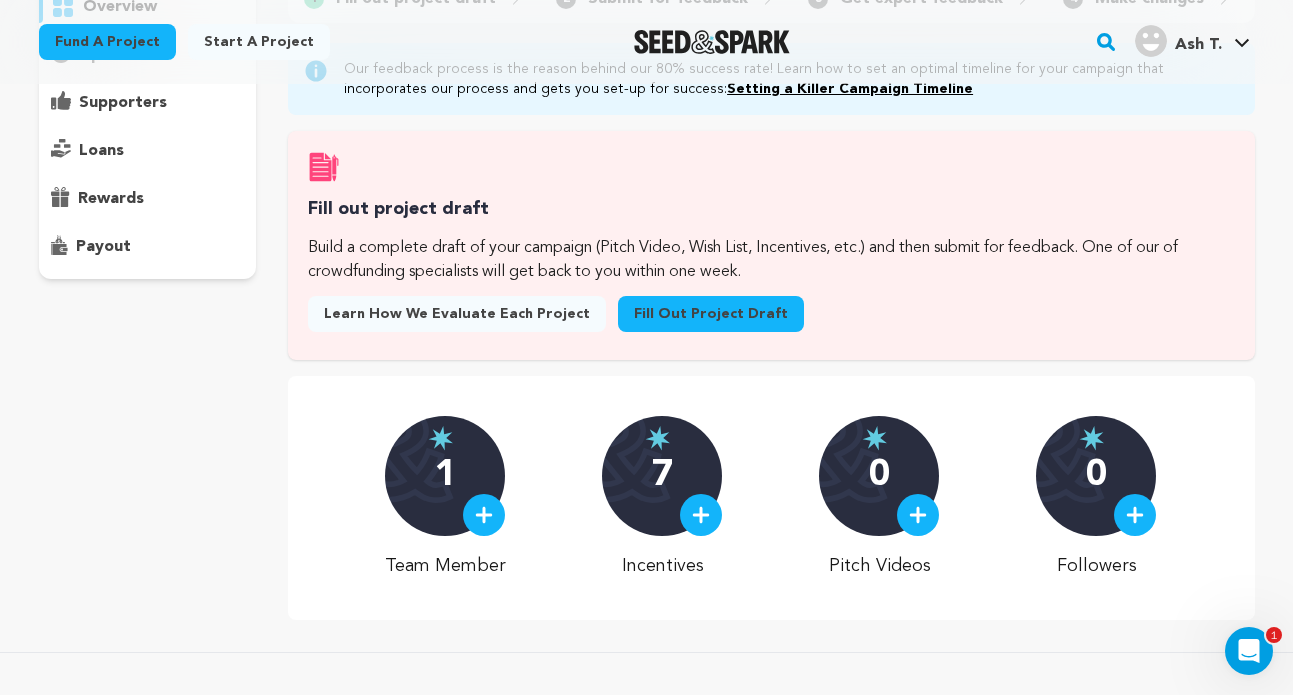 click on "Fill out project draft" at bounding box center (711, 314) 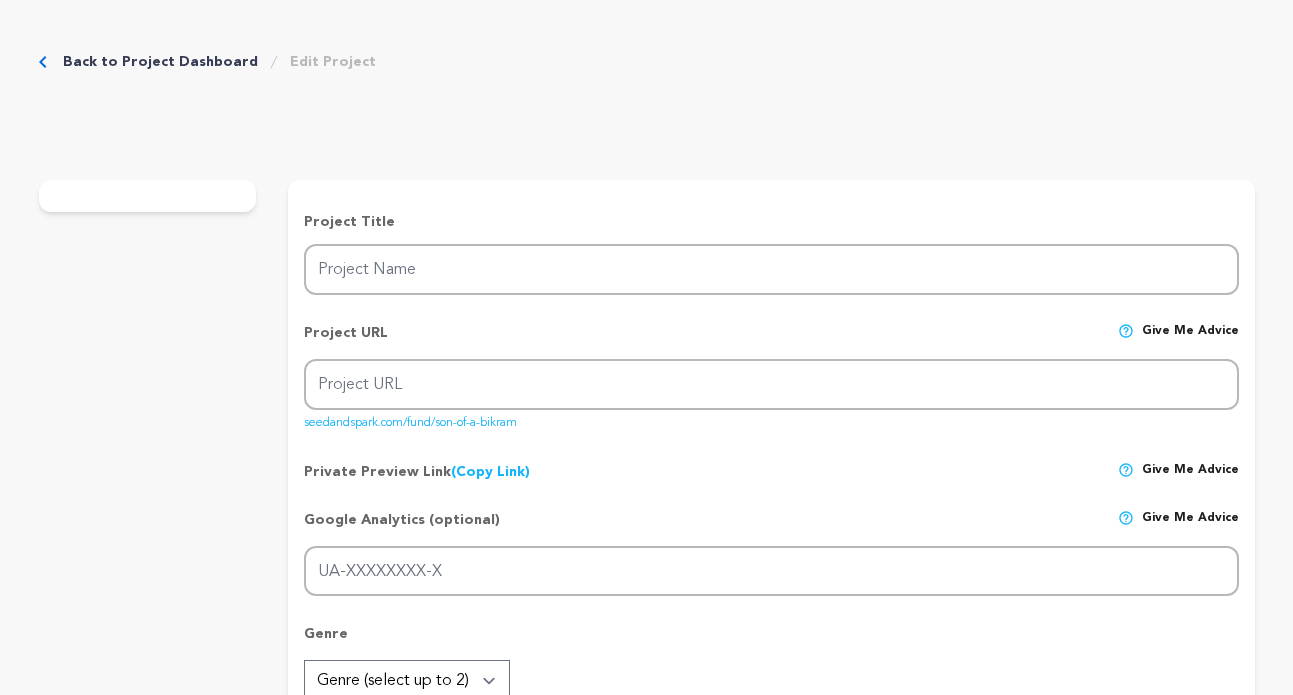 scroll, scrollTop: 0, scrollLeft: 0, axis: both 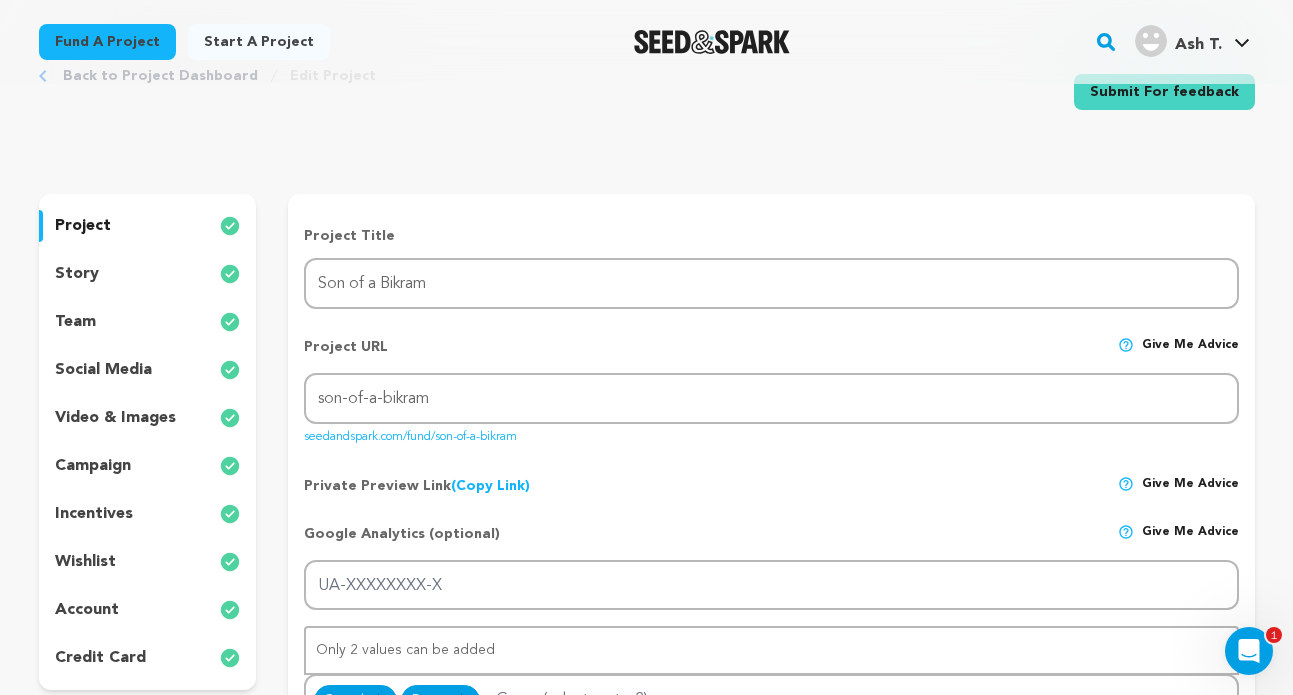 click on "story" at bounding box center (148, 274) 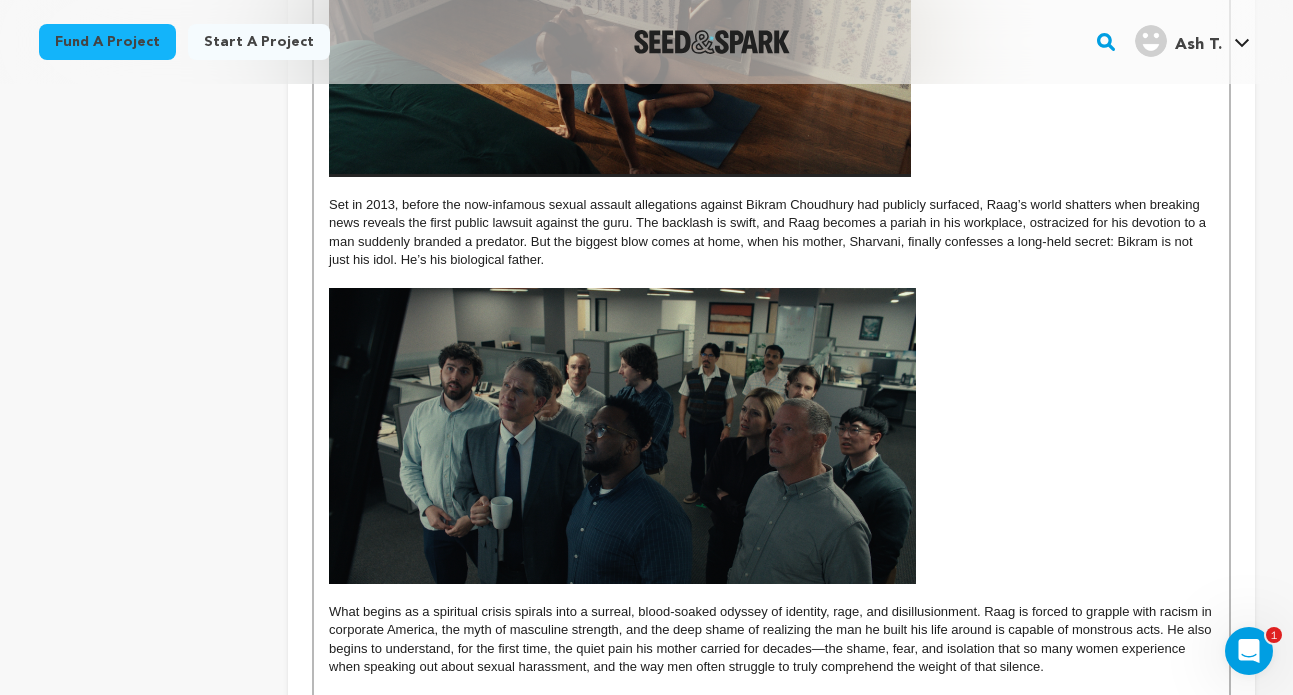 scroll, scrollTop: 1127, scrollLeft: 0, axis: vertical 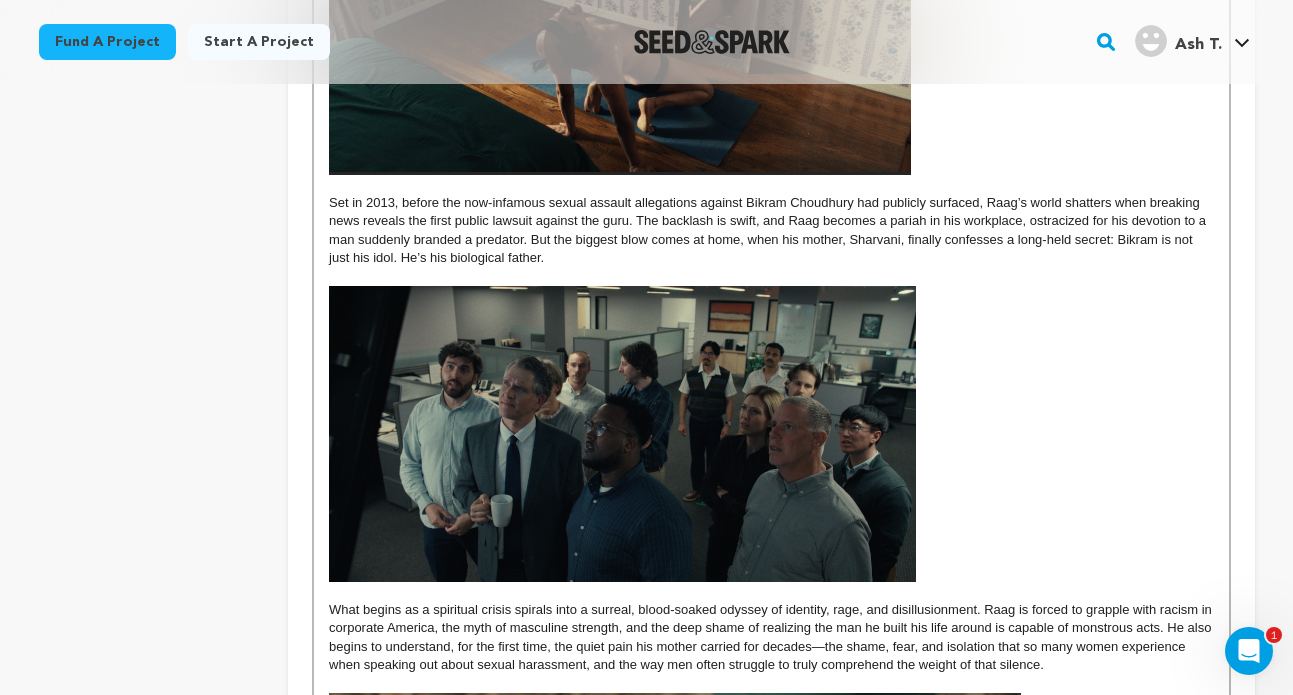 click at bounding box center (622, 434) 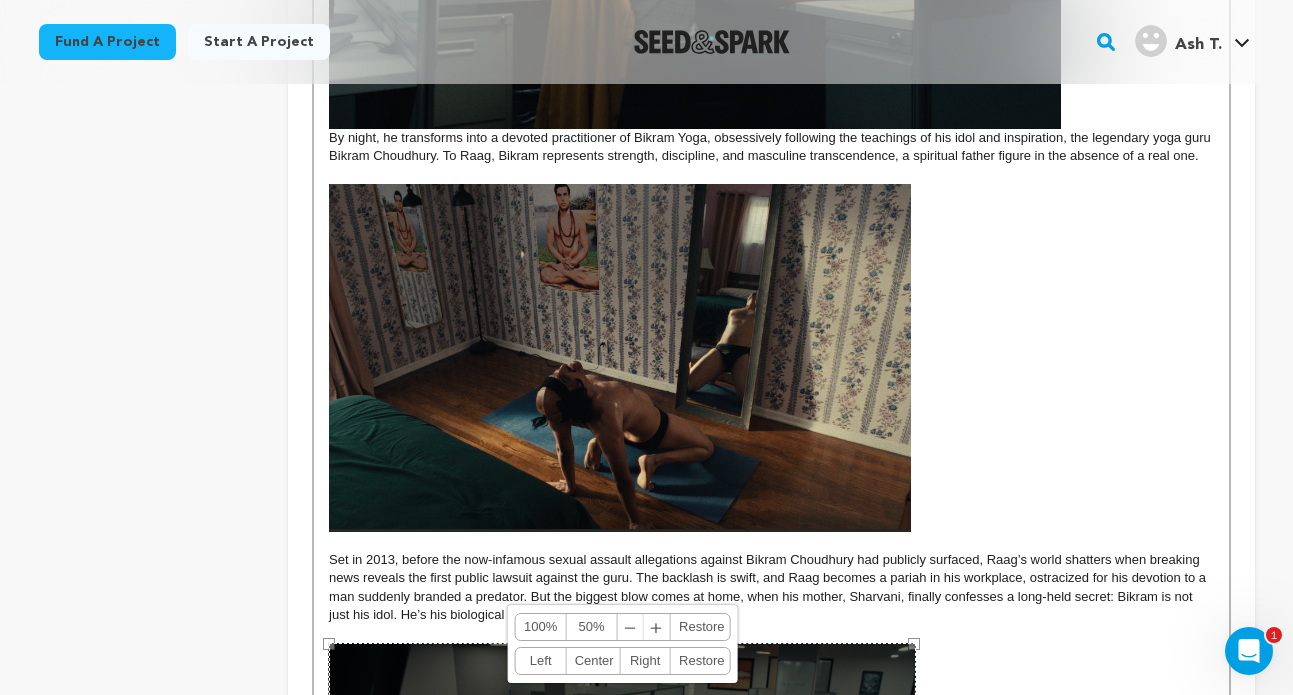 scroll, scrollTop: 862, scrollLeft: 0, axis: vertical 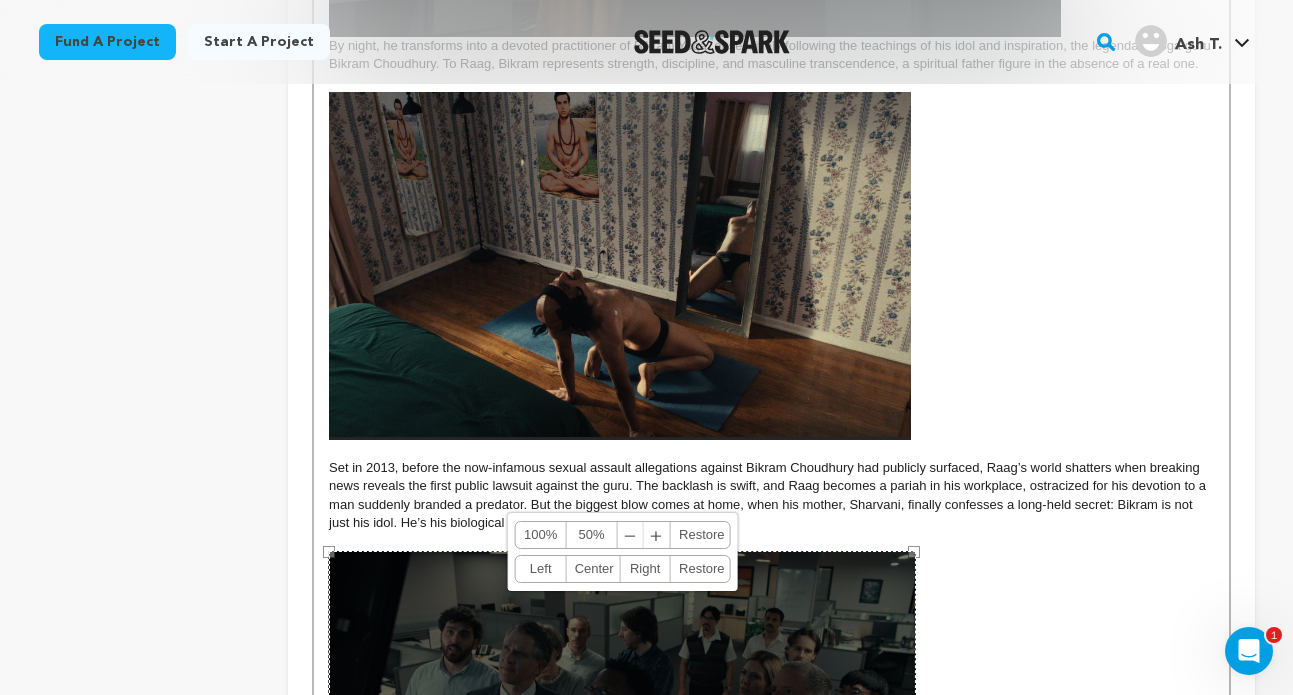 click on "Center" at bounding box center (593, 569) 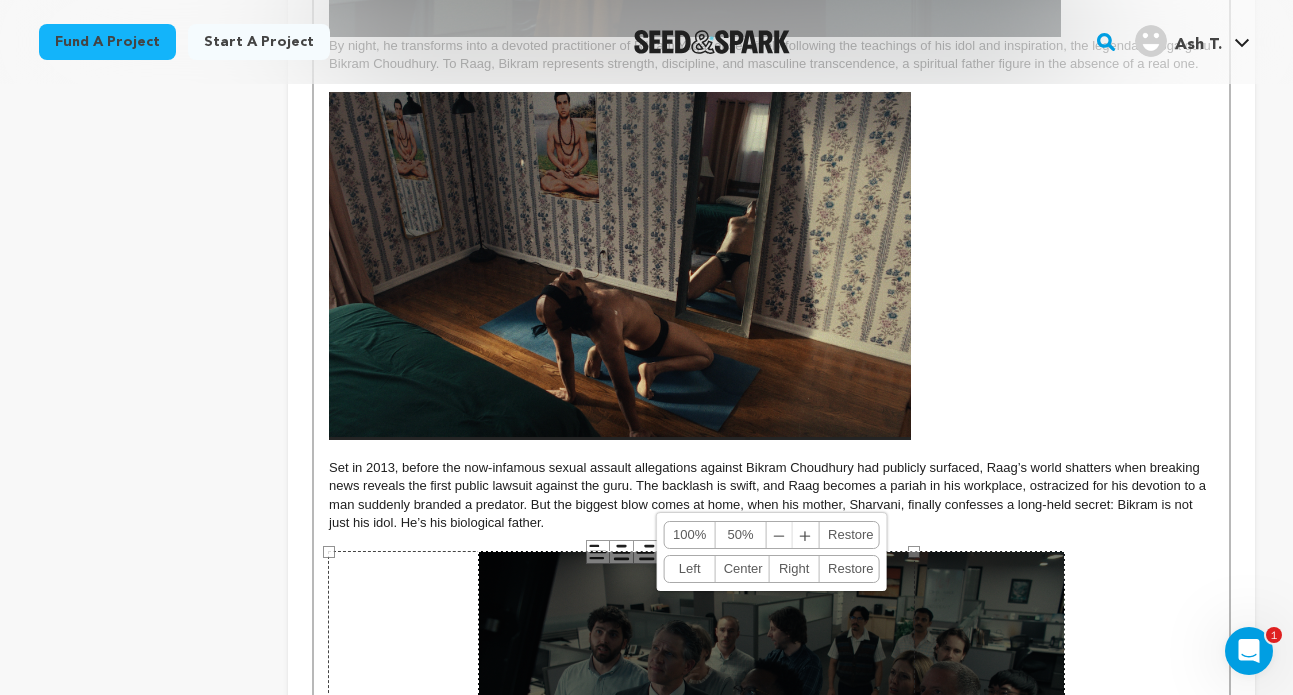 click at bounding box center (771, 699) 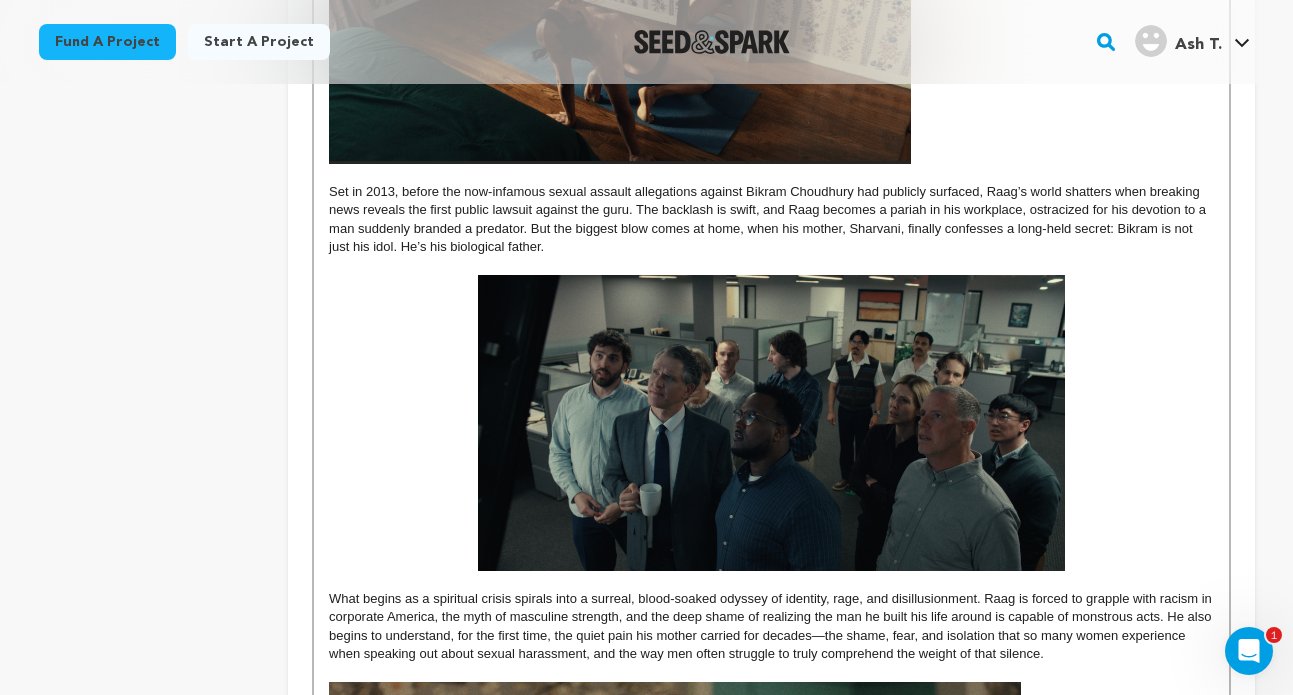 scroll, scrollTop: 1141, scrollLeft: 0, axis: vertical 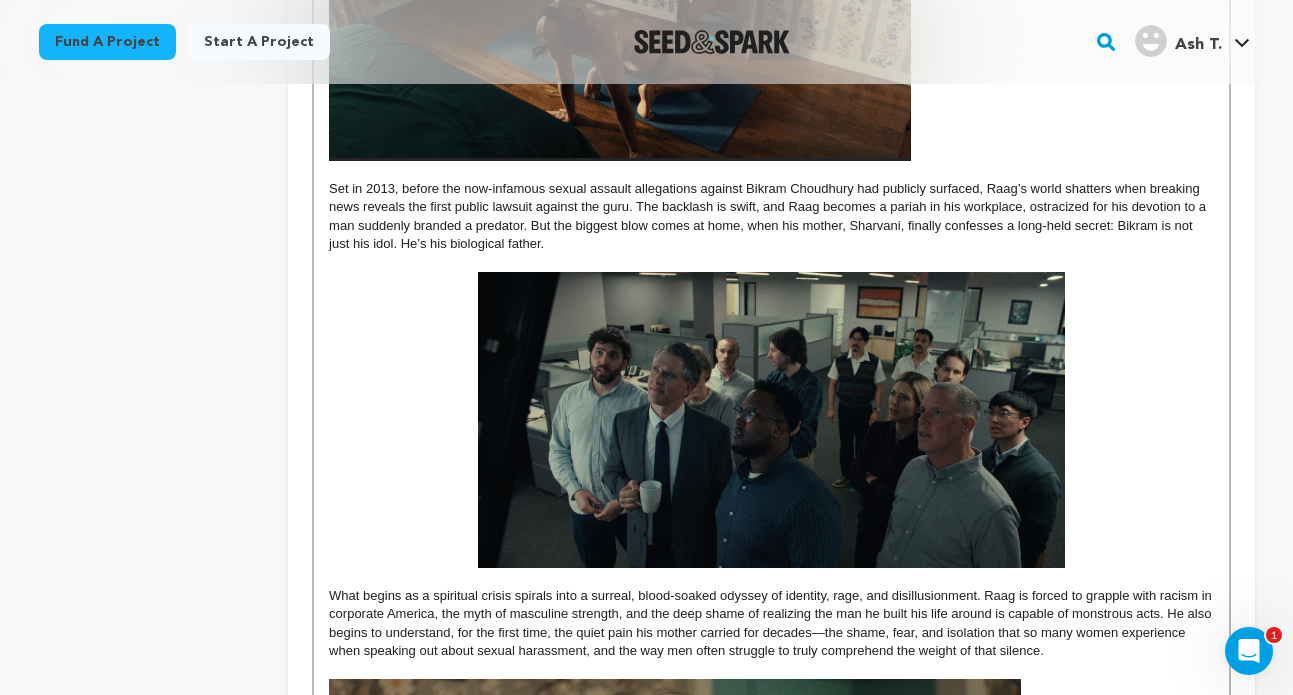 click at bounding box center (771, 420) 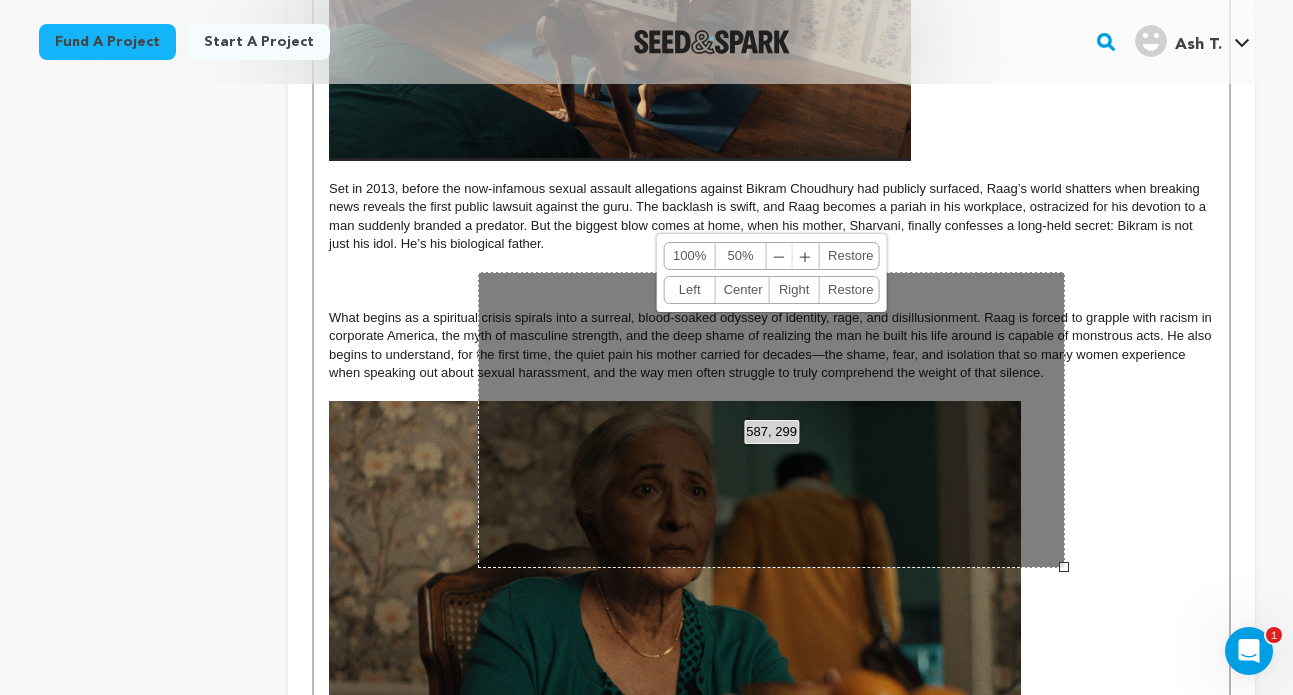 click at bounding box center (771, 605) 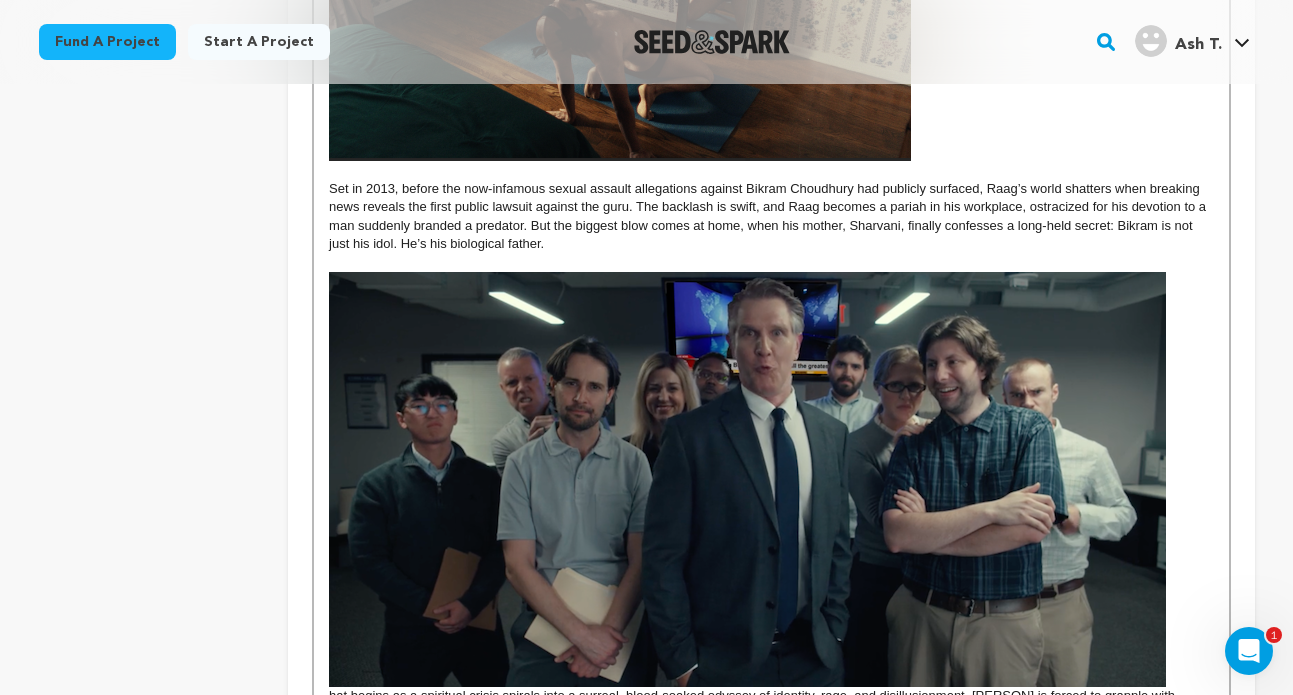 click at bounding box center (747, 479) 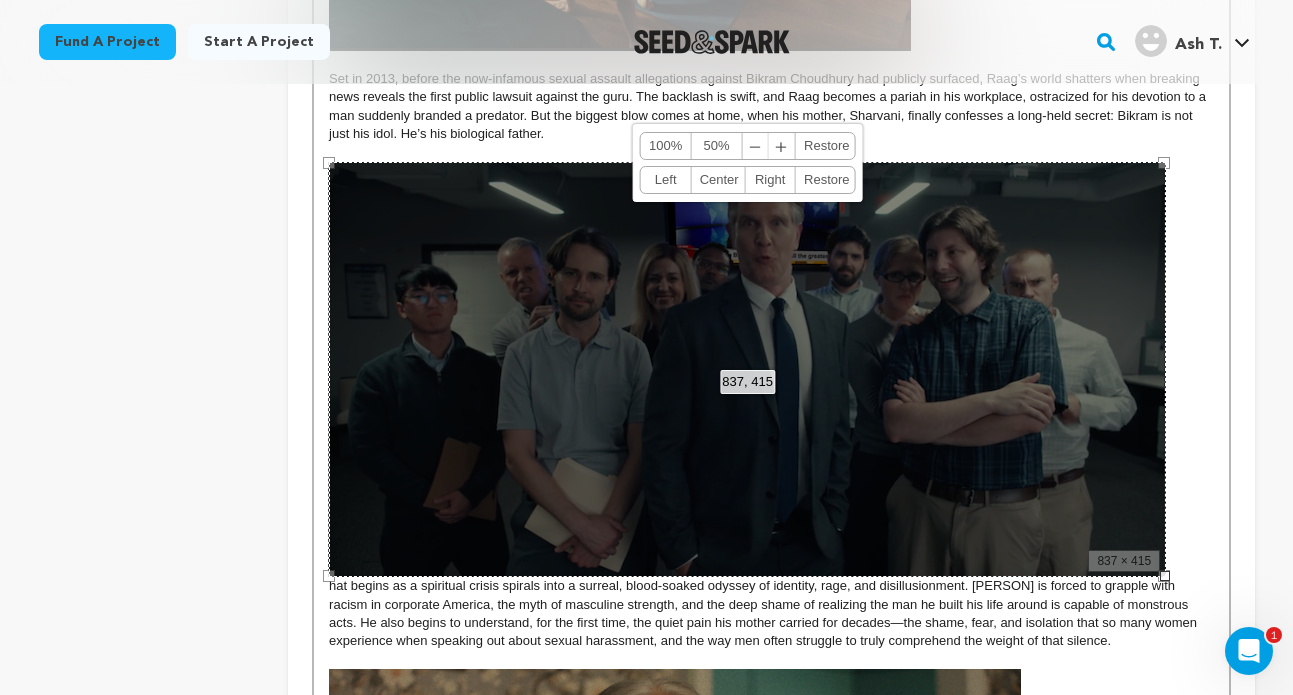 scroll, scrollTop: 1256, scrollLeft: 0, axis: vertical 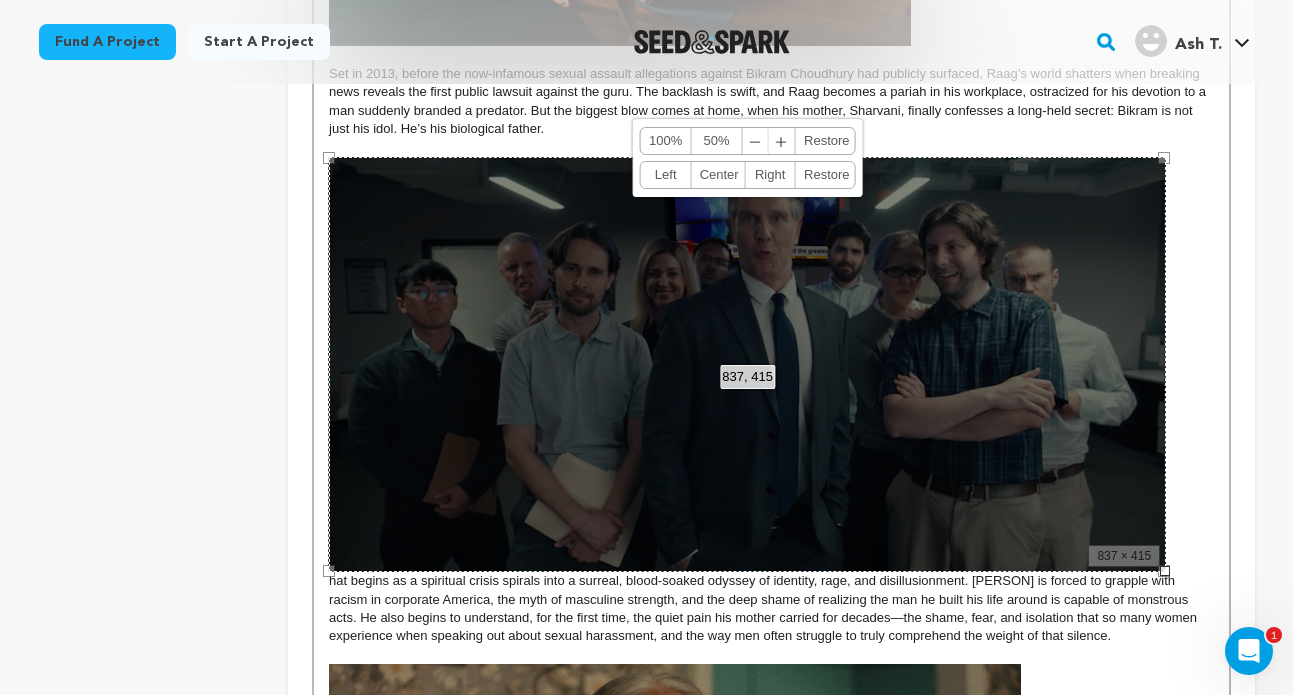 click on "50%" at bounding box center [717, 141] 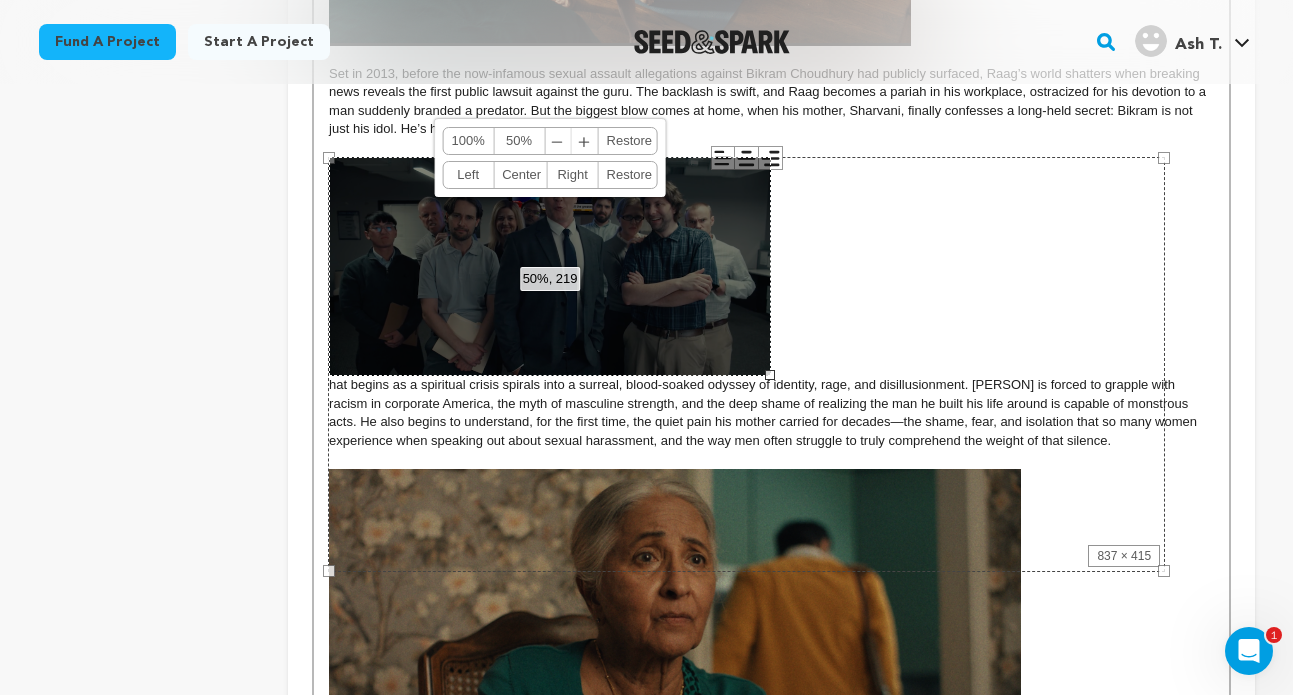 click on "837 × 415" at bounding box center (746, 364) 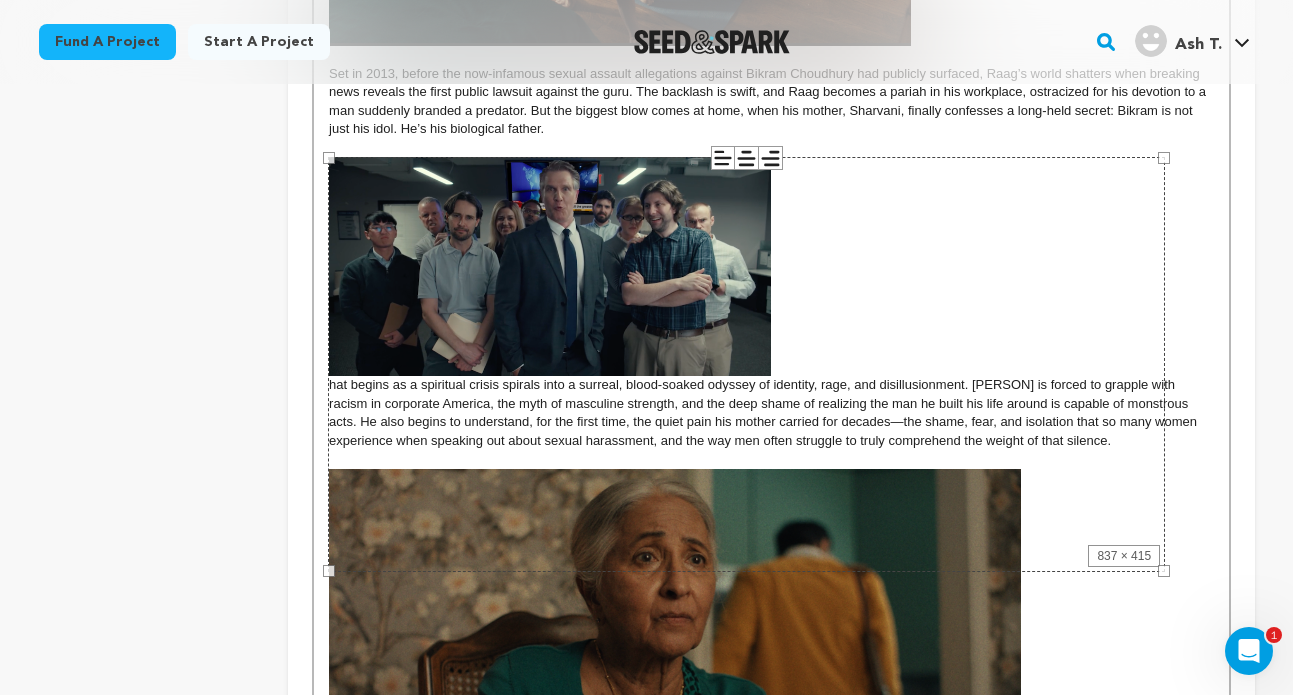click on "837 × 415" at bounding box center (746, 364) 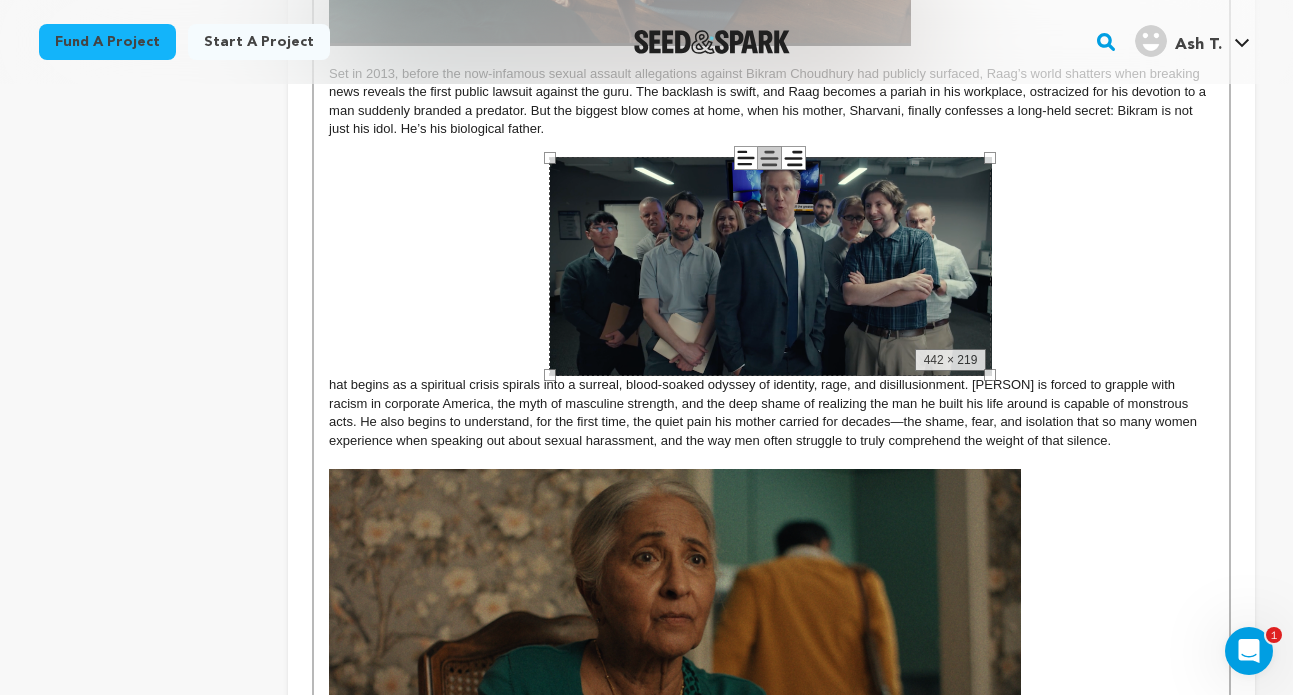 click on "hat begins as a spiritual crisis spirals into a surreal, blood-soaked odyssey of identity, rage, and disillusionment. Raag is forced to grapple with racism in corporate America, the myth of masculine strength, and the deep shame of realizing the man he built his life around is capable of monstrous acts. He also begins to understand, for the first time, the quiet pain his mother carried for decades—the shame, fear, and isolation that so many women experience when speaking out about sexual harassment, and the way men often struggle to truly comprehend the weight of that silence." at bounding box center [771, 303] 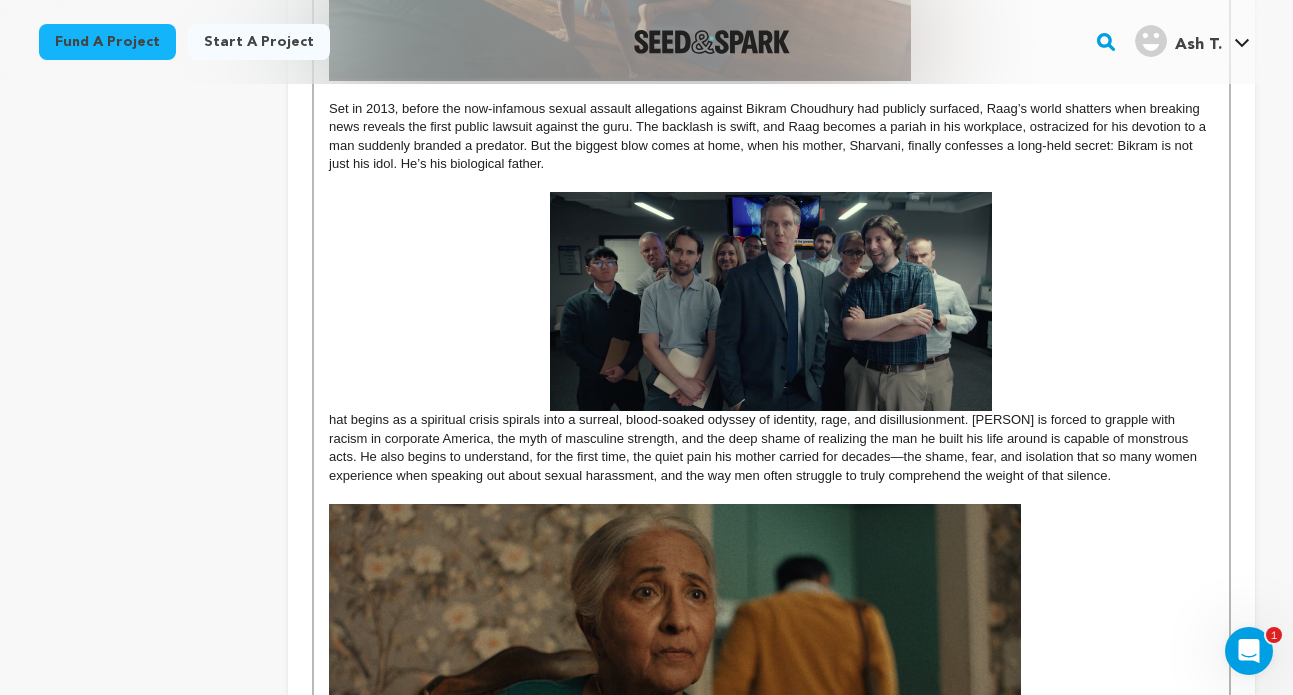 scroll, scrollTop: 1219, scrollLeft: 0, axis: vertical 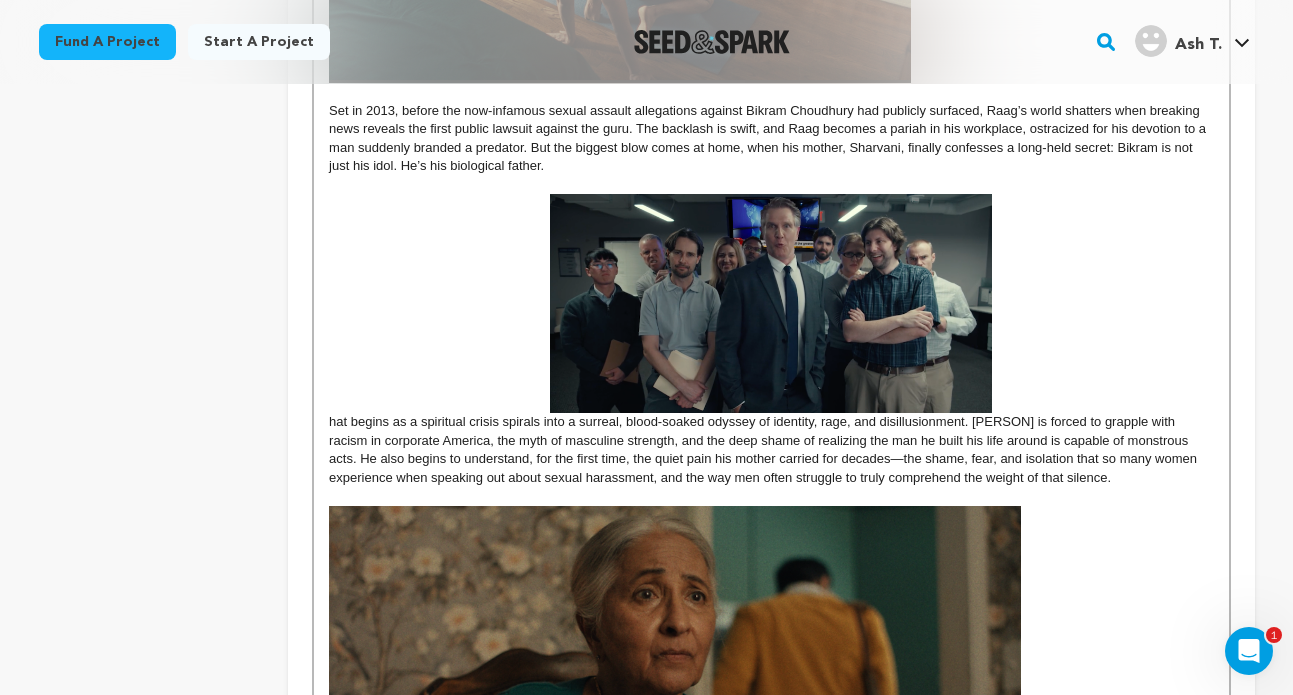 type 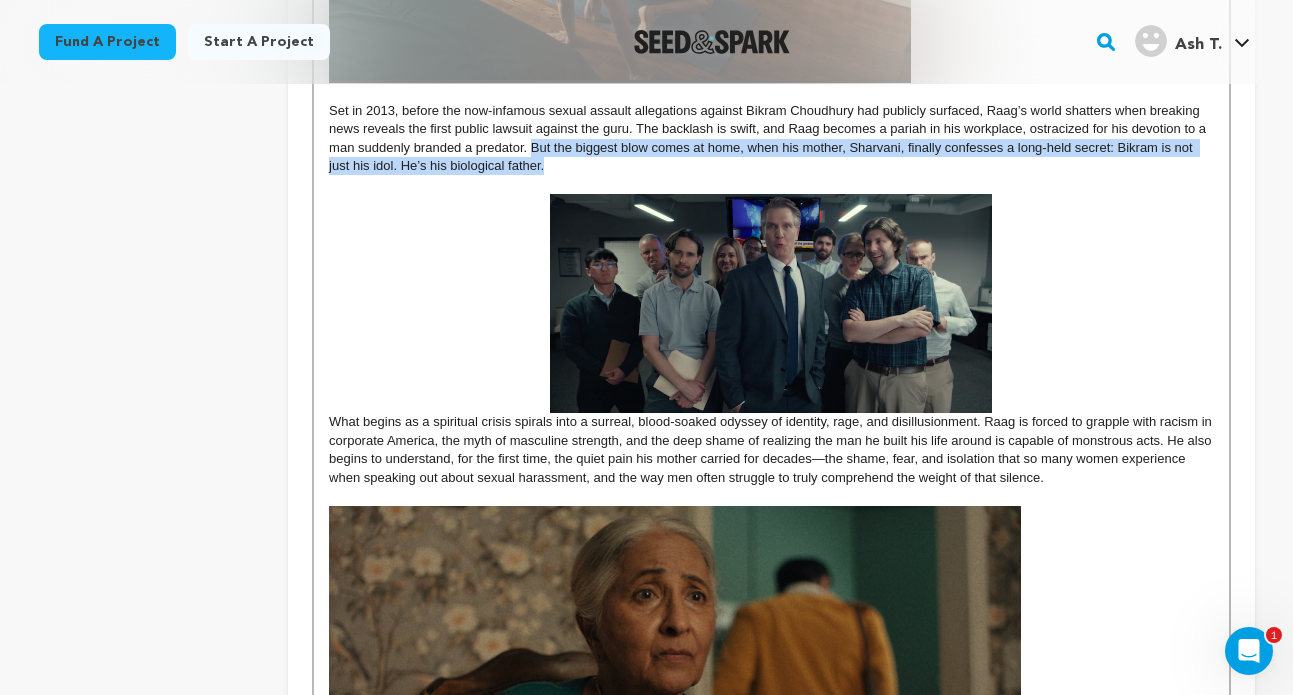 drag, startPoint x: 530, startPoint y: 148, endPoint x: 559, endPoint y: 170, distance: 36.40055 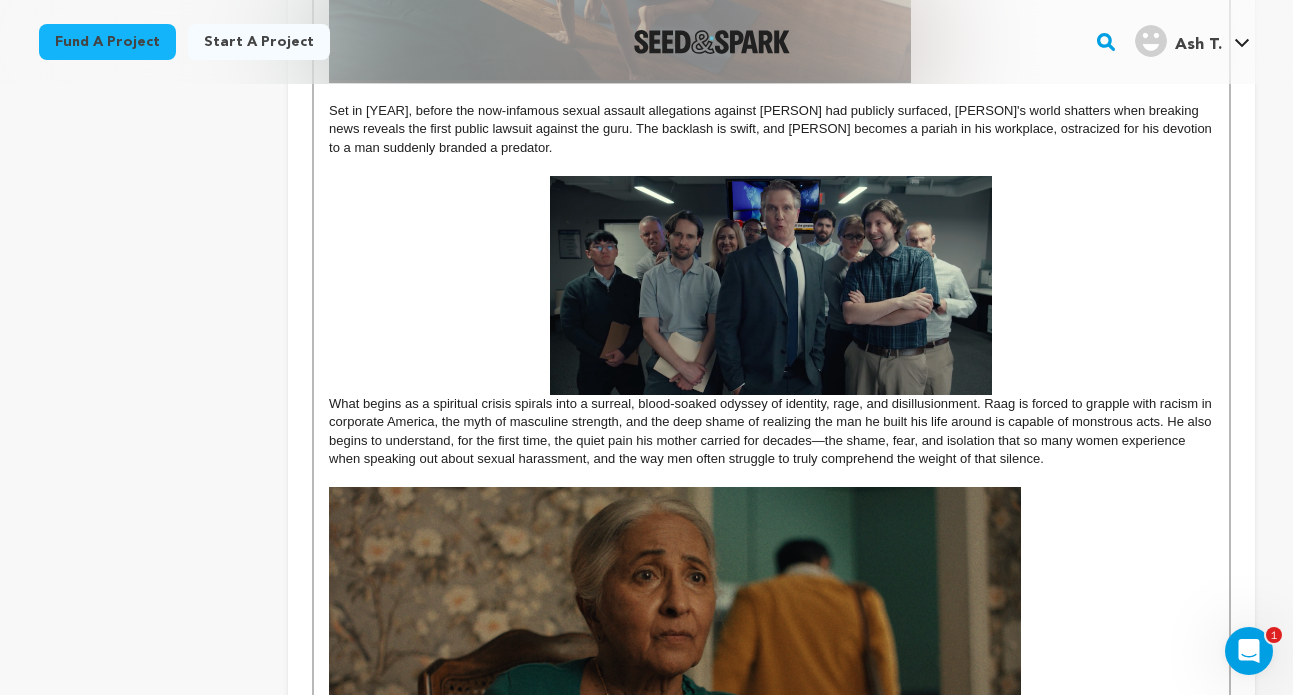 click on "What begins as a spiritual crisis spirals into a surreal, blood-soaked odyssey of identity, rage, and disillusionment. Raag is forced to grapple with racism in corporate America, the myth of masculine strength, and the deep shame of realizing the man he built his life around is capable of monstrous acts. He also begins to understand, for the first time, the quiet pain his mother carried for decades—the shame, fear, and isolation that so many women experience when speaking out about sexual harassment, and the way men often struggle to truly comprehend the weight of that silence." at bounding box center [771, 322] 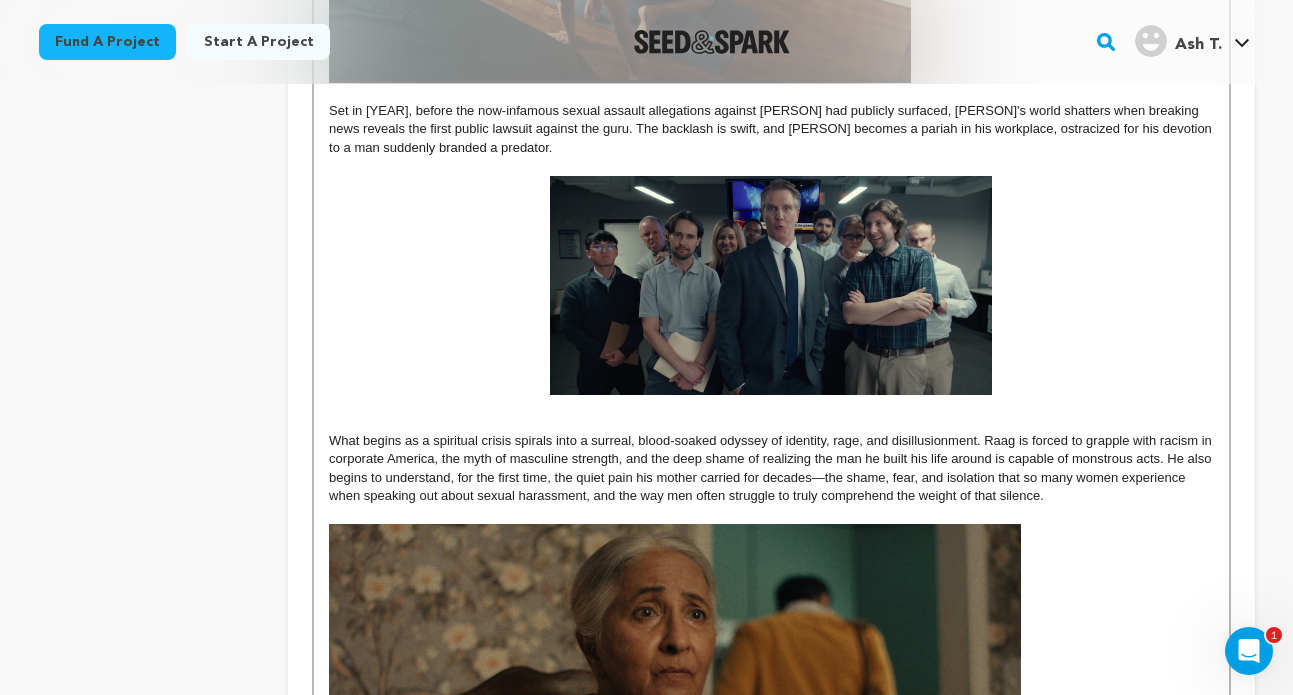 scroll, scrollTop: 0, scrollLeft: 0, axis: both 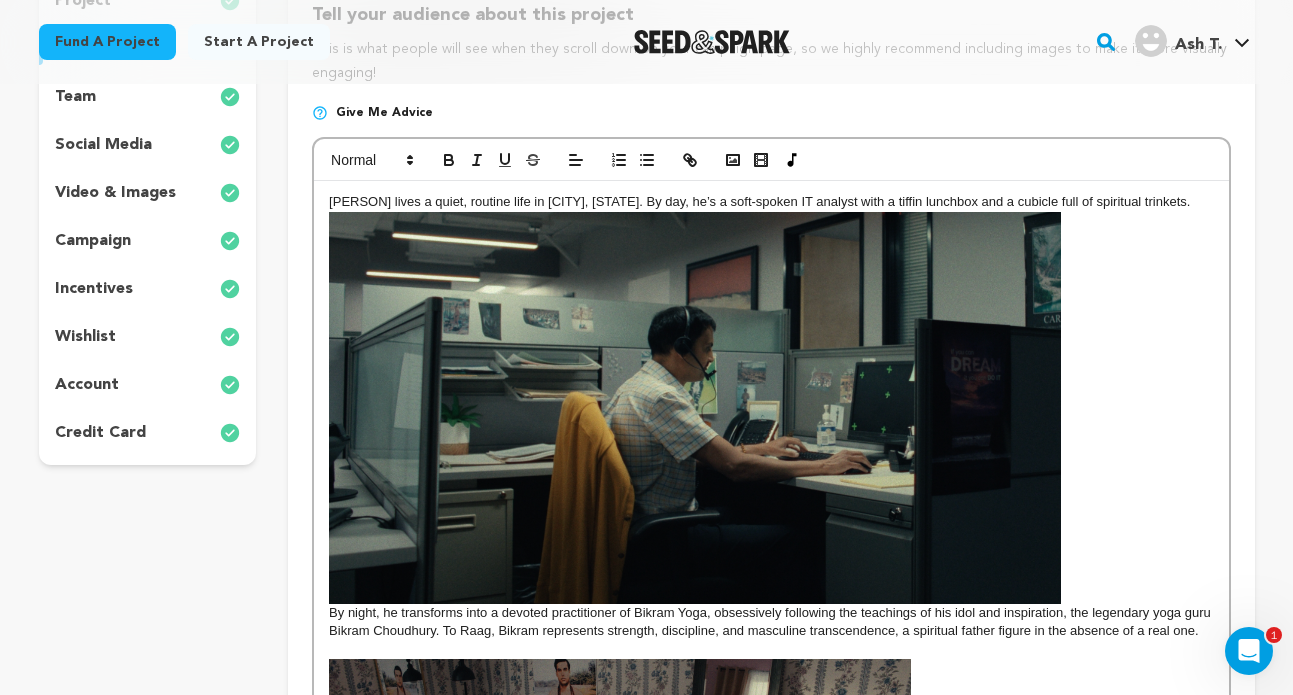 click at bounding box center [695, 408] 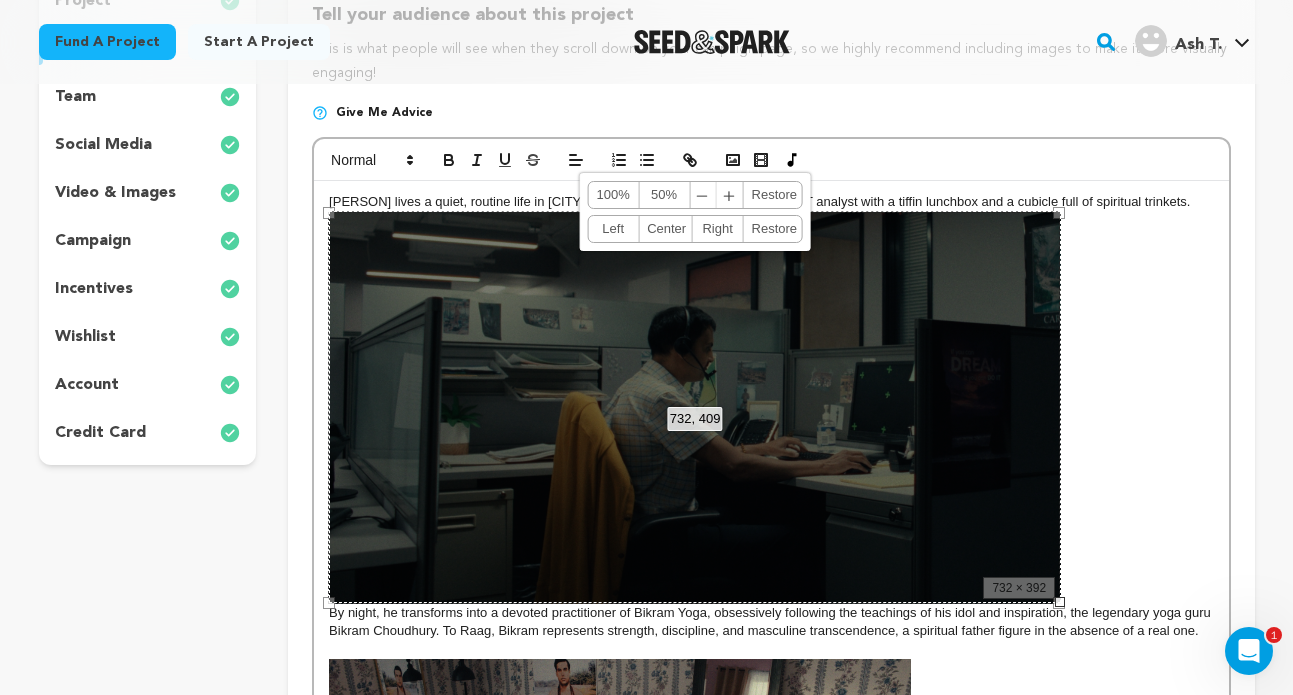 click on "﹣" at bounding box center (703, 195) 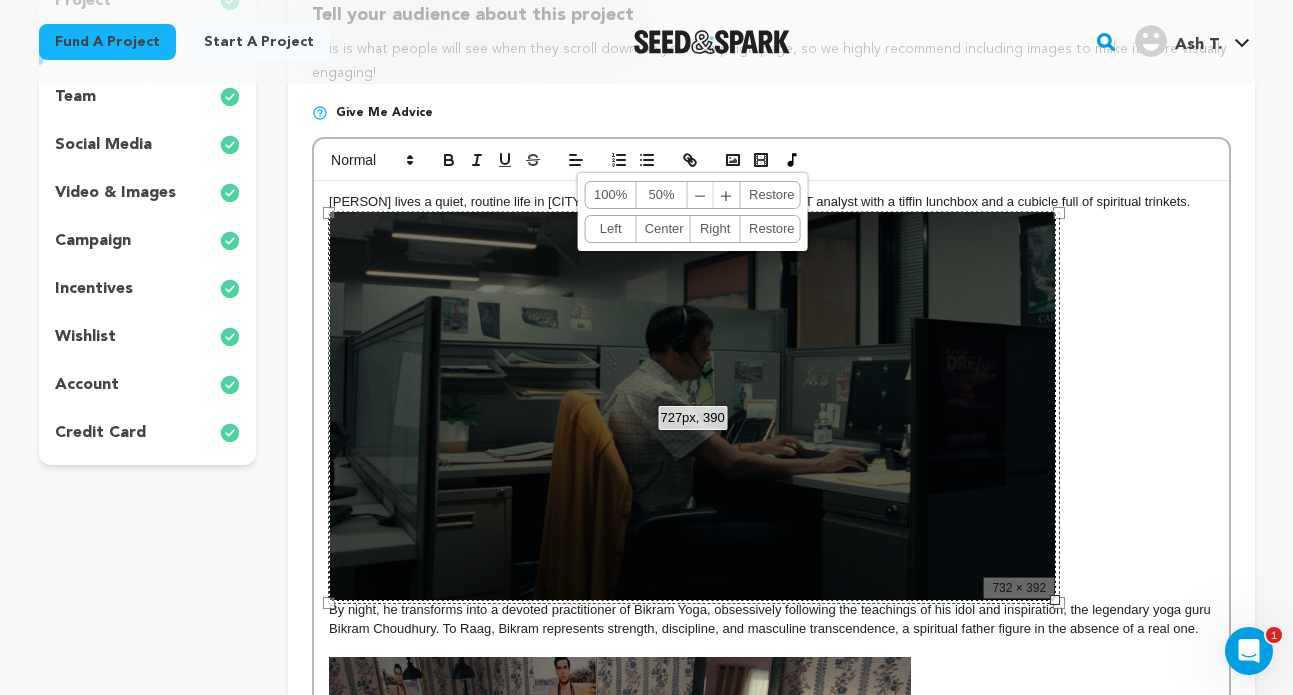 click on "﹣" at bounding box center (701, 195) 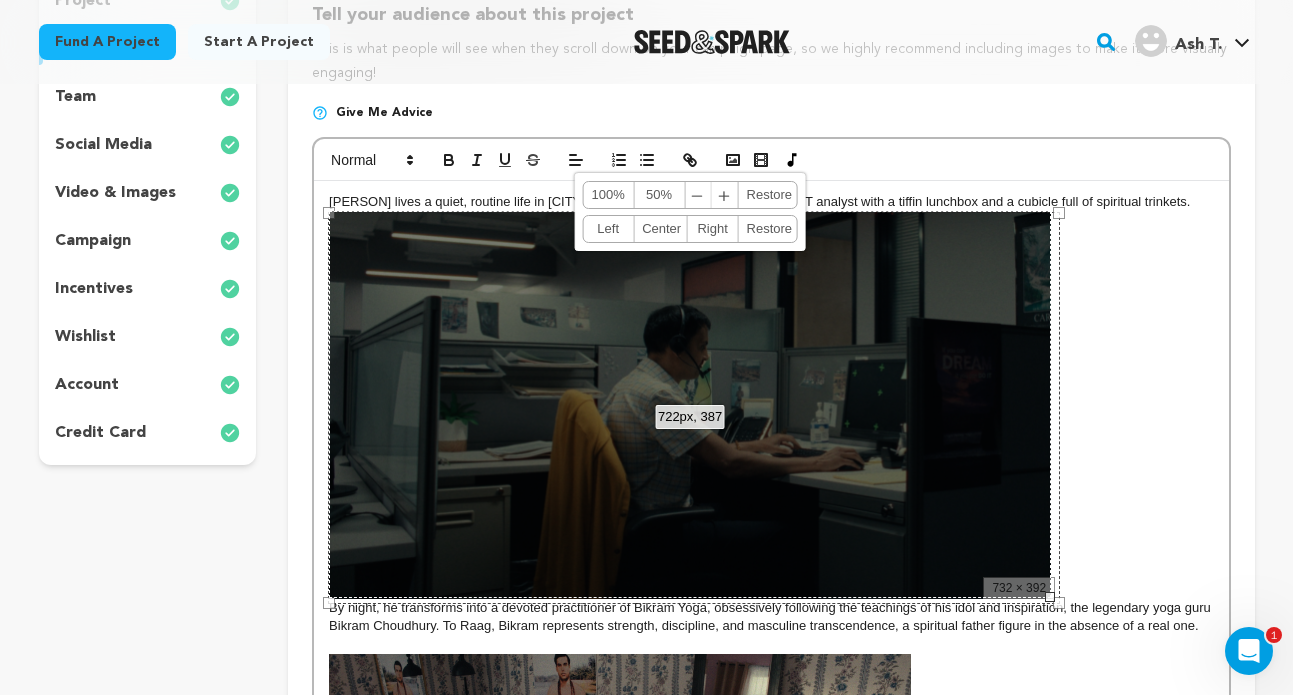 click on "Center" at bounding box center (660, 229) 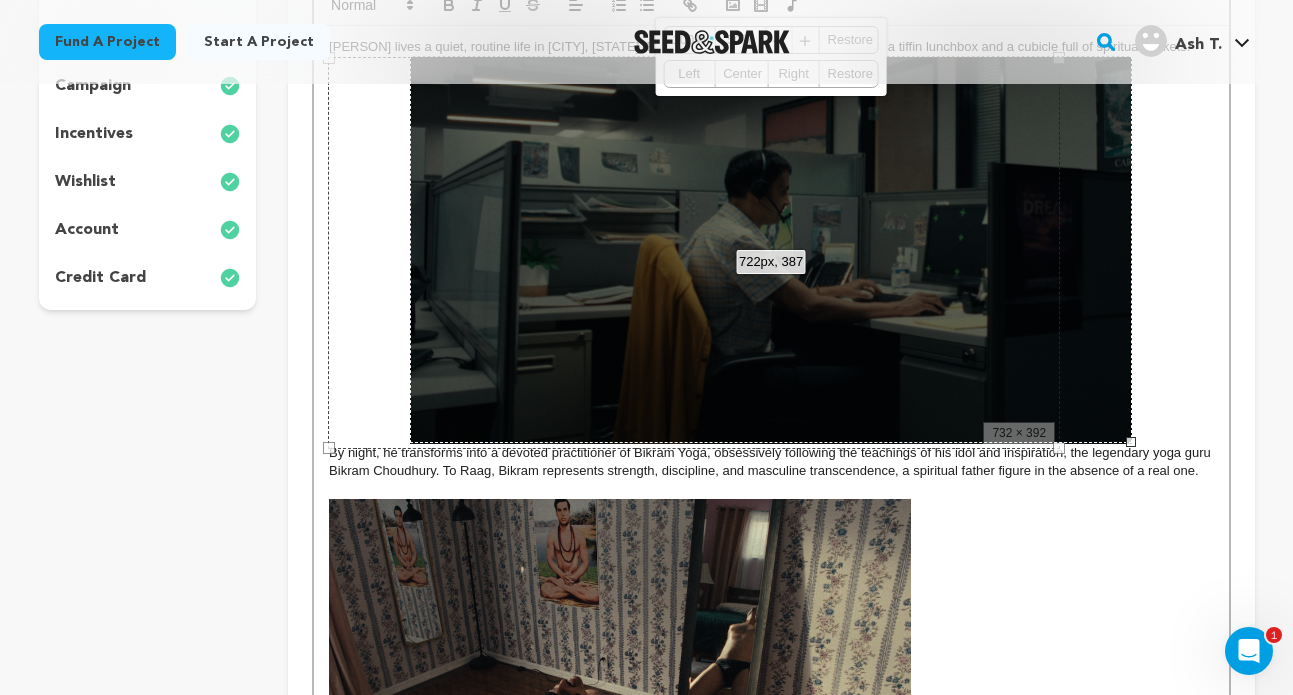 click at bounding box center [771, 673] 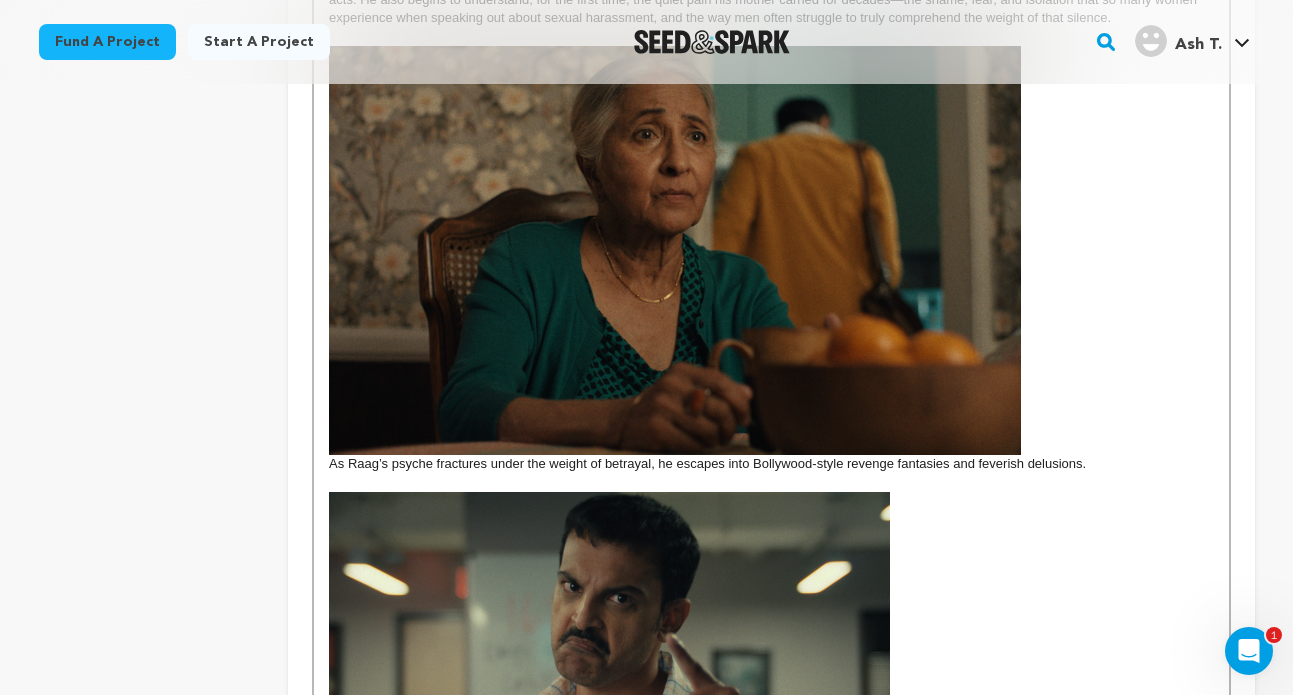 scroll, scrollTop: 1701, scrollLeft: 0, axis: vertical 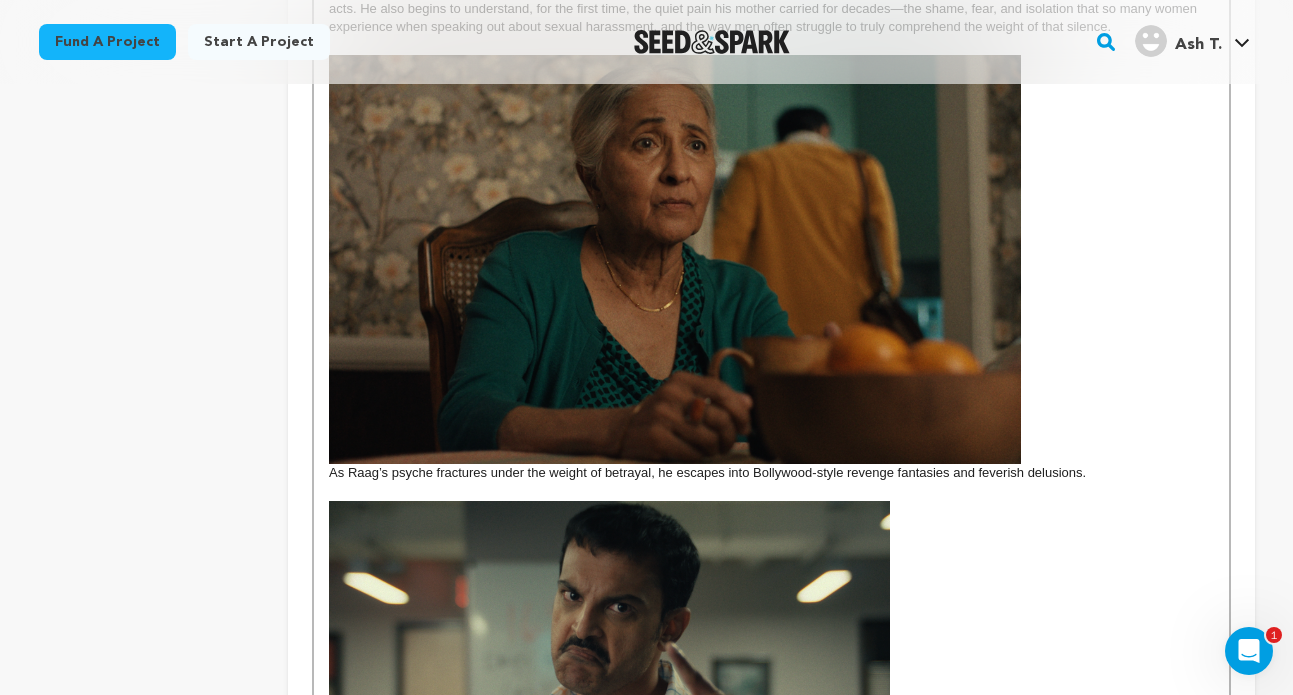 click at bounding box center (675, 259) 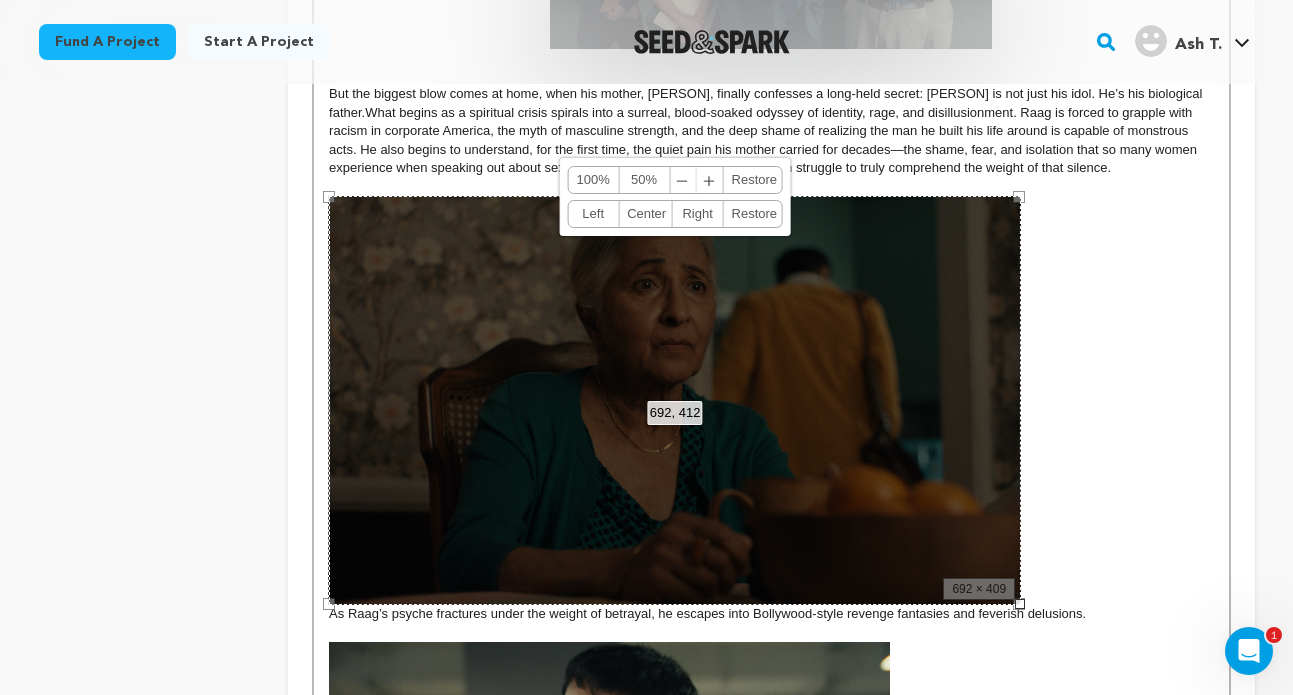 scroll, scrollTop: 1548, scrollLeft: 0, axis: vertical 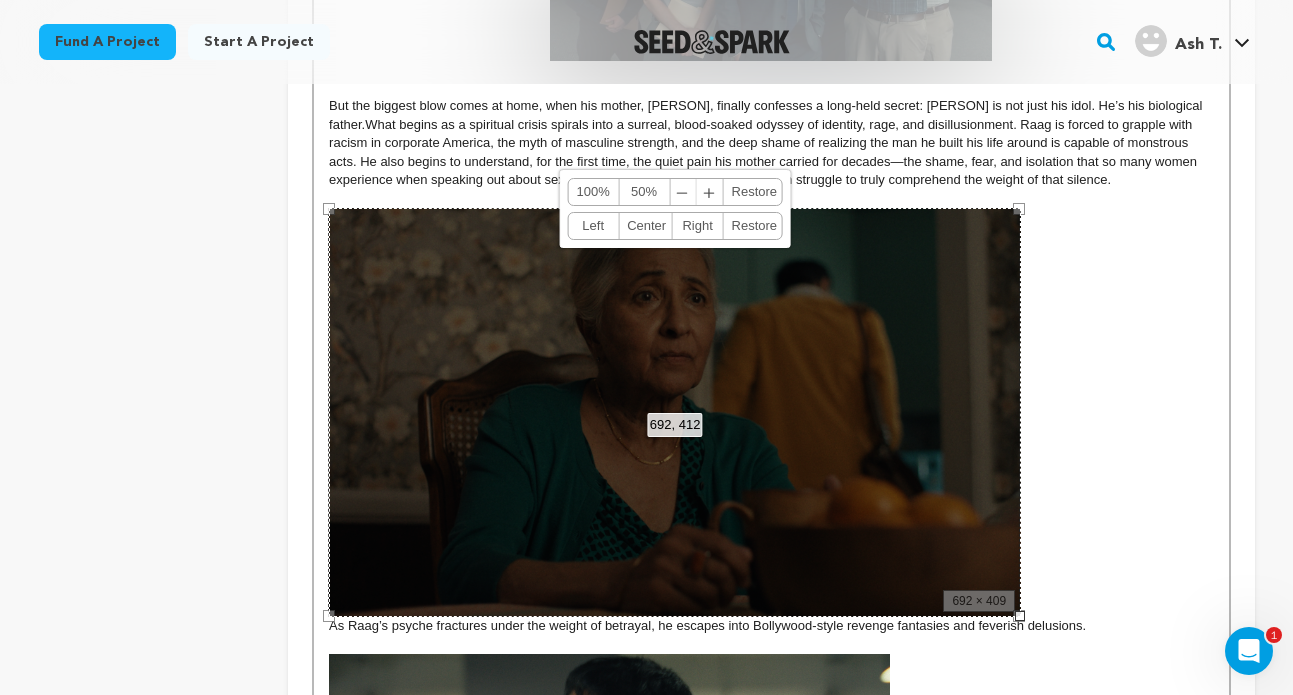 click on "Center" at bounding box center (645, 226) 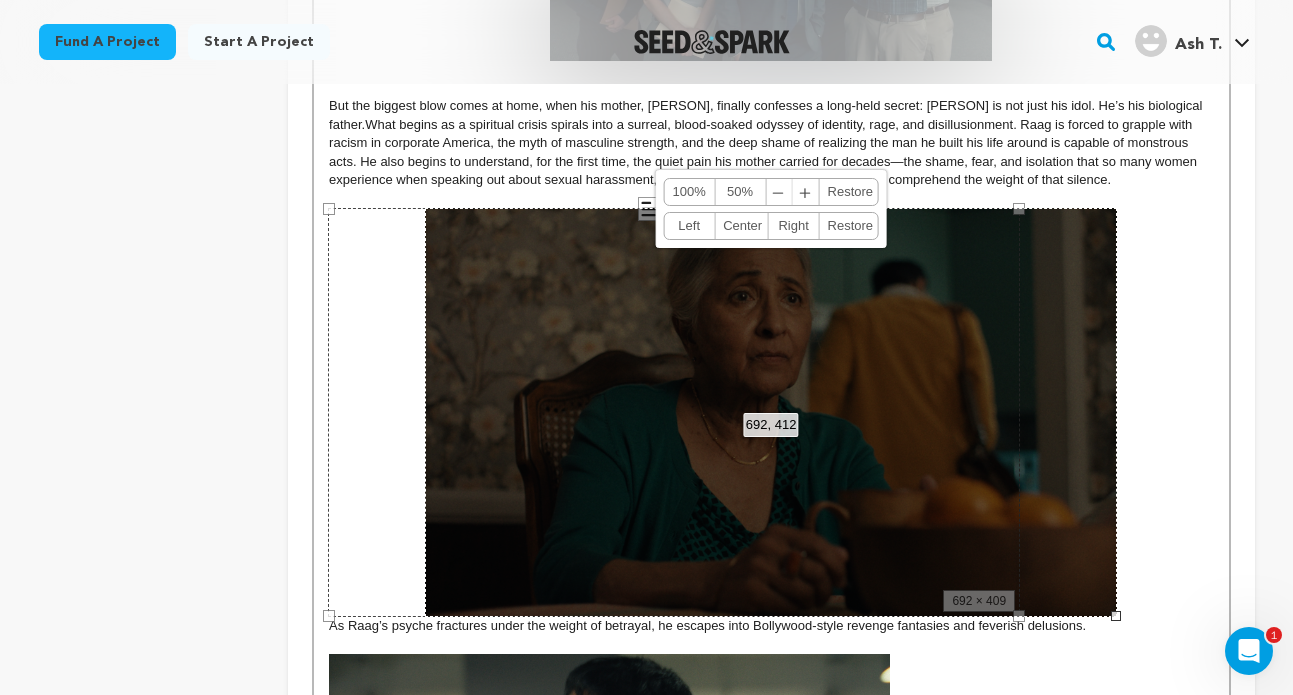 click on "﹣" at bounding box center [779, 192] 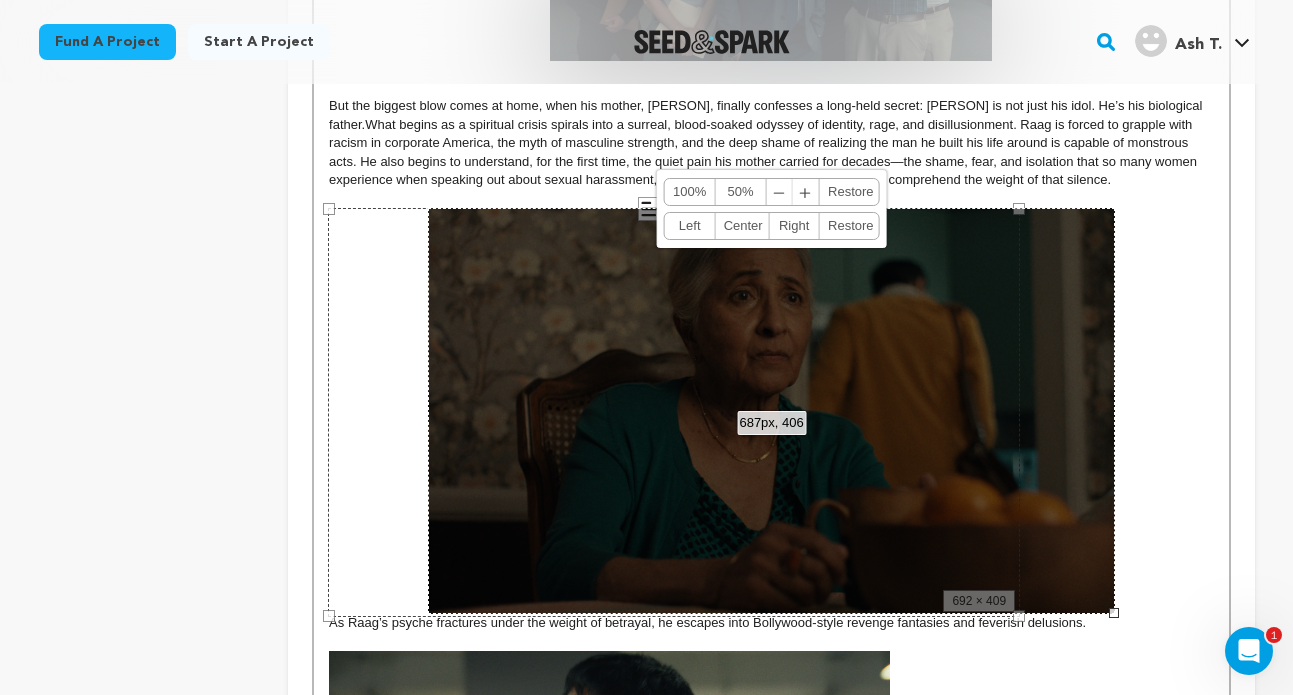 click on "﹣" at bounding box center (780, 192) 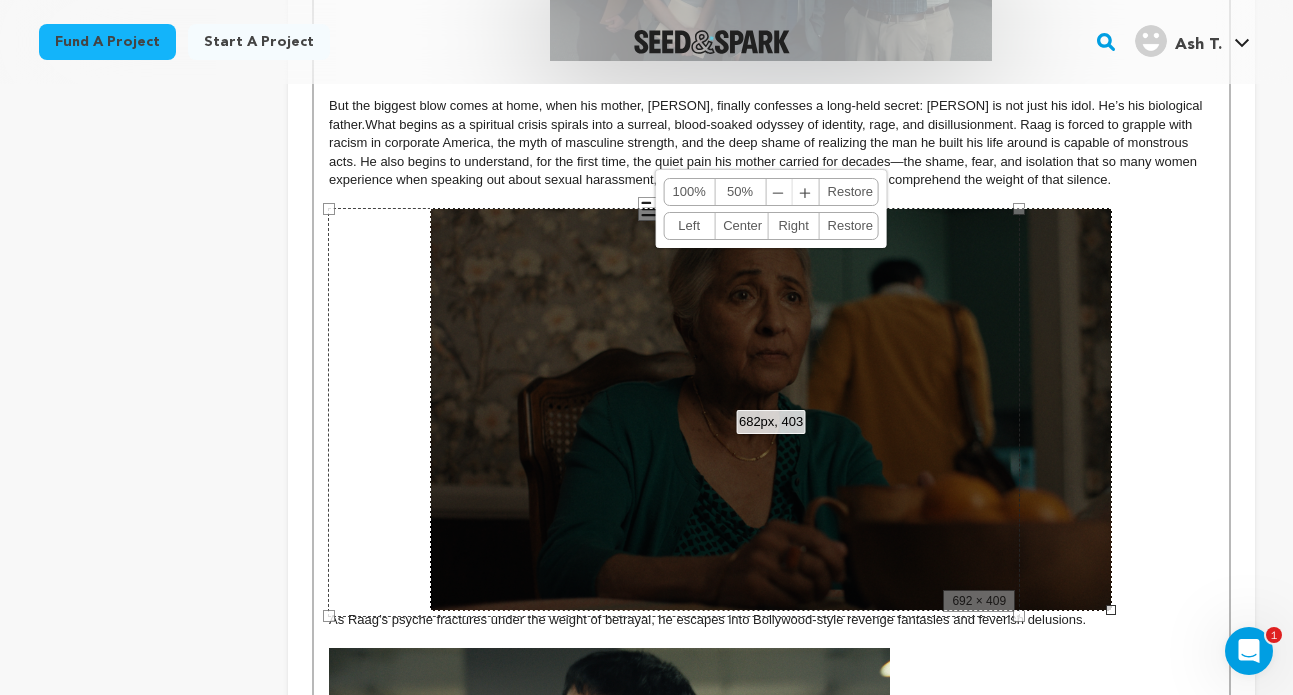 click on "﹣" at bounding box center (779, 192) 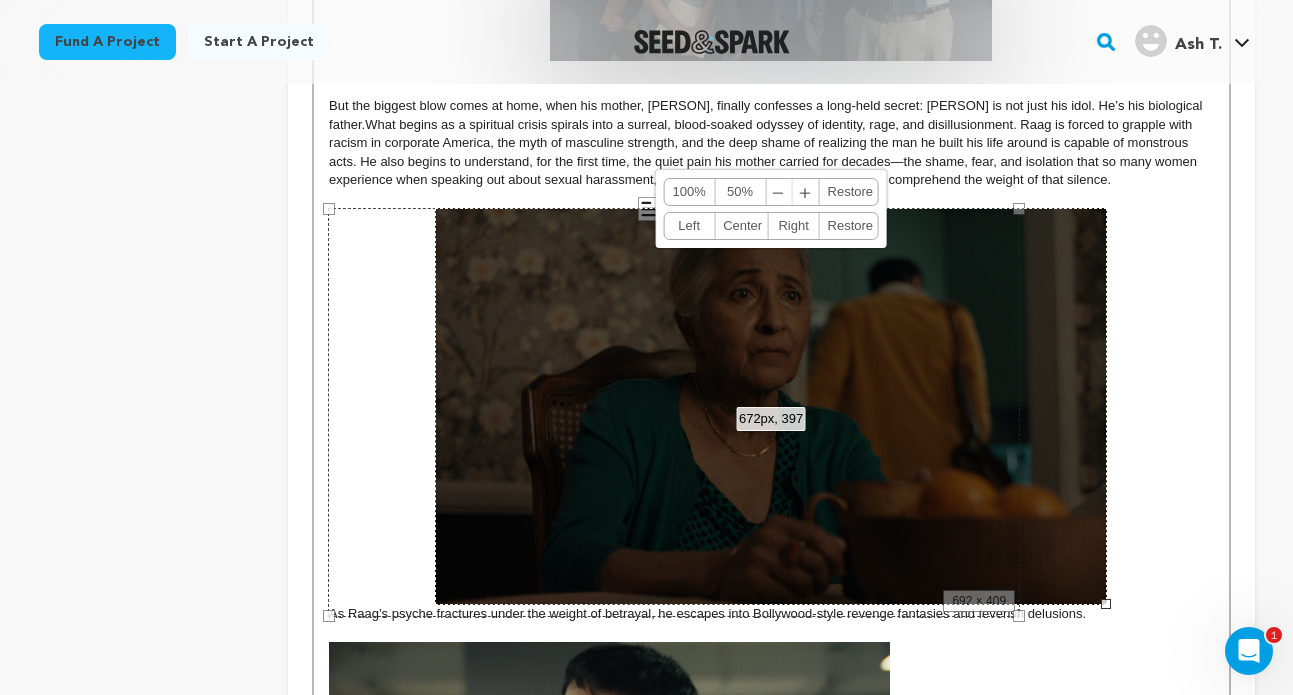 click on "﹣" at bounding box center (779, 192) 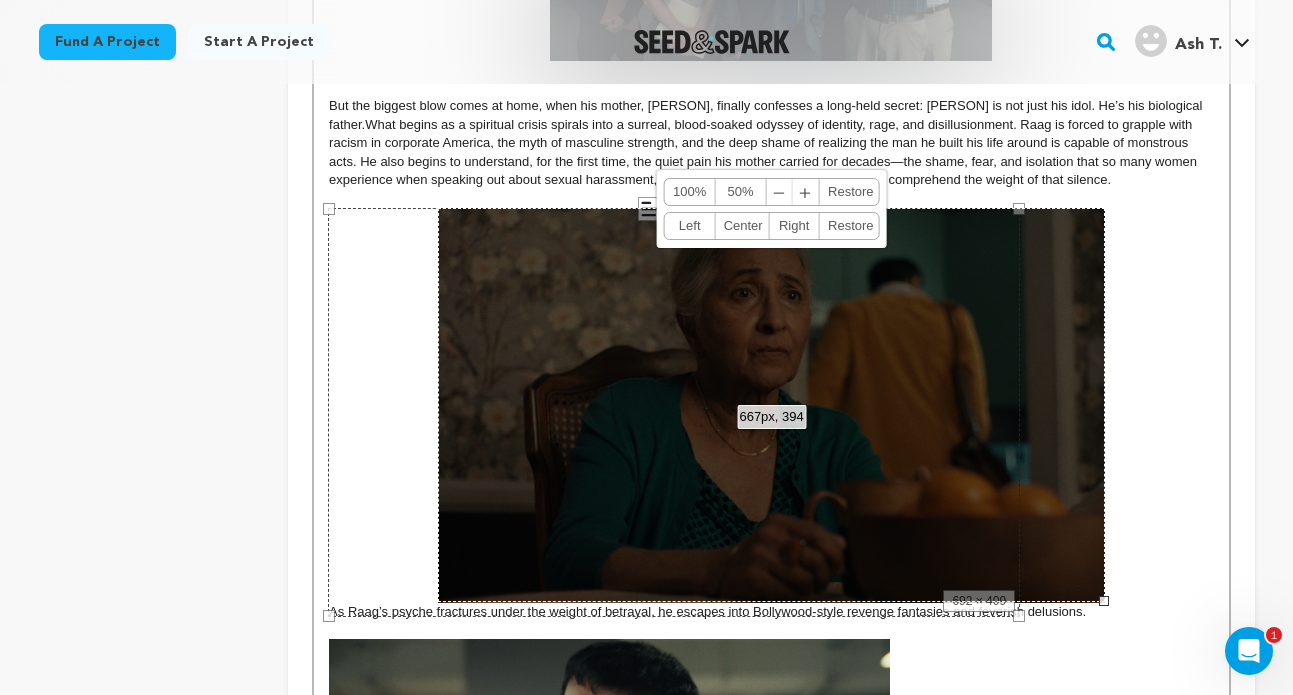 click on "﹣" at bounding box center (780, 192) 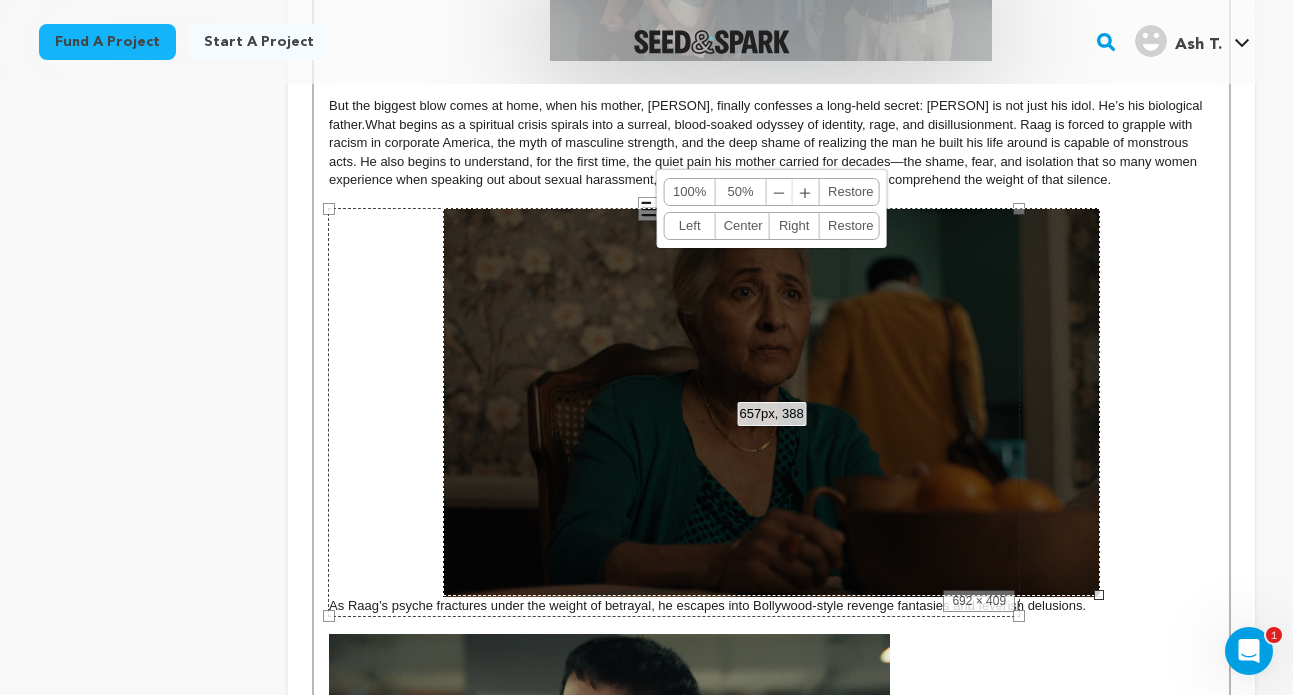 click on "﹣" at bounding box center [780, 192] 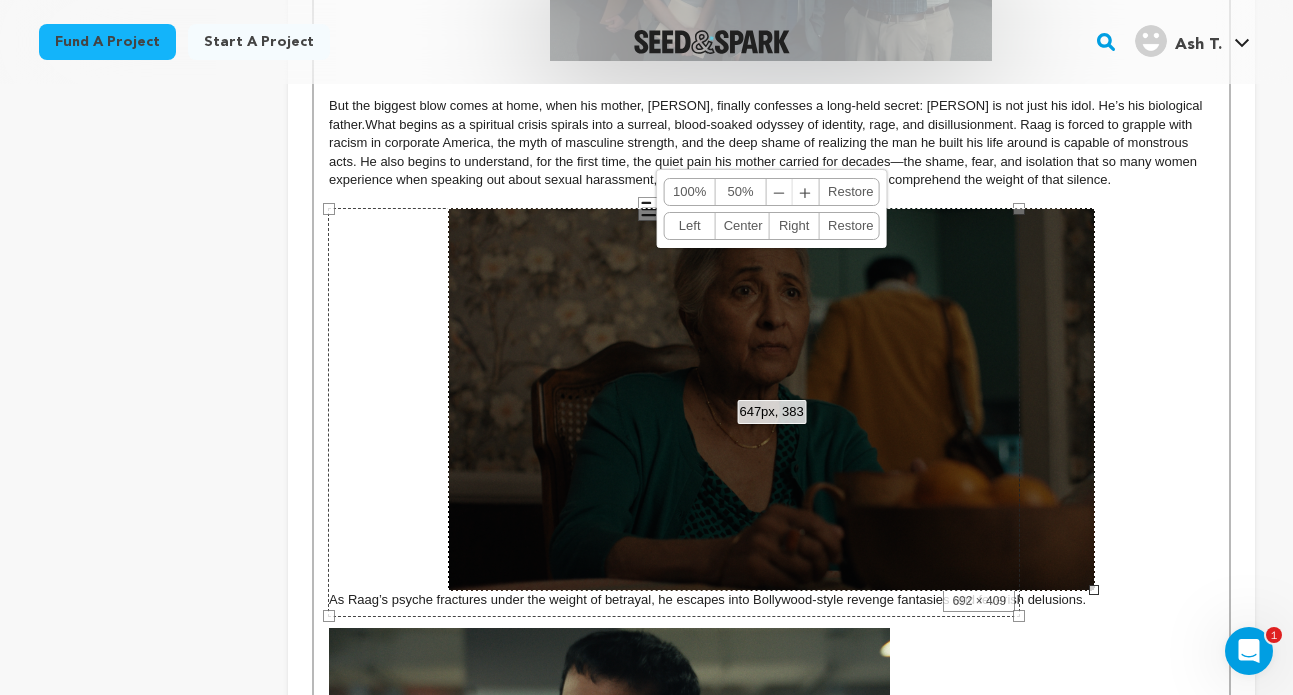 click on "﹣" at bounding box center [780, 192] 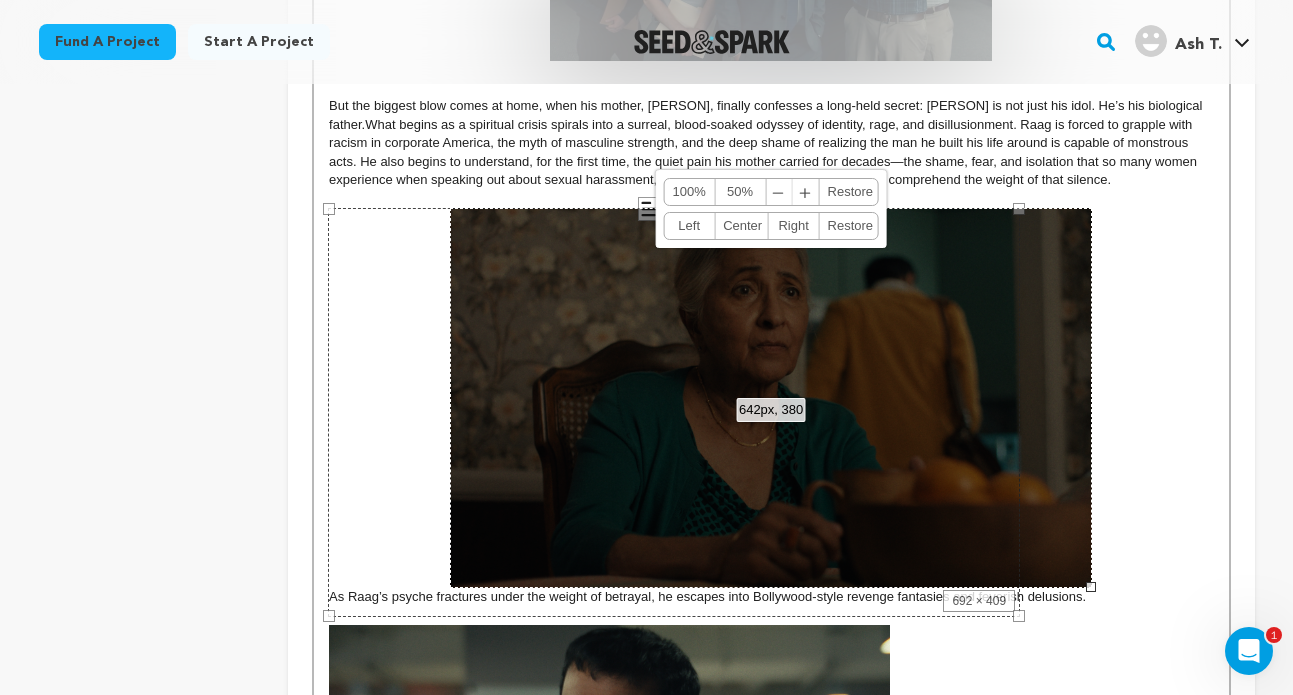 click on "﹣" at bounding box center [779, 192] 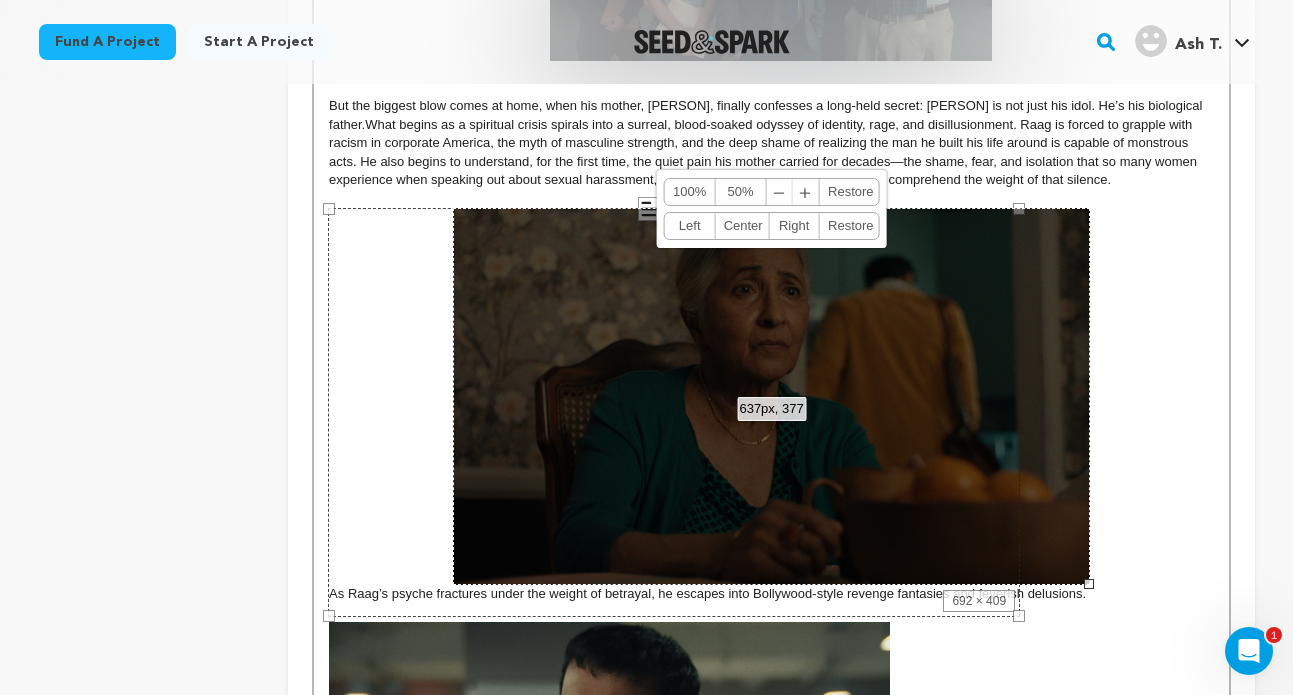 click on "﹣" at bounding box center [780, 192] 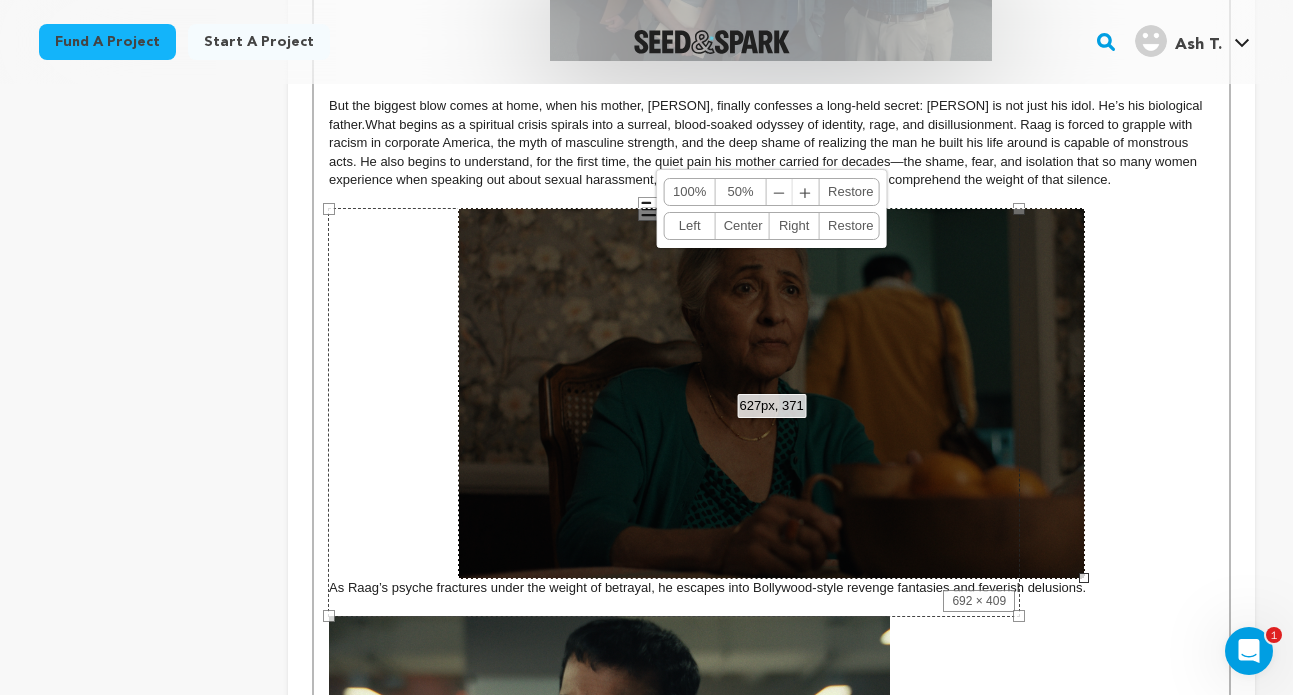 click on "﹣" at bounding box center [780, 192] 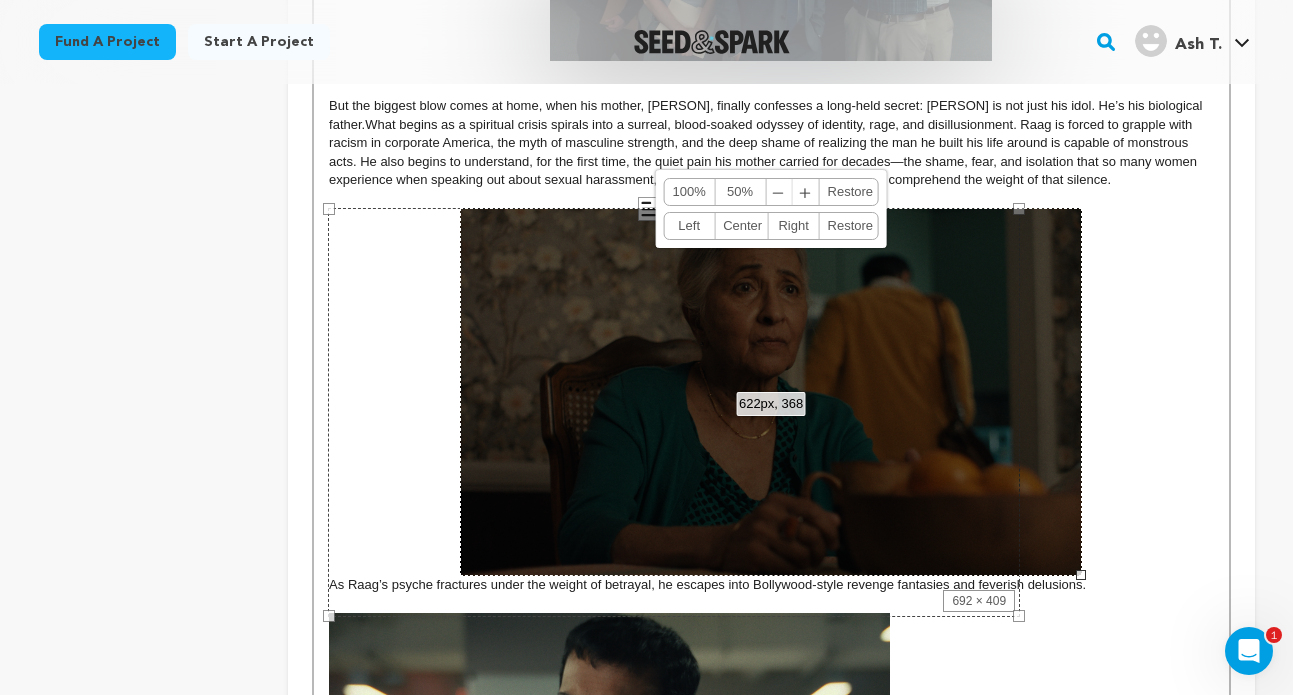 click at bounding box center (771, 392) 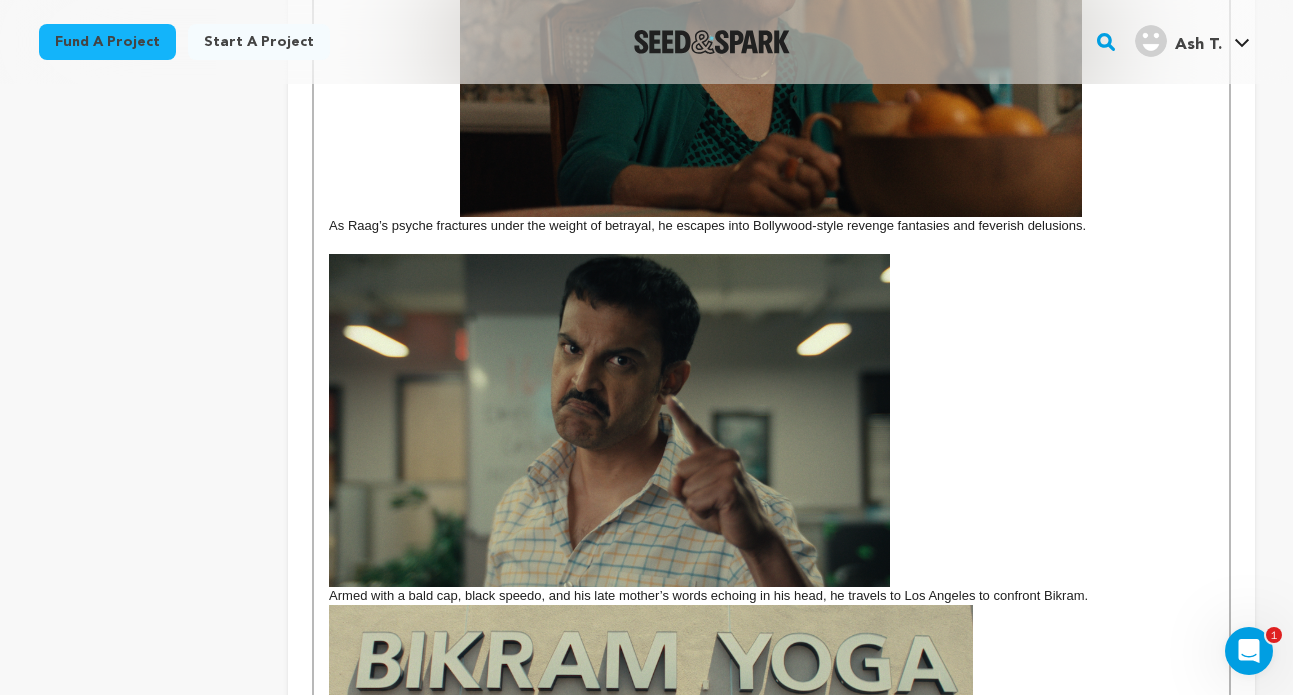 scroll, scrollTop: 1909, scrollLeft: 0, axis: vertical 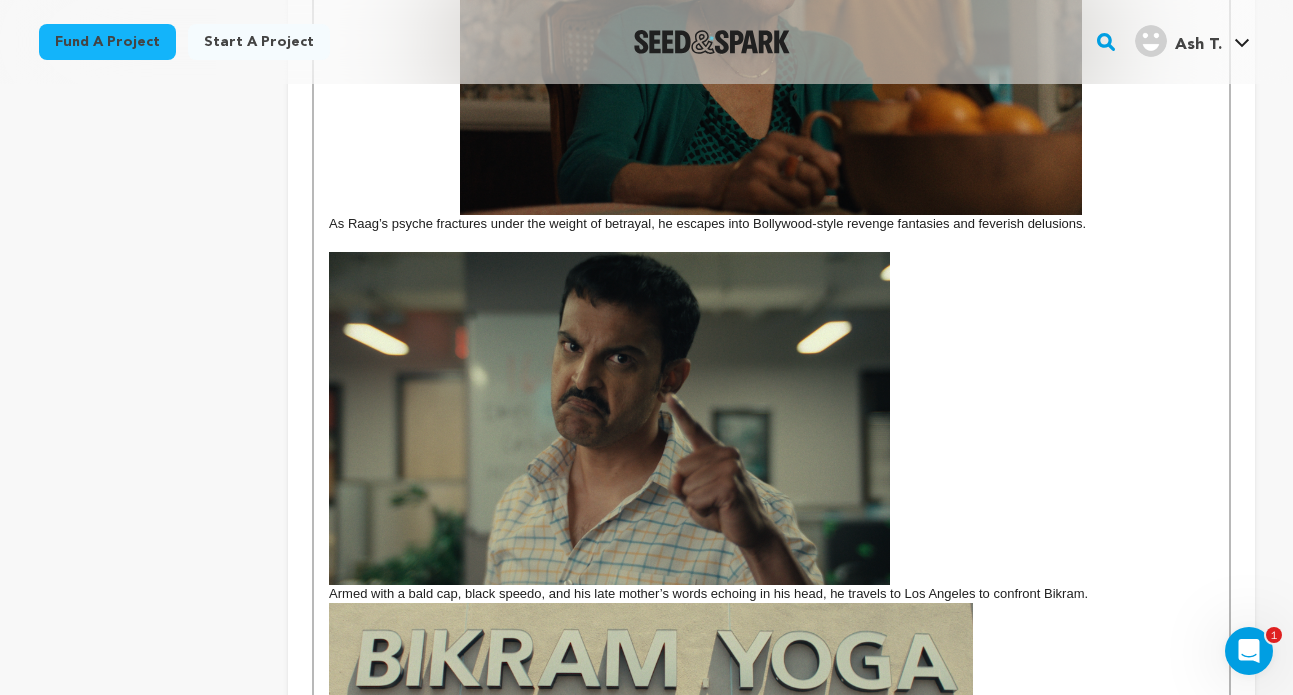 click at bounding box center [609, 418] 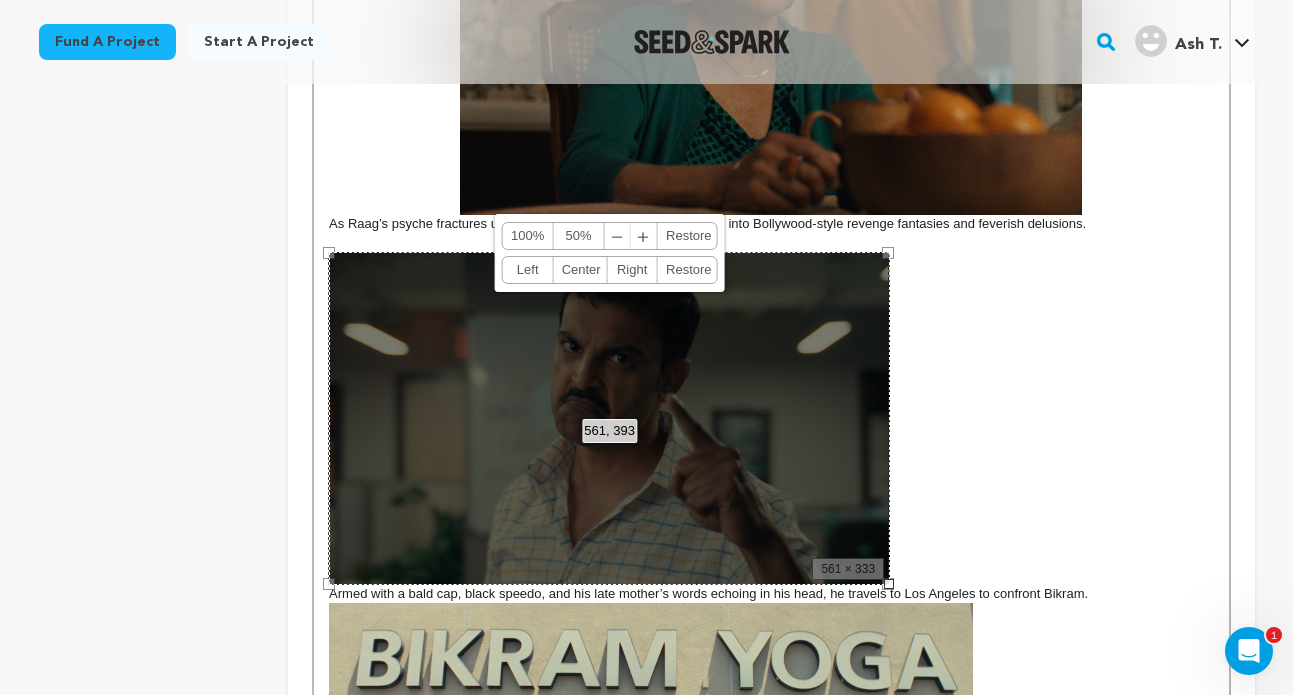 click on "Armed with a bald cap, black speedo, and his late mother’s words echoing in his head, he travels to Los Angeles to confront Bikram." at bounding box center (771, 428) 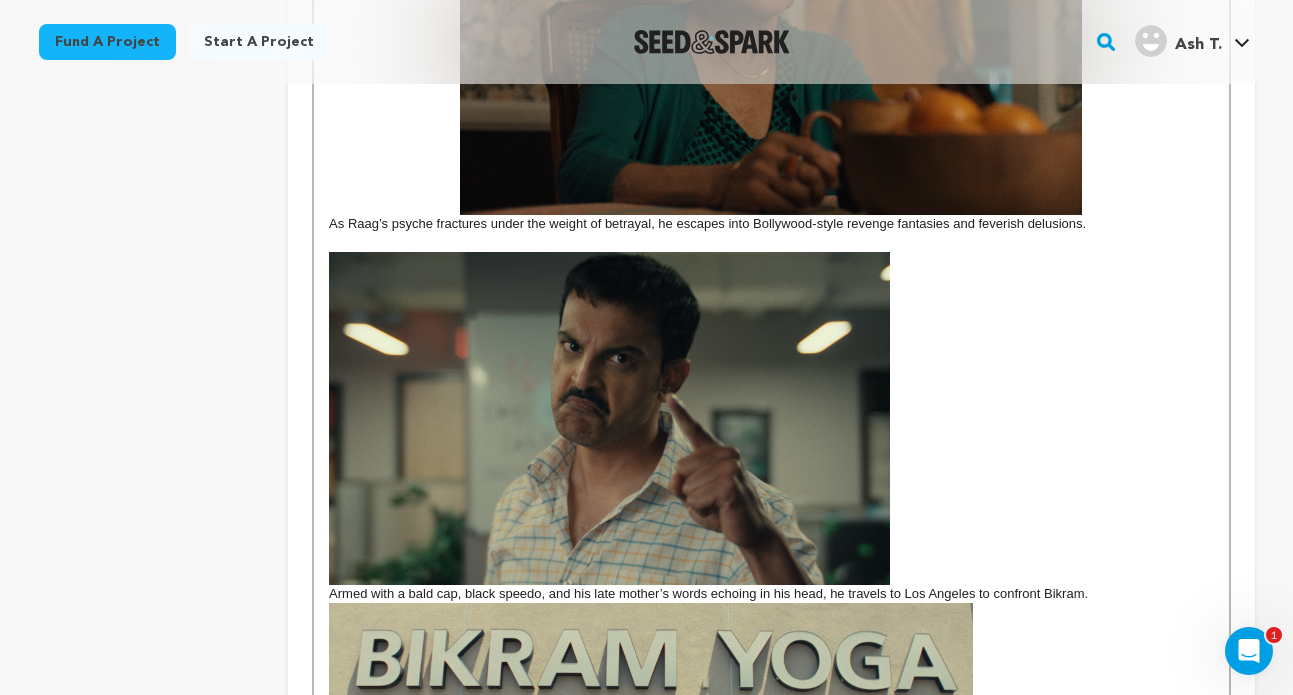 click at bounding box center (609, 418) 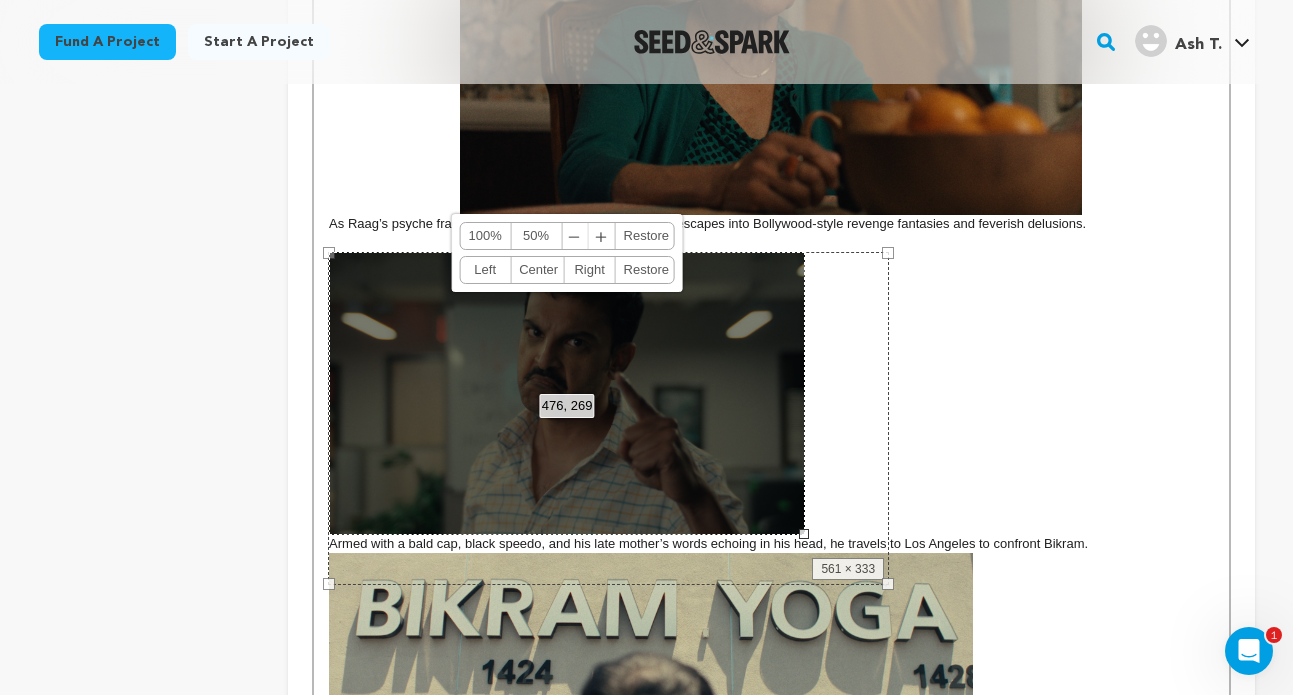 drag, startPoint x: 887, startPoint y: 588, endPoint x: 802, endPoint y: 524, distance: 106.400185 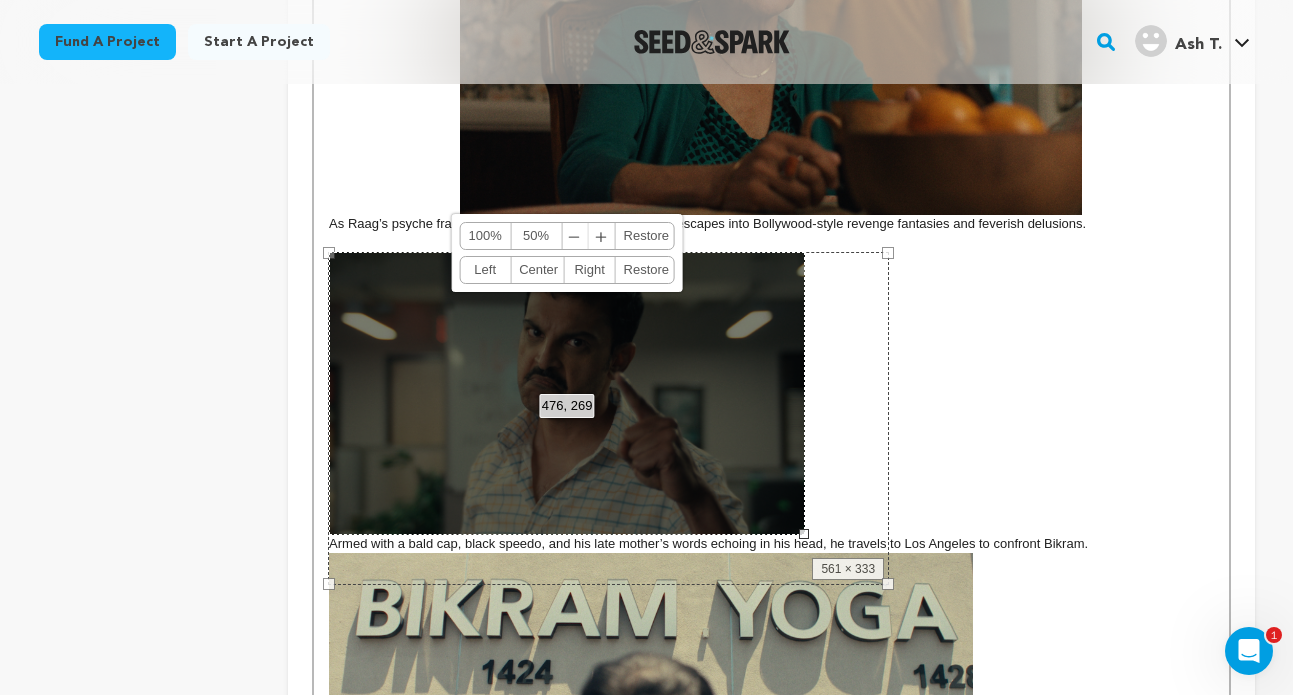 click on "476, 269
100%
50%
﹣
﹢
Restore
Left
Center
Right
Restore" at bounding box center [567, 393] 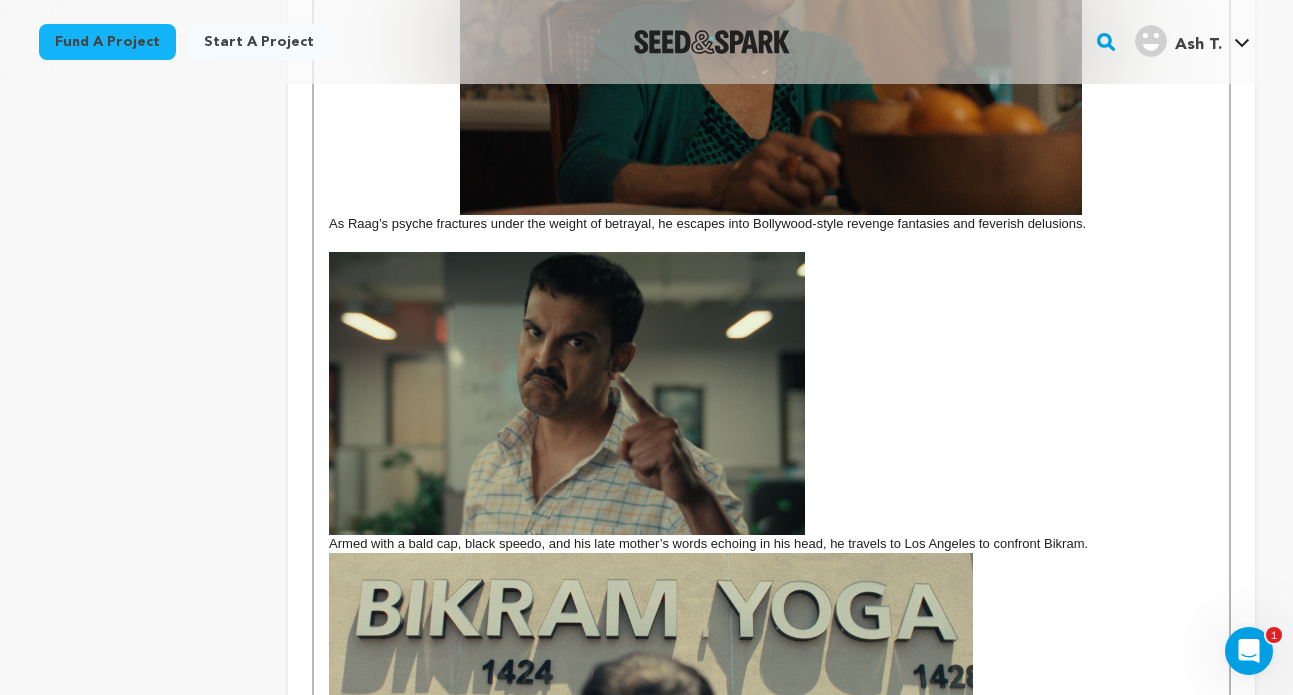 click on "Armed with a bald cap, black speedo, and his late mother’s words echoing in his head, he travels to Los Angeles to confront Bikram." at bounding box center (771, 402) 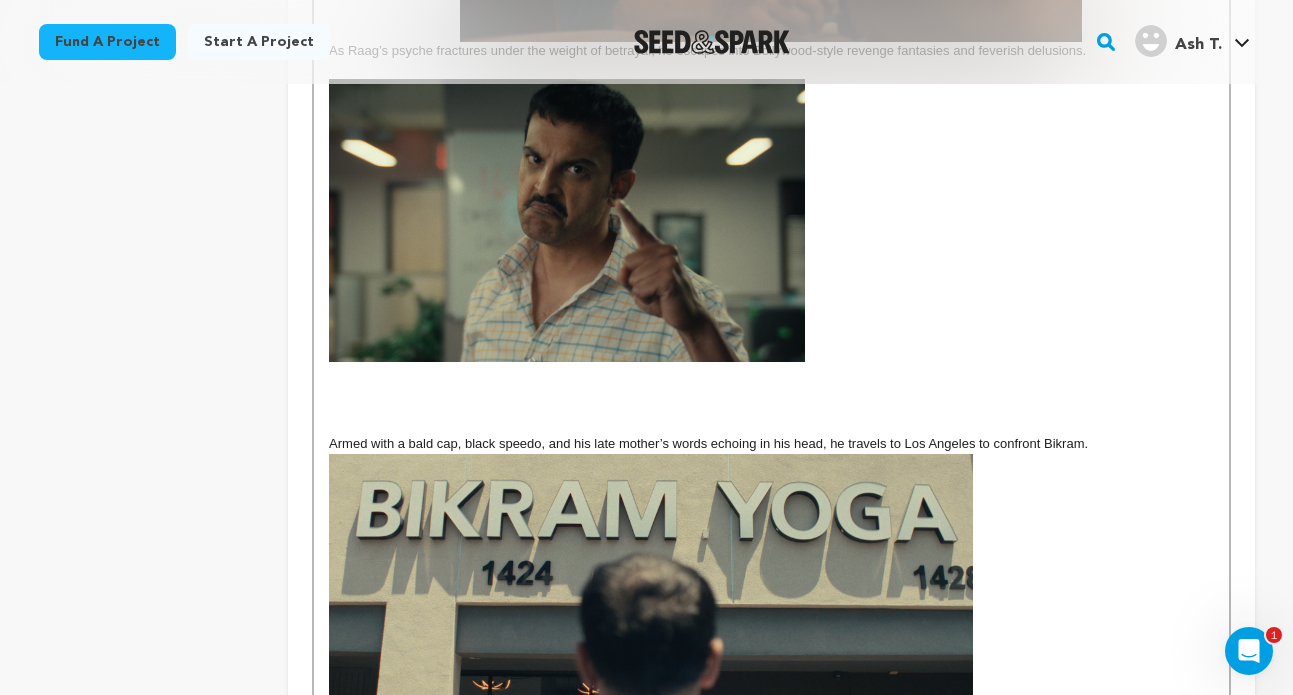 scroll, scrollTop: 2170, scrollLeft: 0, axis: vertical 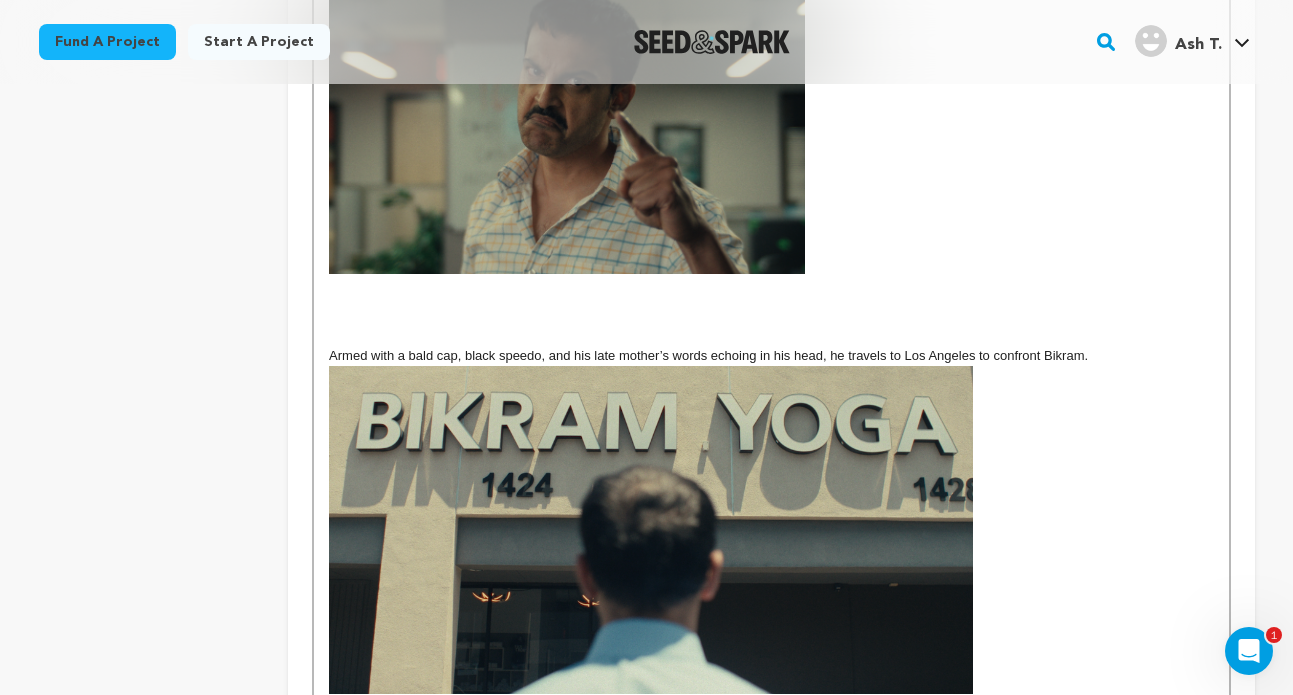 click at bounding box center [771, 301] 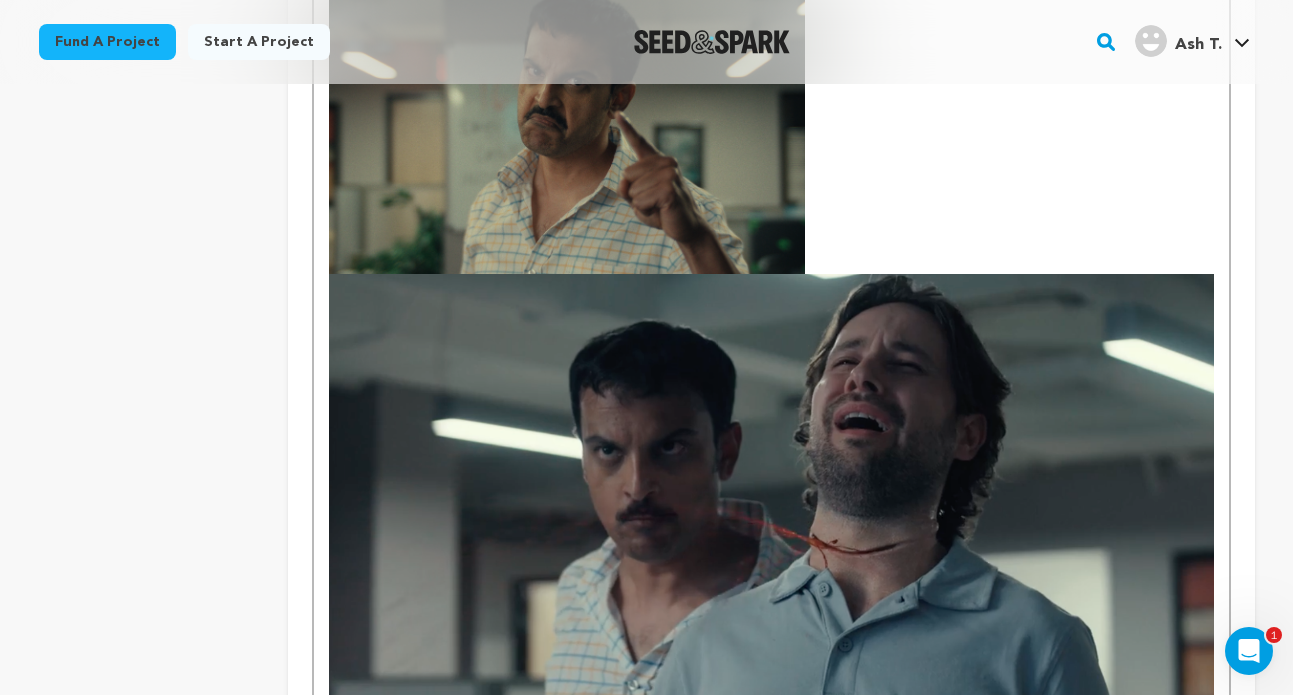 click at bounding box center [771, 514] 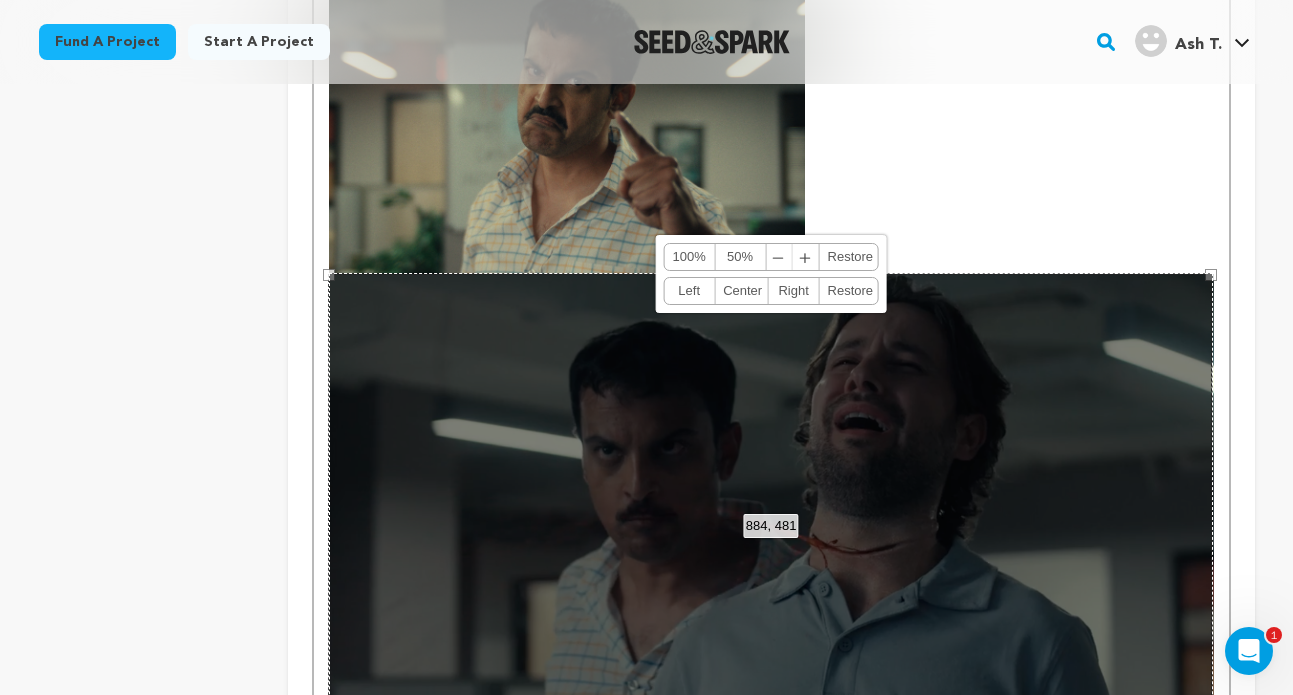 click on "Right" at bounding box center [794, 291] 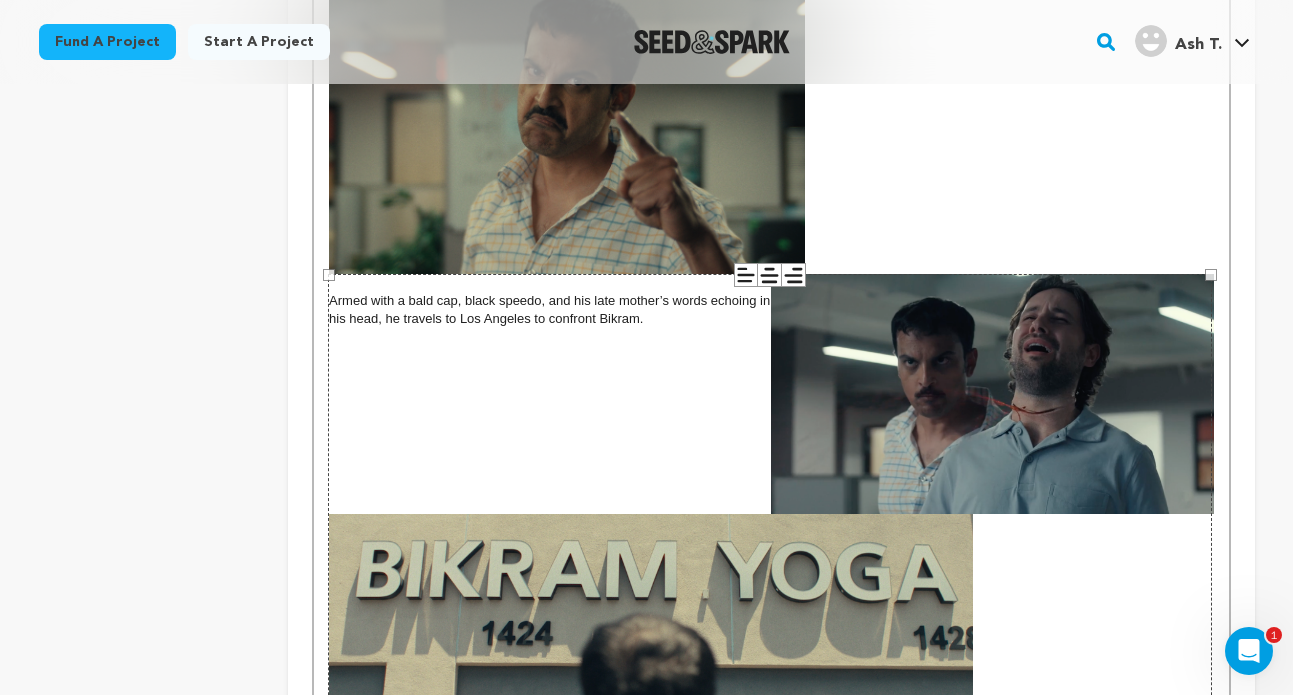 click on "884 × 481" at bounding box center [770, 514] 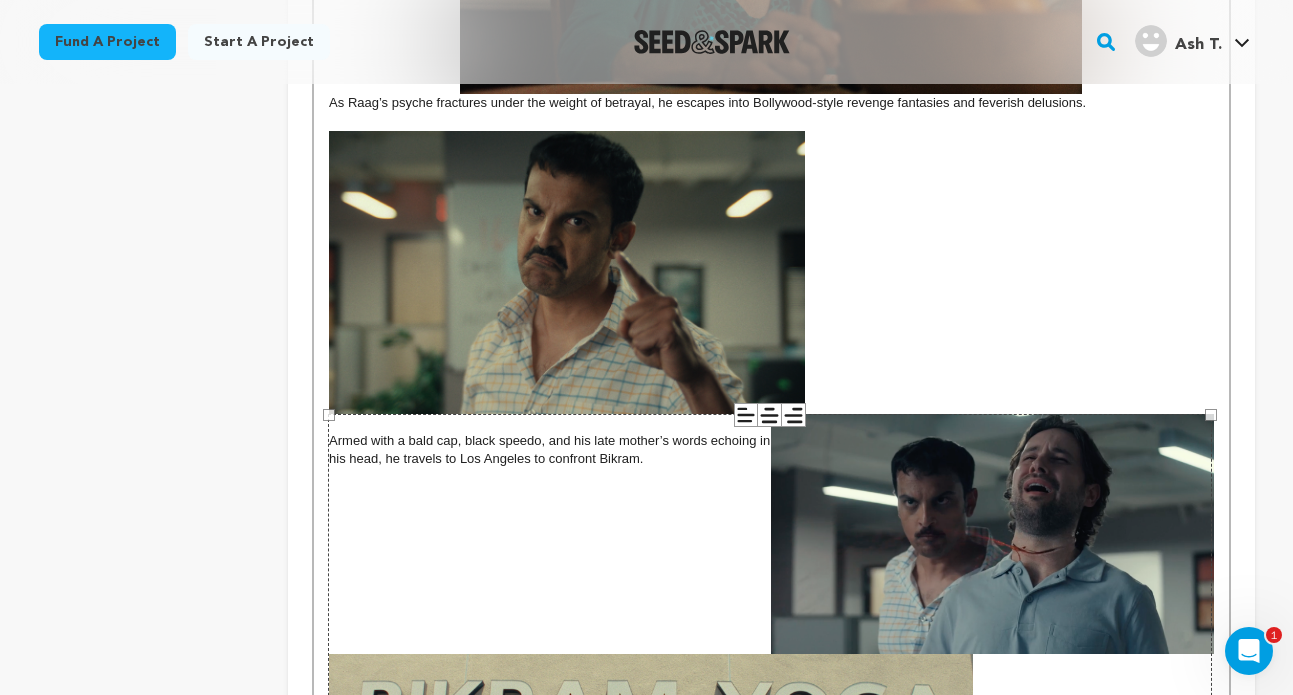 scroll, scrollTop: 2042, scrollLeft: 0, axis: vertical 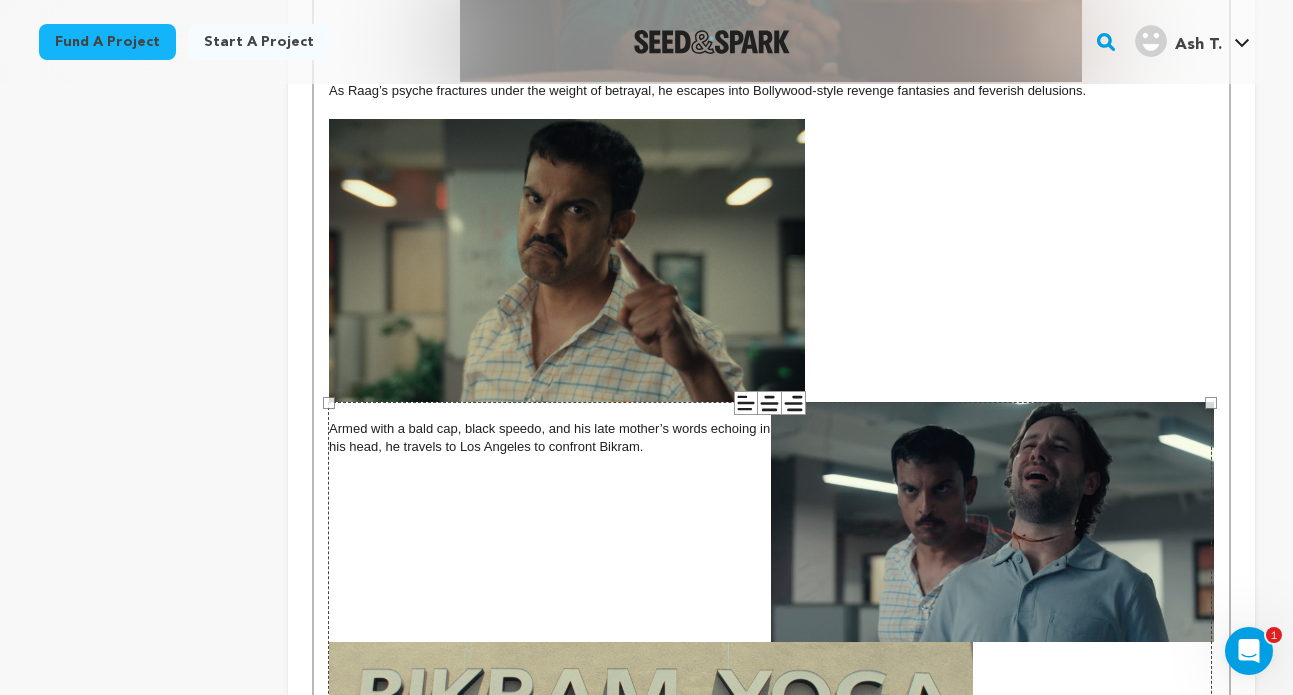 click at bounding box center (771, 260) 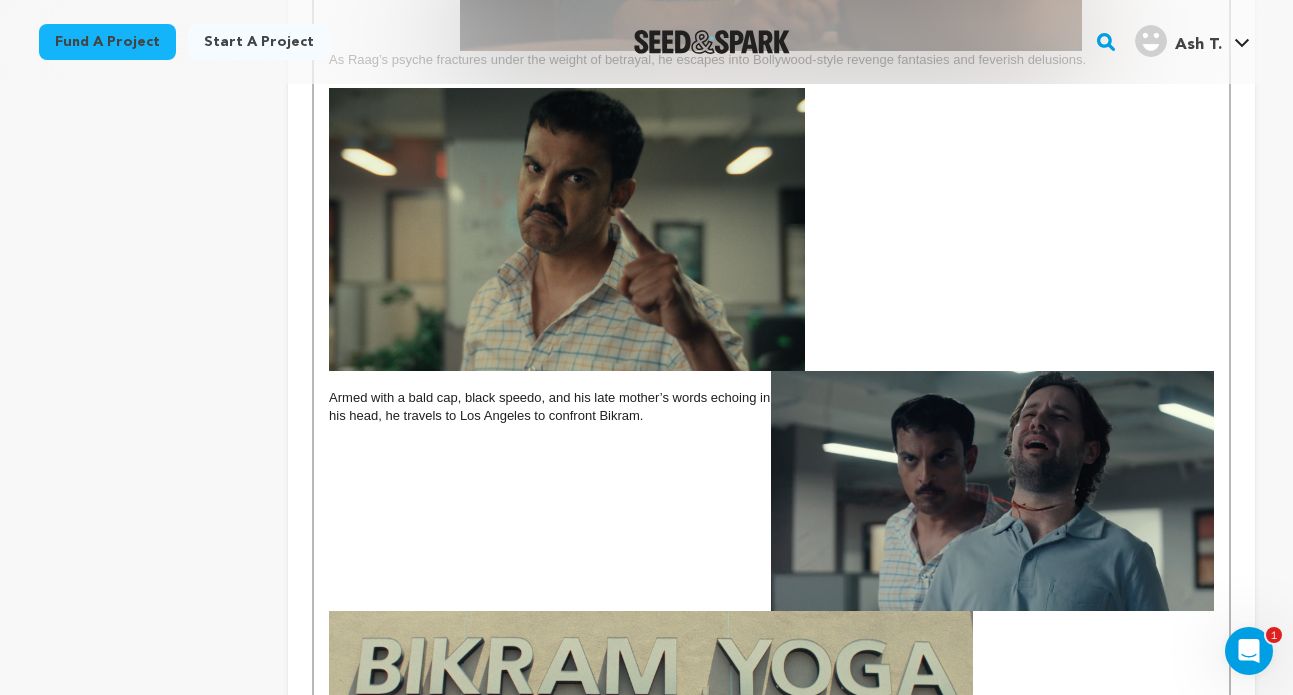 scroll, scrollTop: 2142, scrollLeft: 0, axis: vertical 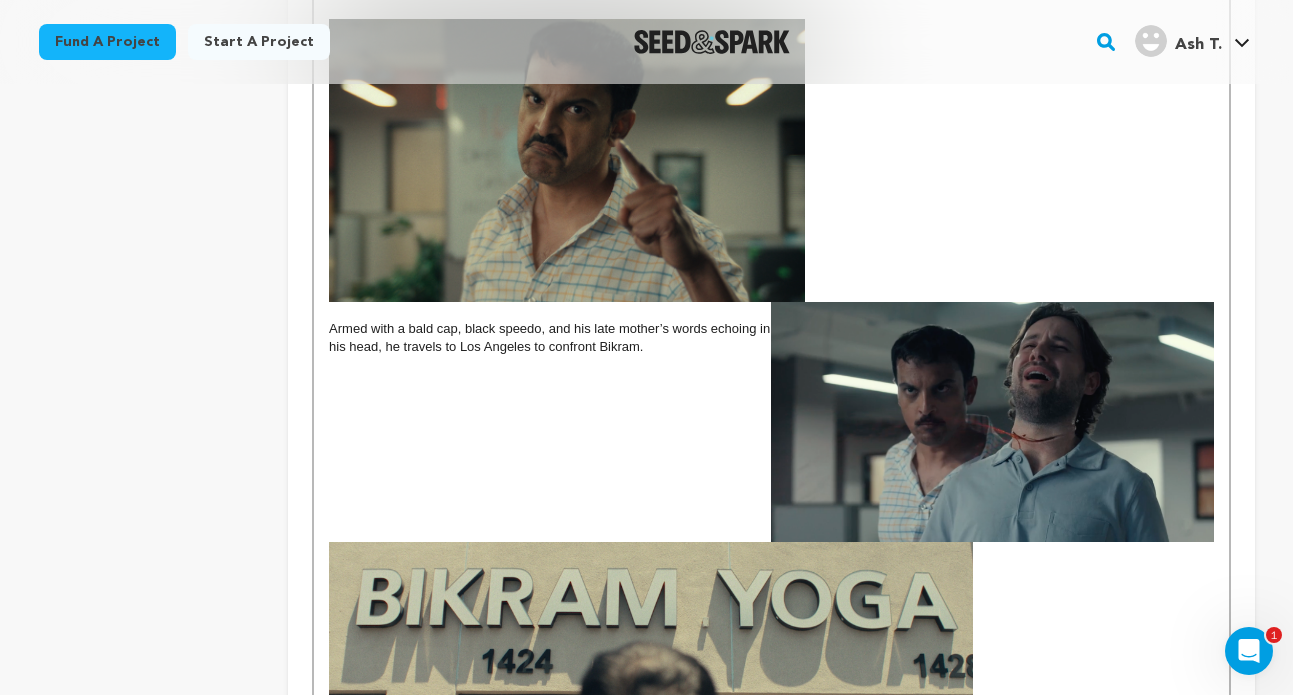 click at bounding box center [992, 422] 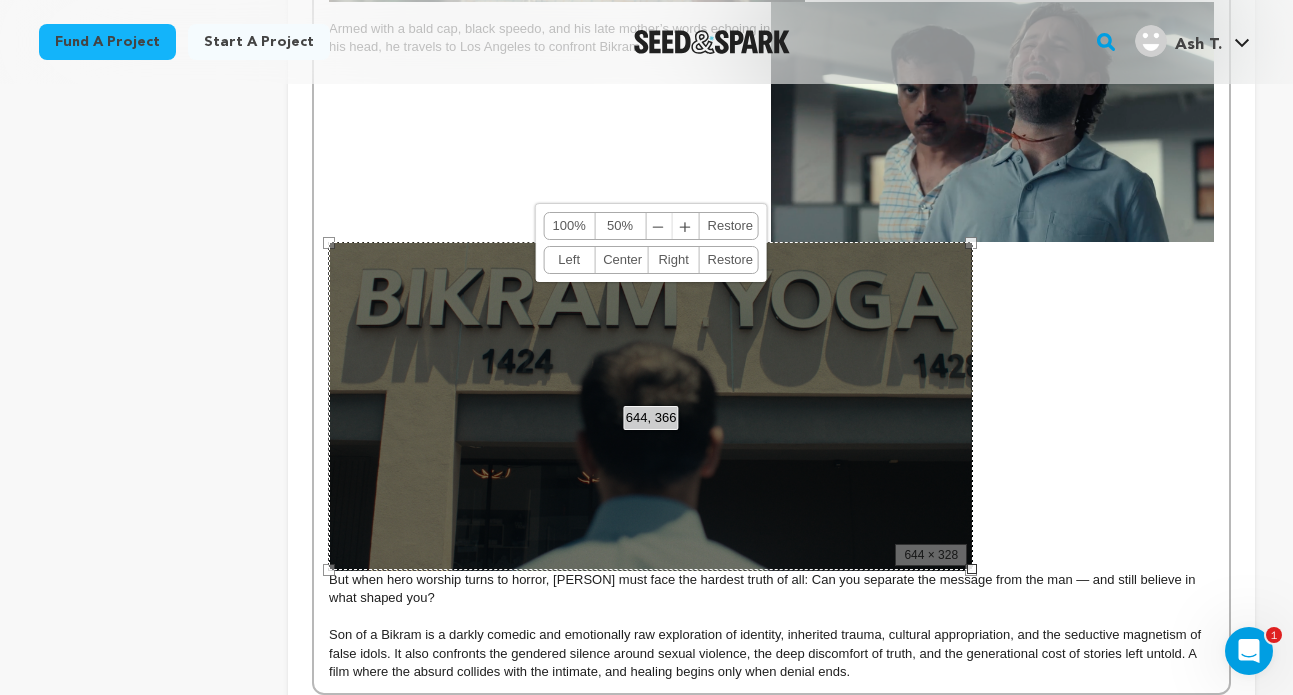 scroll, scrollTop: 2465, scrollLeft: 0, axis: vertical 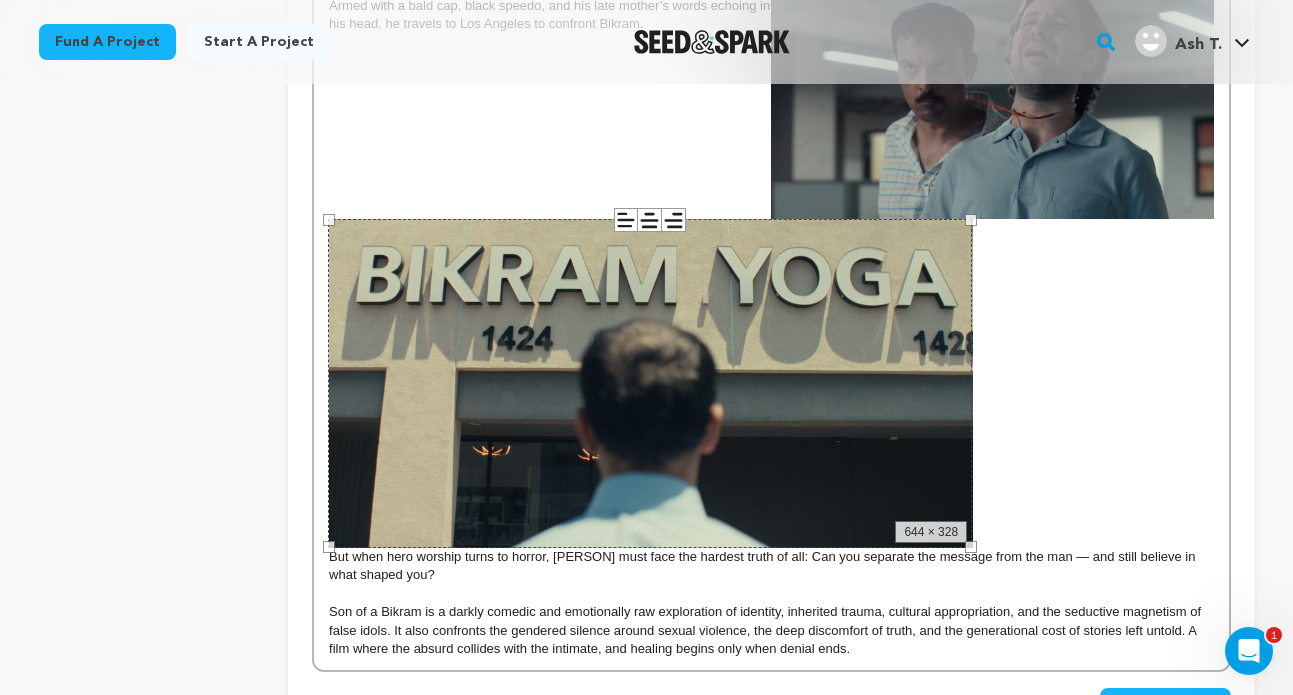 click on "Raag Choudhury lives a quiet, routine life in Boise, Idaho. By day, he’s a soft-spoken IT analyst with a tiffin lunchbox and a cubicle full of spiritual trinkets.  By night, he transforms into a devoted practitioner of Bikram Yoga, obsessively following the teachings of his idol and inspiration, the legendary yoga guru Bikram Choudhury. To Raag, Bikram represents strength, discipline, and masculine transcendence, a spiritual father figure in the absence of a real one.  Set in 2013, before the now-infamous sexual assault allegations against Bikram Choudhury had publicly surfaced, Raag’s world shatters when breaking news reveals the first public lawsuit against the guru. The backlash is swift, and Raag becomes a pariah in his workplace, ostracized for his devotion to a man suddenly branded a predator.  But the biggest blow comes at home, when his mother, Sharvani, finally confesses a long-held secret: Bikram is not just his idol. He’s his biological father." at bounding box center (771, -660) 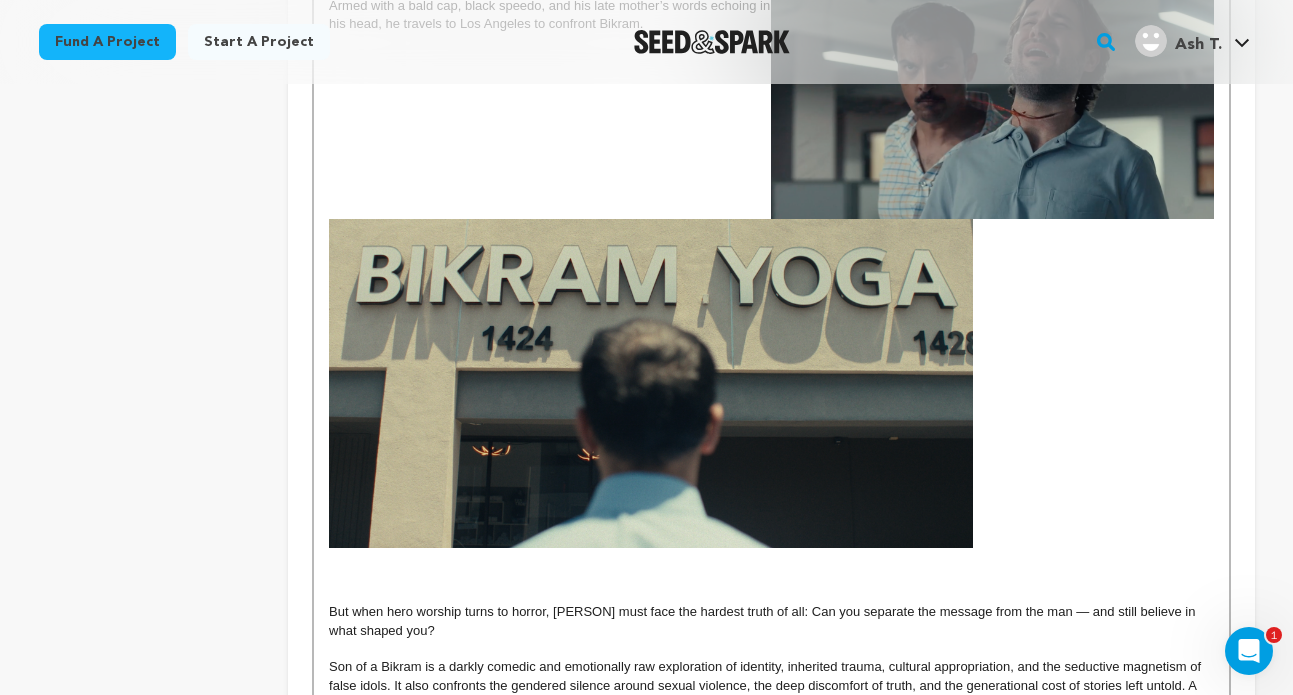 click at bounding box center [771, 291] 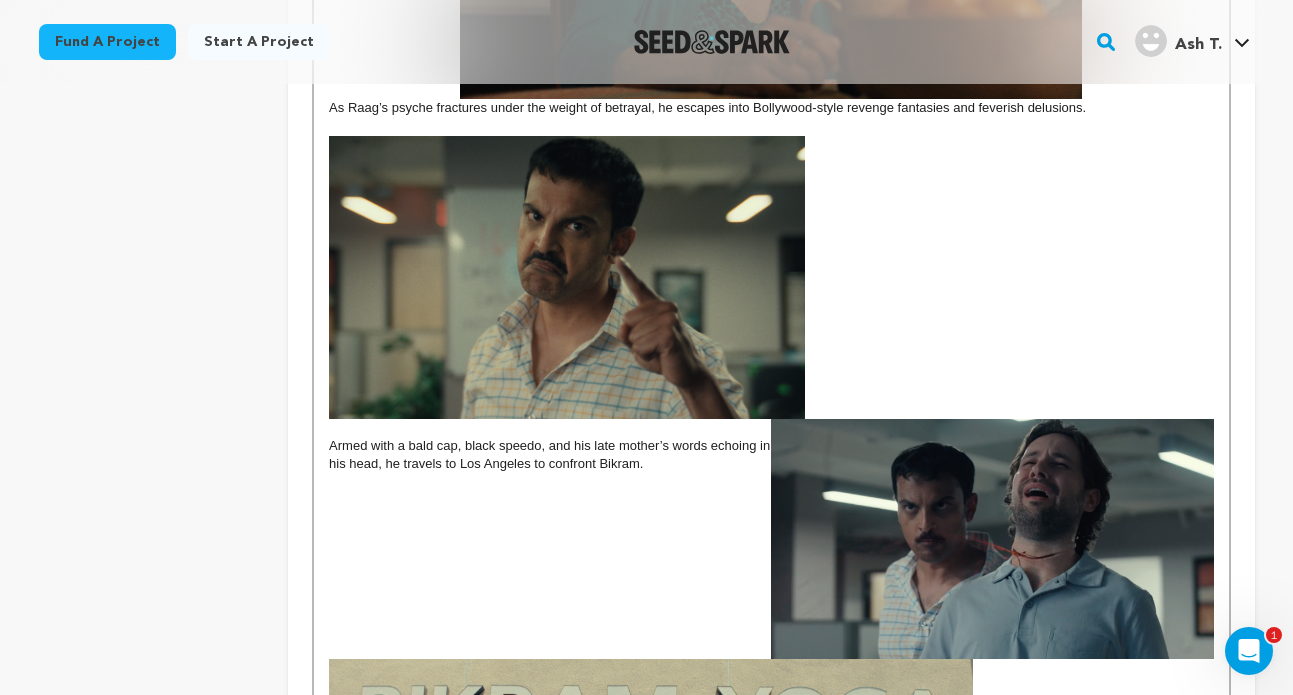 scroll, scrollTop: 2049, scrollLeft: 0, axis: vertical 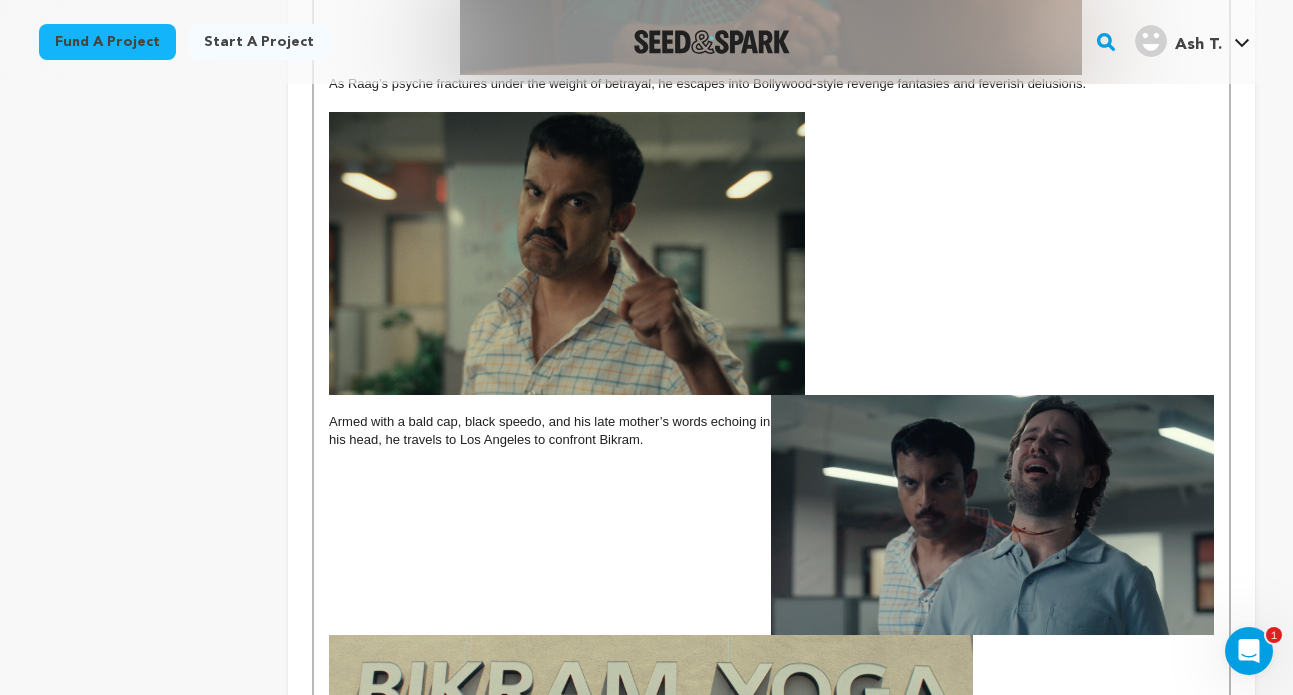 click at bounding box center (771, 253) 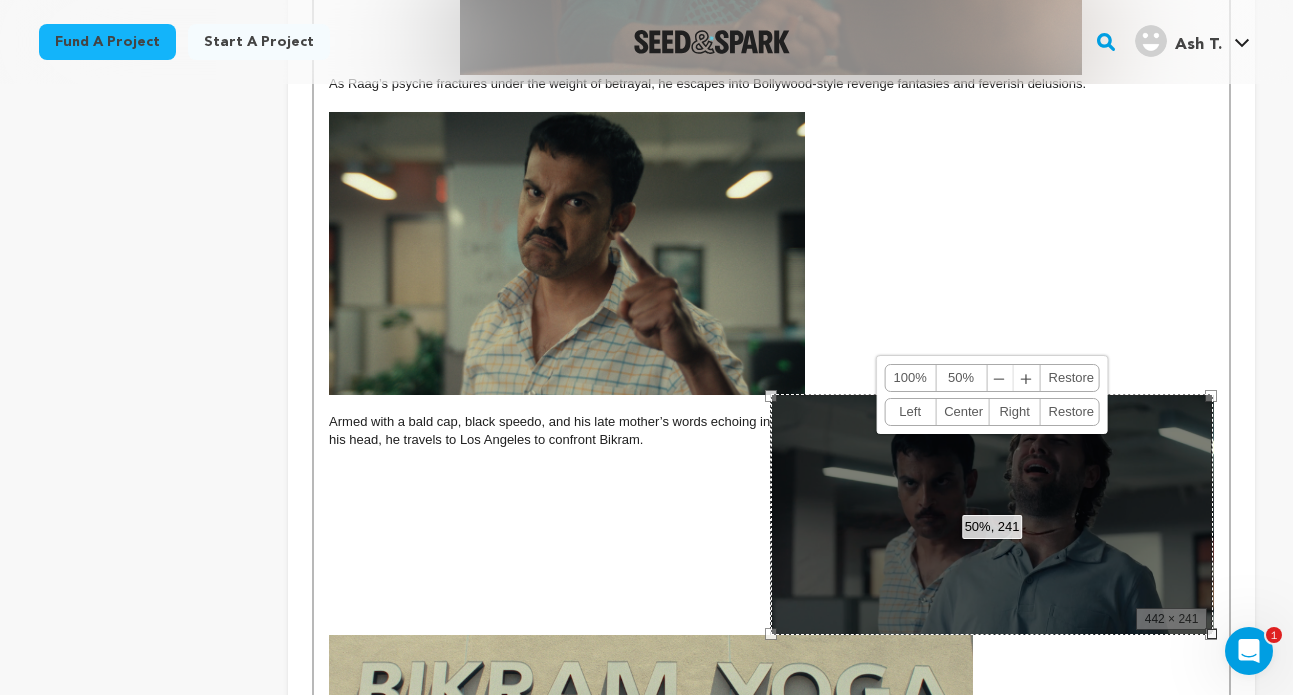 drag, startPoint x: 924, startPoint y: 436, endPoint x: 731, endPoint y: 546, distance: 222.14635 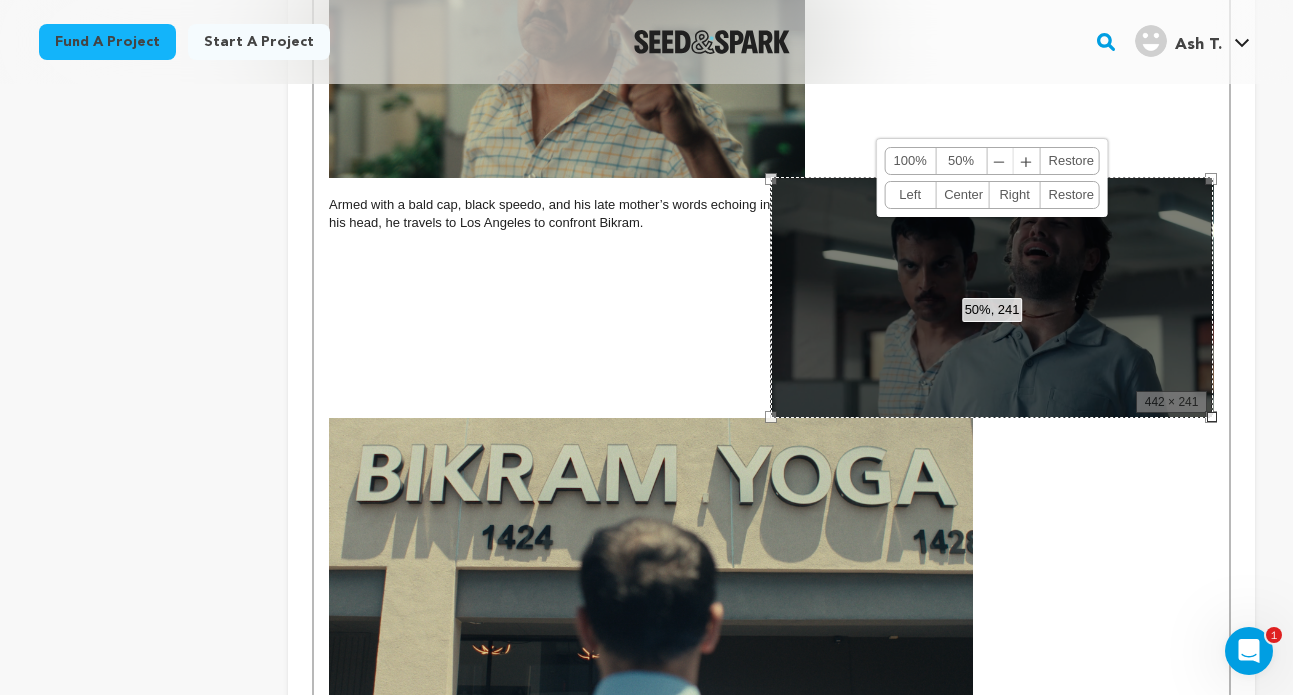 scroll, scrollTop: 2240, scrollLeft: 0, axis: vertical 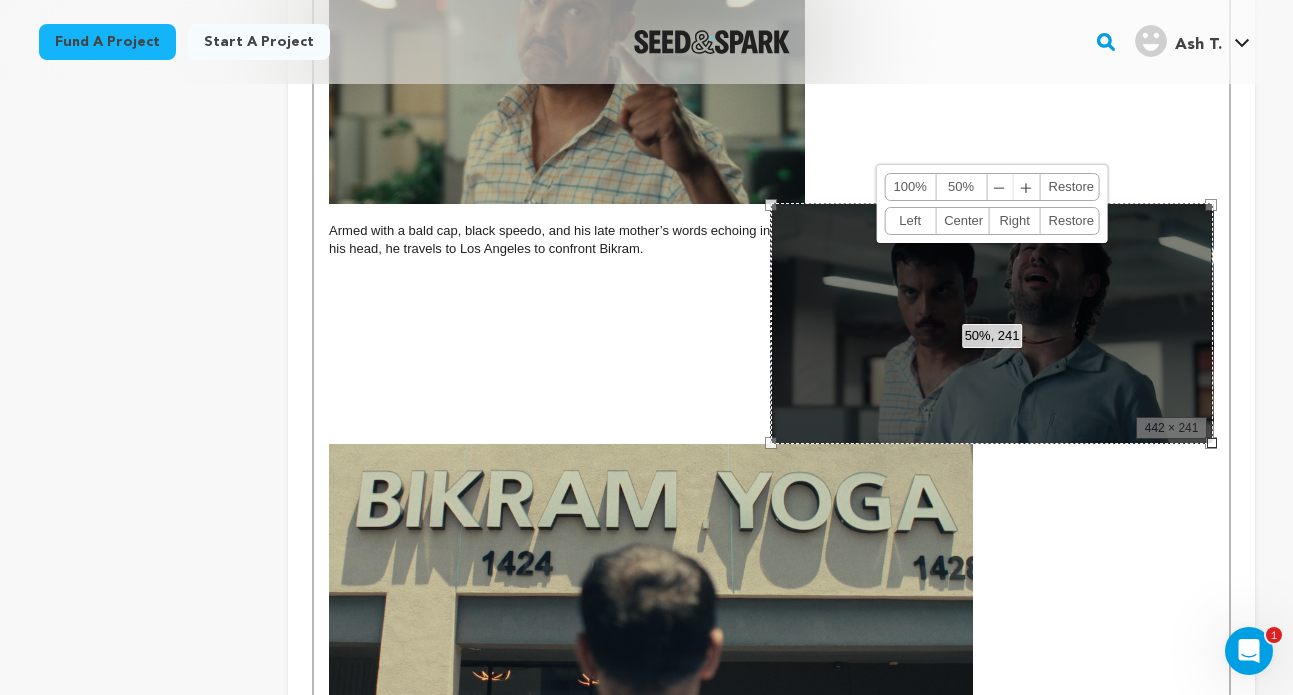 drag, startPoint x: 897, startPoint y: 346, endPoint x: 724, endPoint y: 436, distance: 195.01025 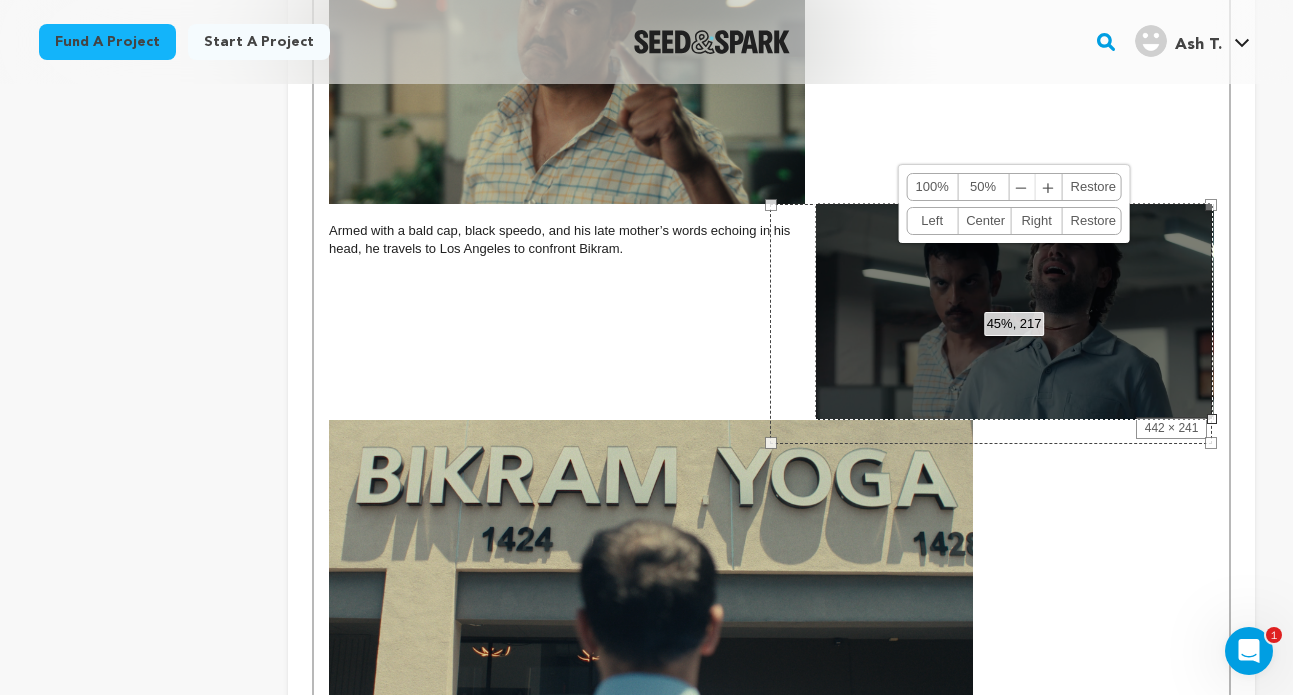 click at bounding box center (771, 512) 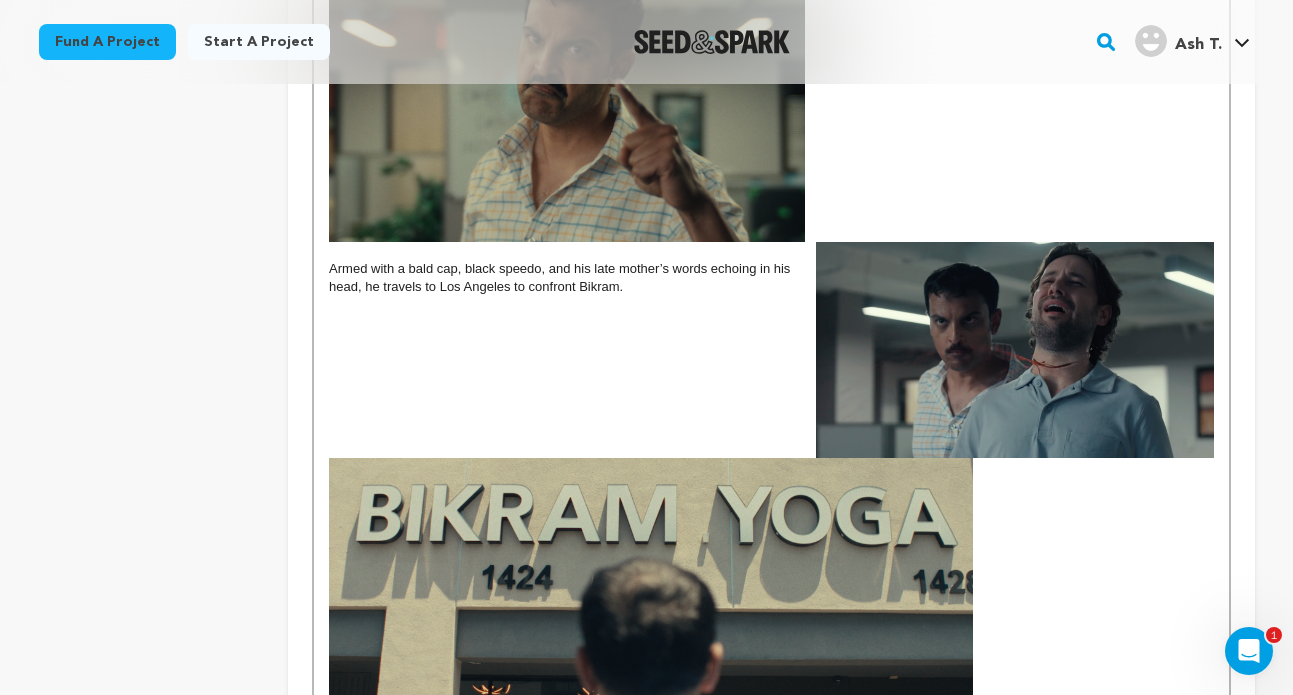 scroll, scrollTop: 2285, scrollLeft: 0, axis: vertical 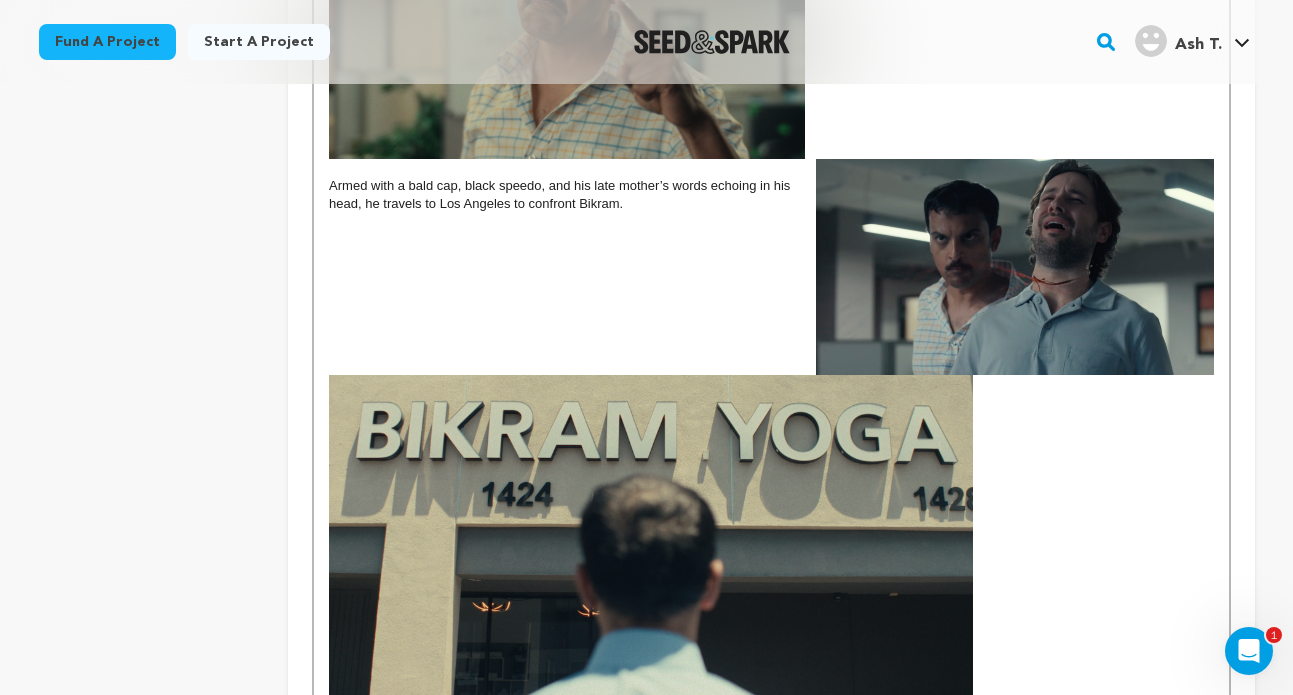 click at bounding box center [1015, 267] 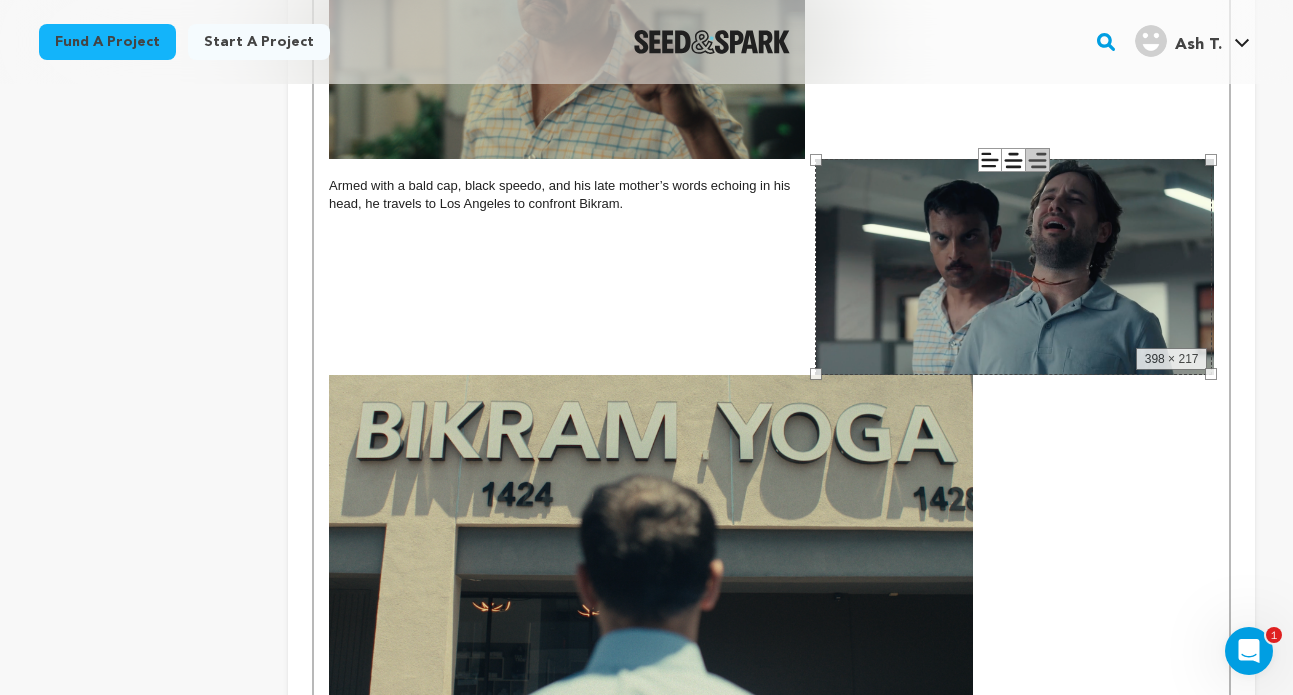 click at bounding box center [771, 467] 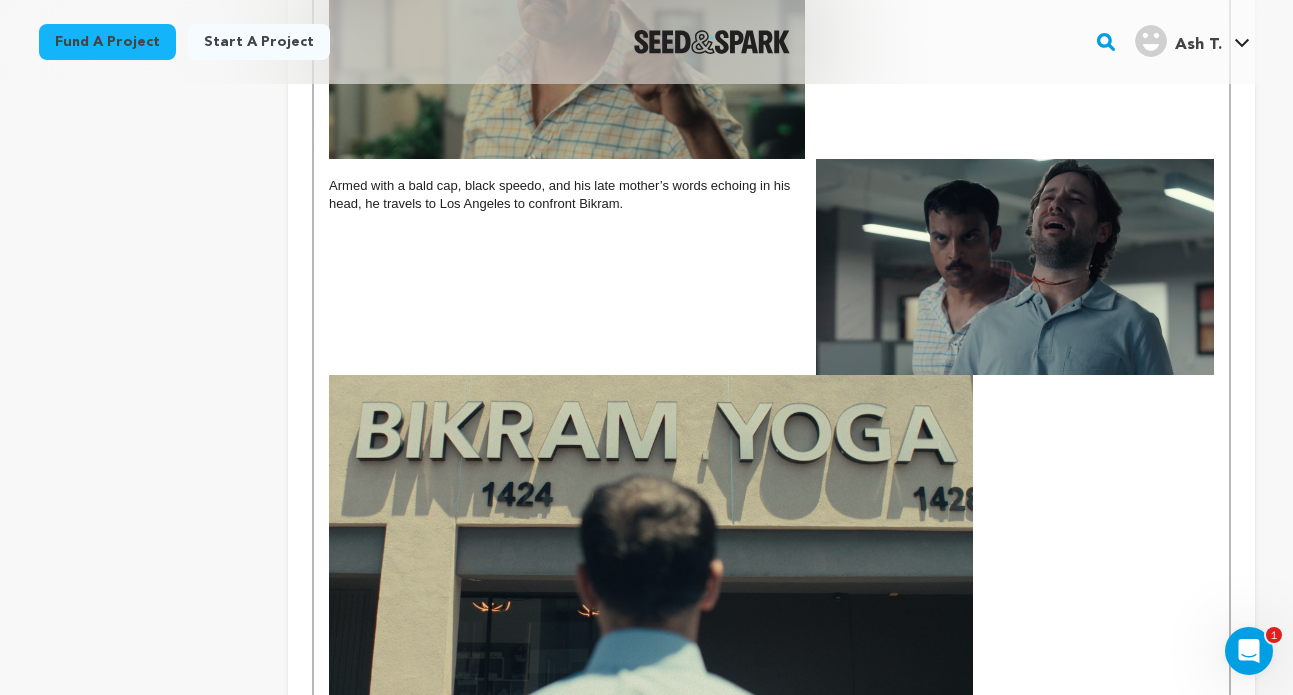 click at bounding box center [771, 504] 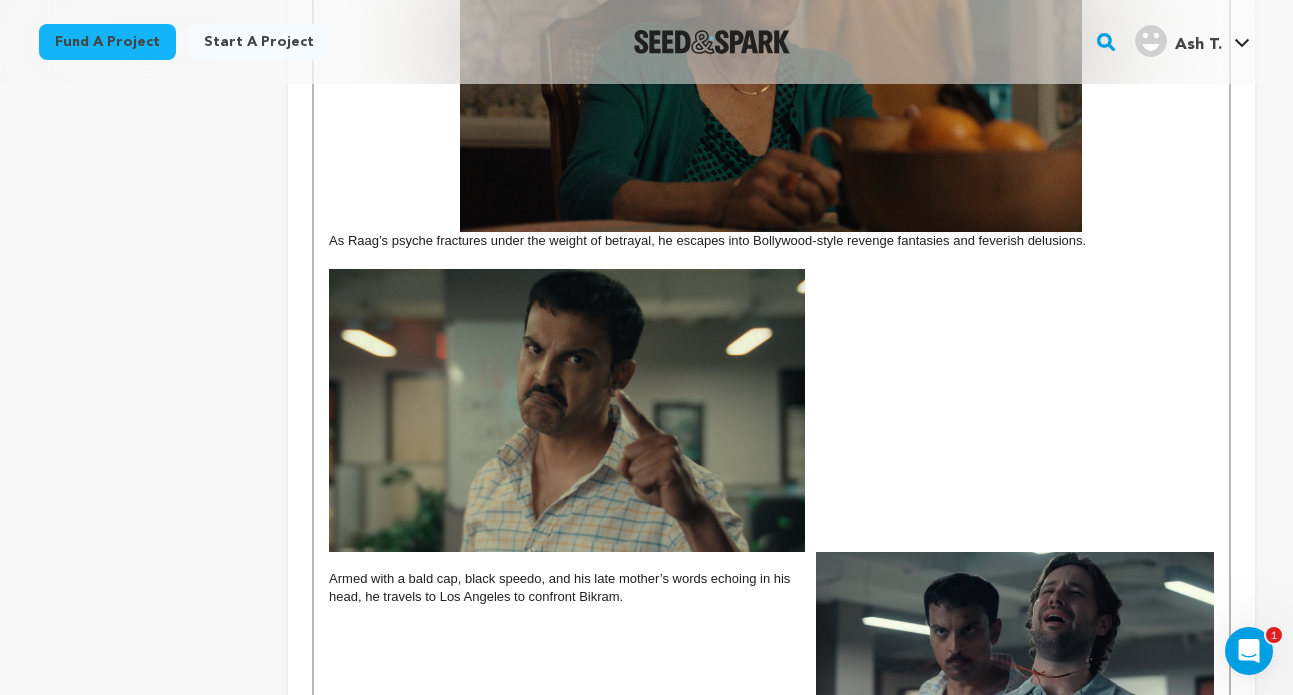 scroll, scrollTop: 1903, scrollLeft: 0, axis: vertical 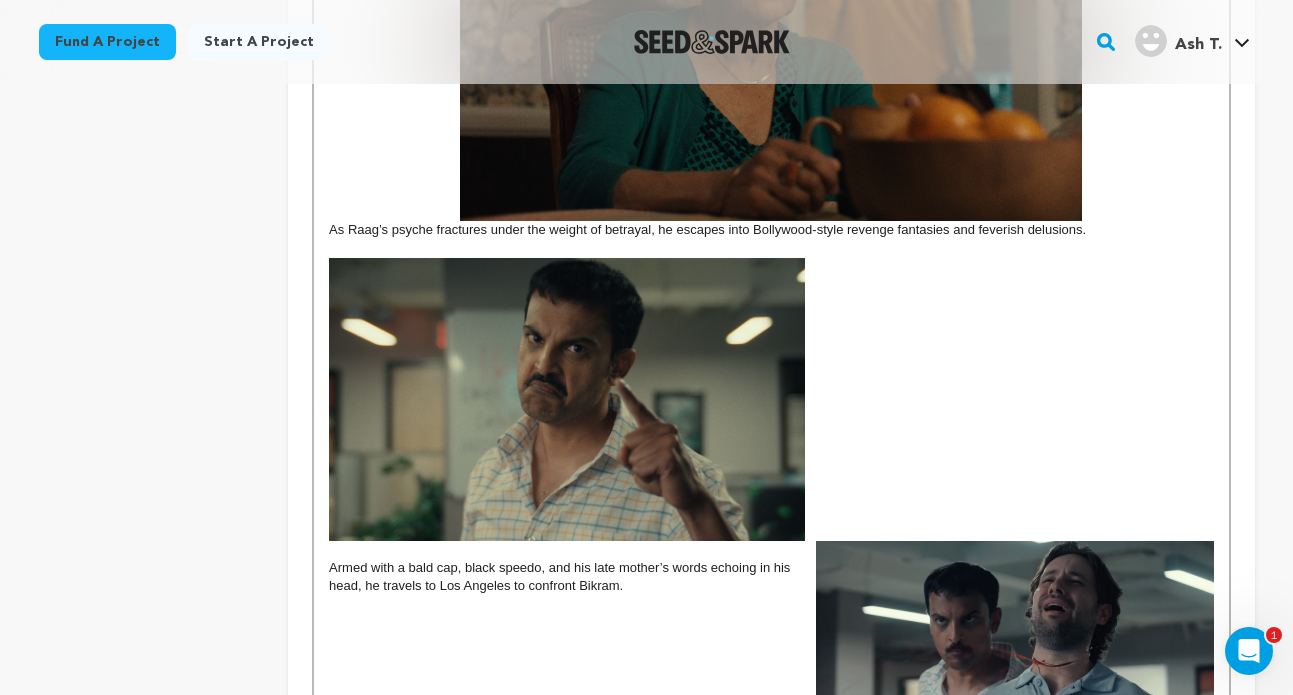 drag, startPoint x: 328, startPoint y: 234, endPoint x: 1111, endPoint y: 234, distance: 783 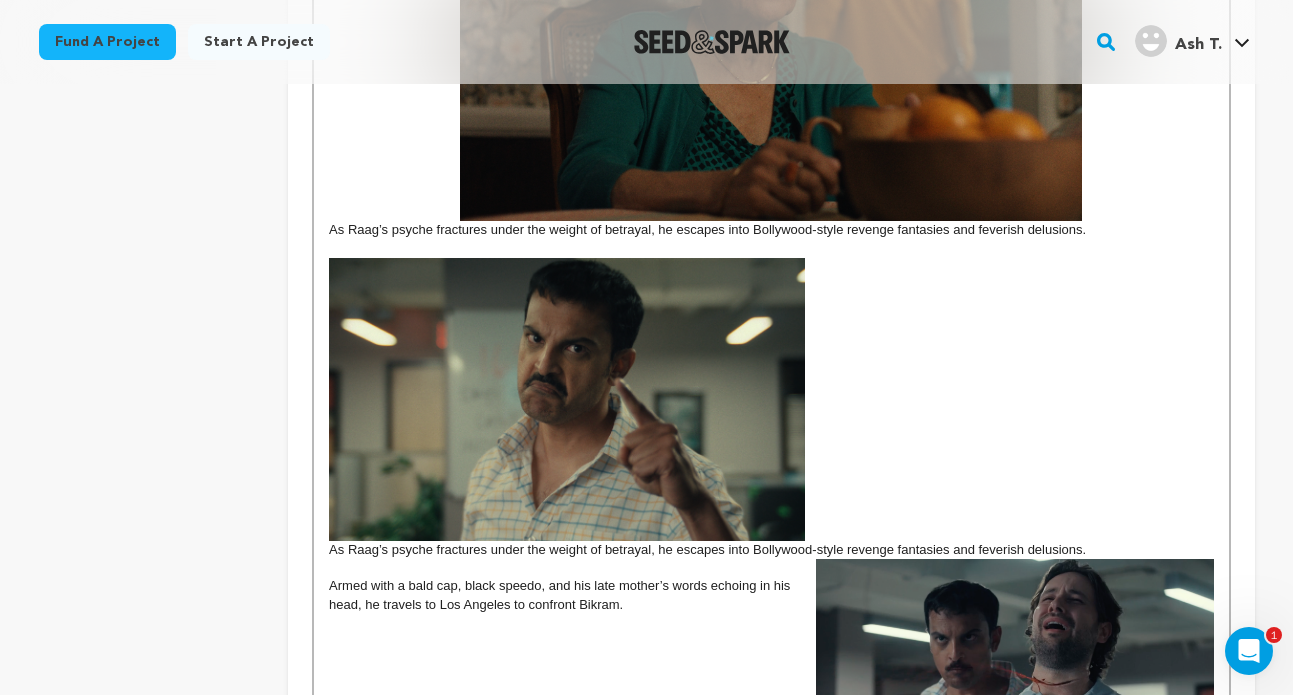 scroll, scrollTop: 150, scrollLeft: 0, axis: vertical 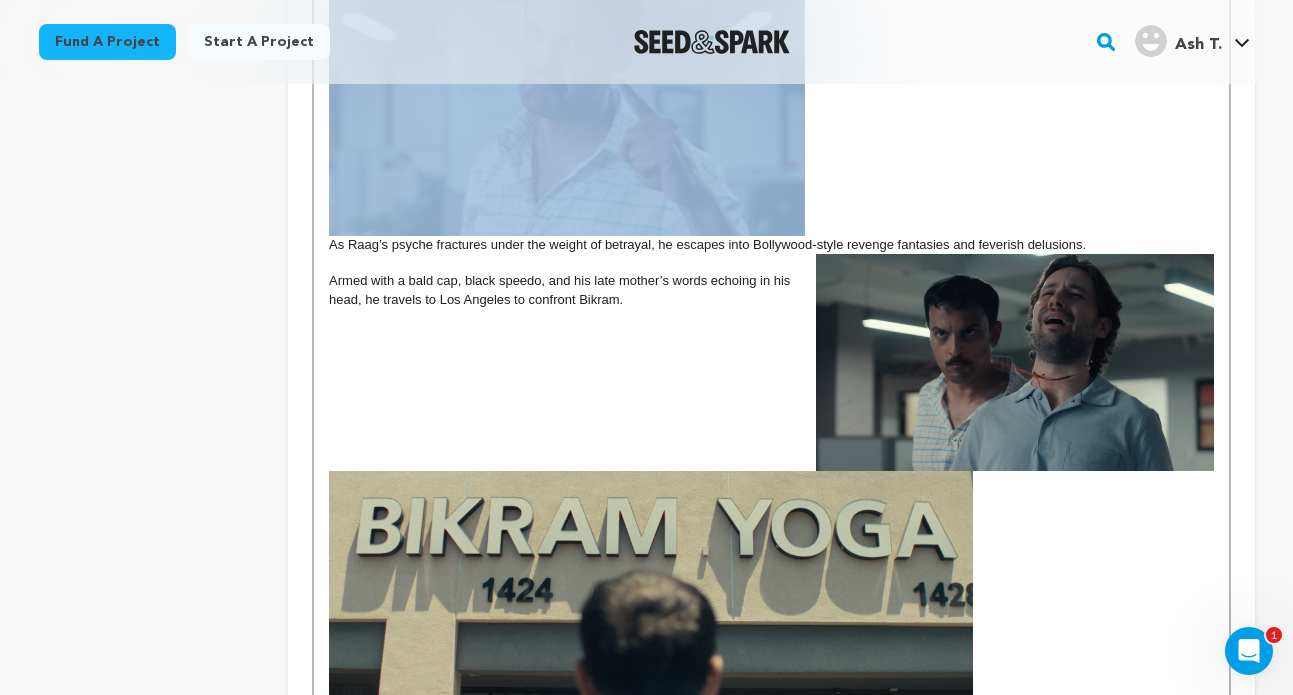 drag, startPoint x: 1109, startPoint y: 233, endPoint x: 1091, endPoint y: 249, distance: 24.083189 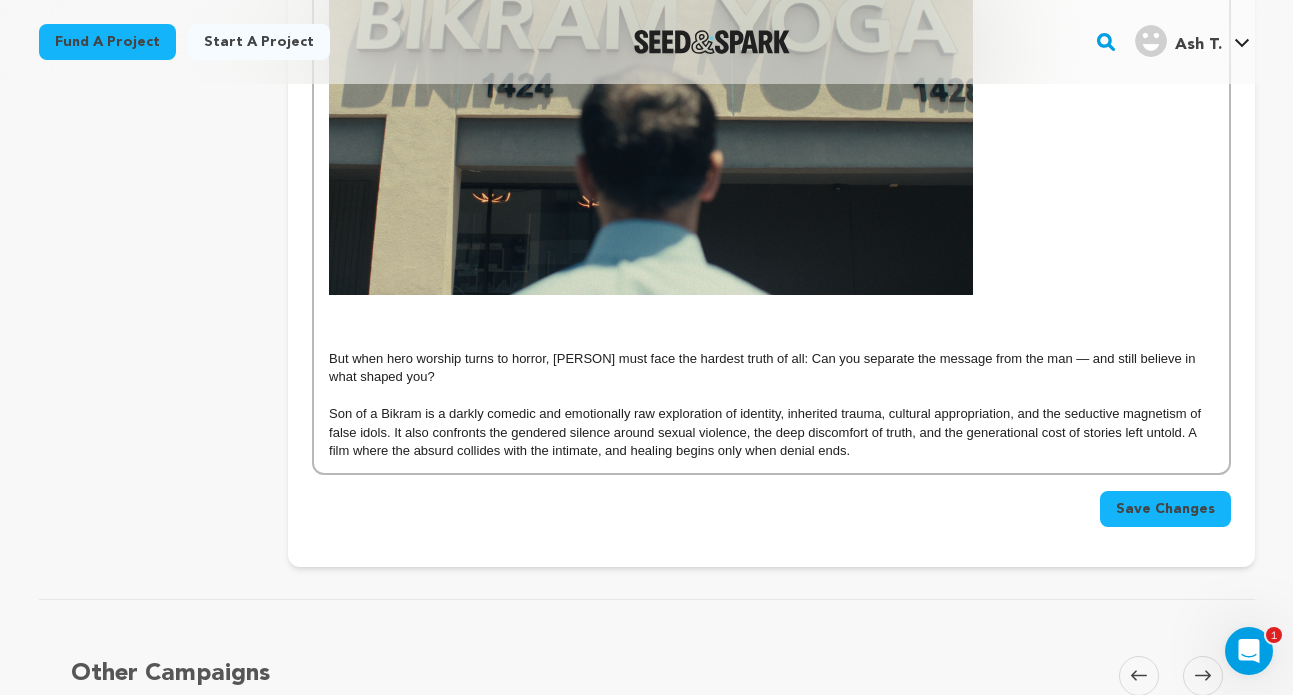 scroll, scrollTop: 2645, scrollLeft: 0, axis: vertical 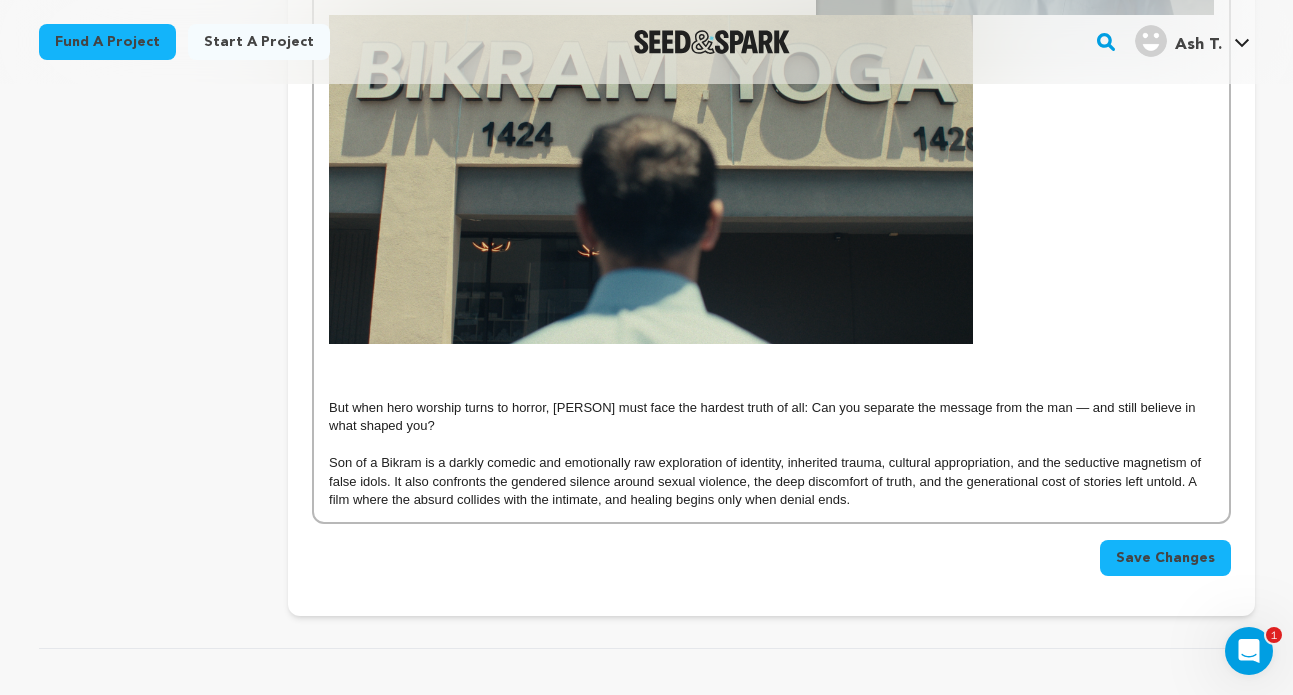 click at bounding box center (771, 390) 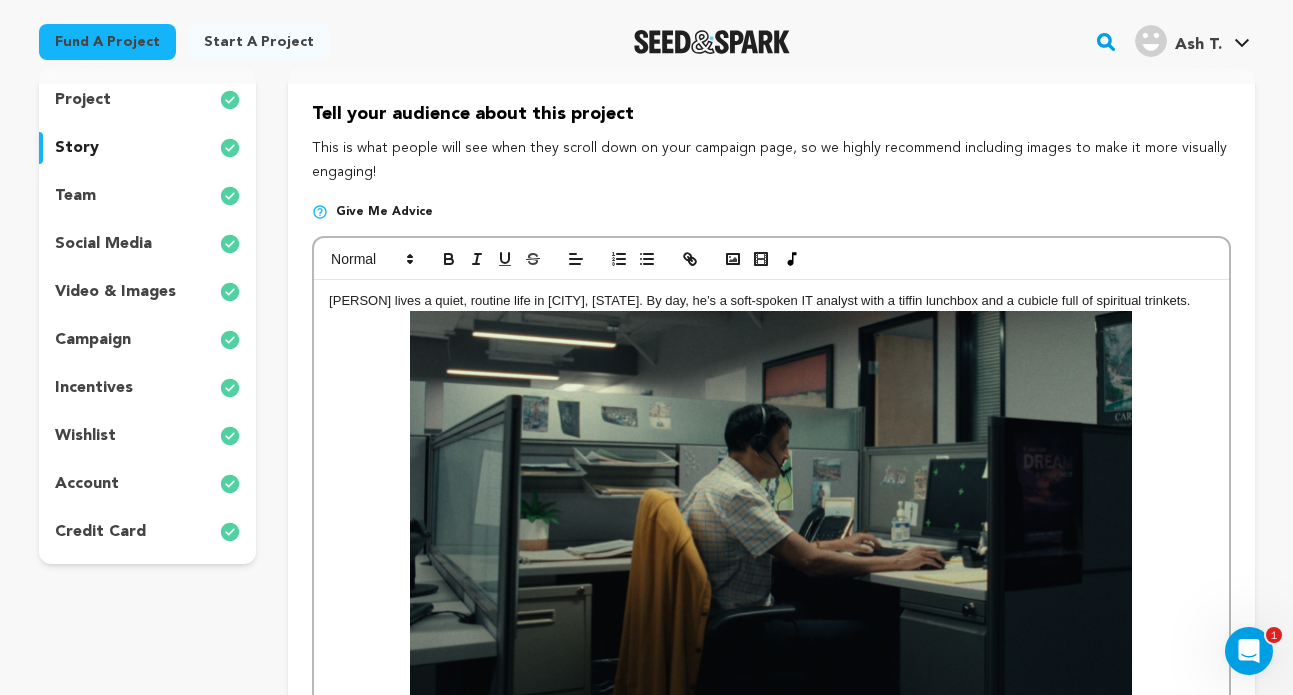 scroll, scrollTop: 195, scrollLeft: 0, axis: vertical 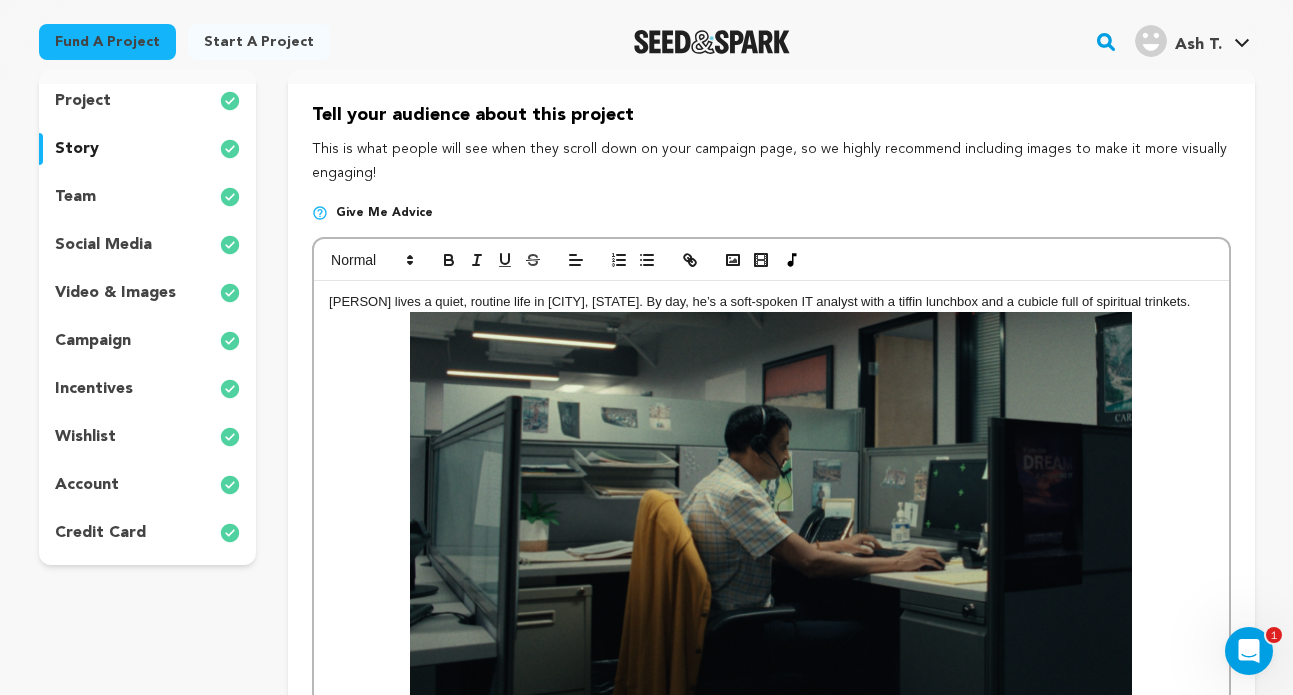 click on "Raag Choudhury lives a quiet, routine life in Boise, Idaho. By day, he’s a soft-spoken IT analyst with a tiffin lunchbox and a cubicle full of spiritual trinkets." at bounding box center [771, 302] 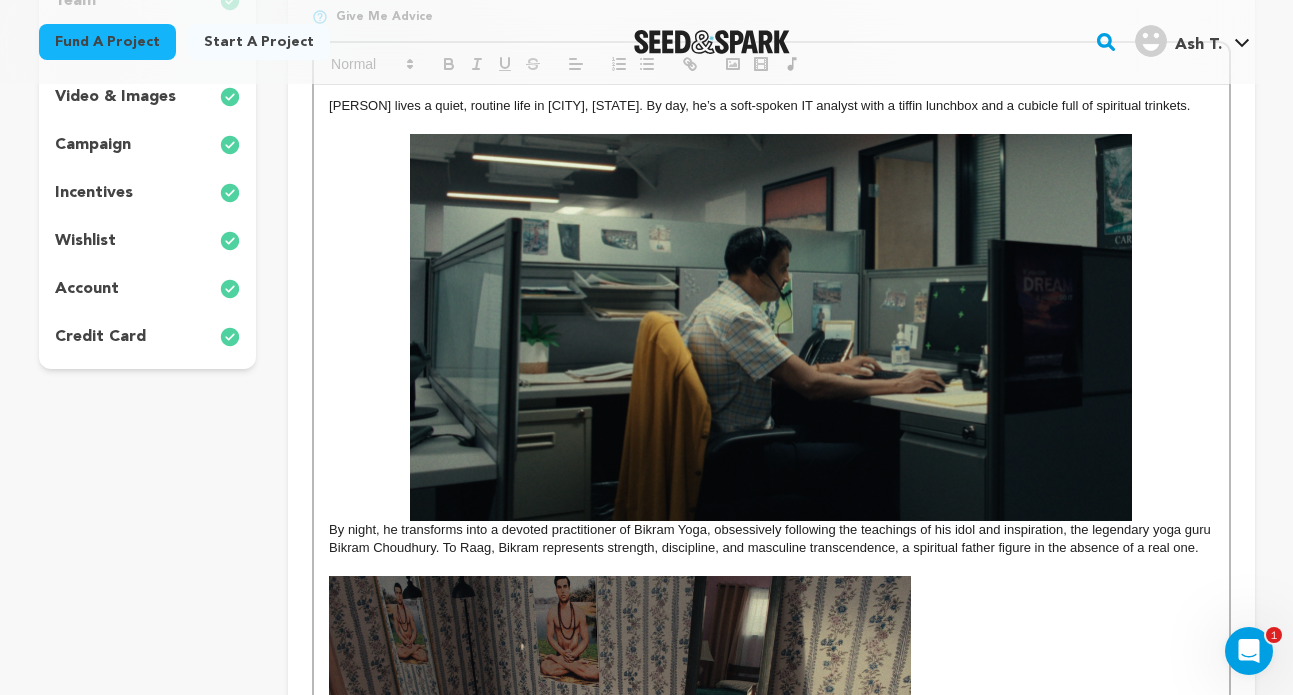 scroll, scrollTop: 476, scrollLeft: 0, axis: vertical 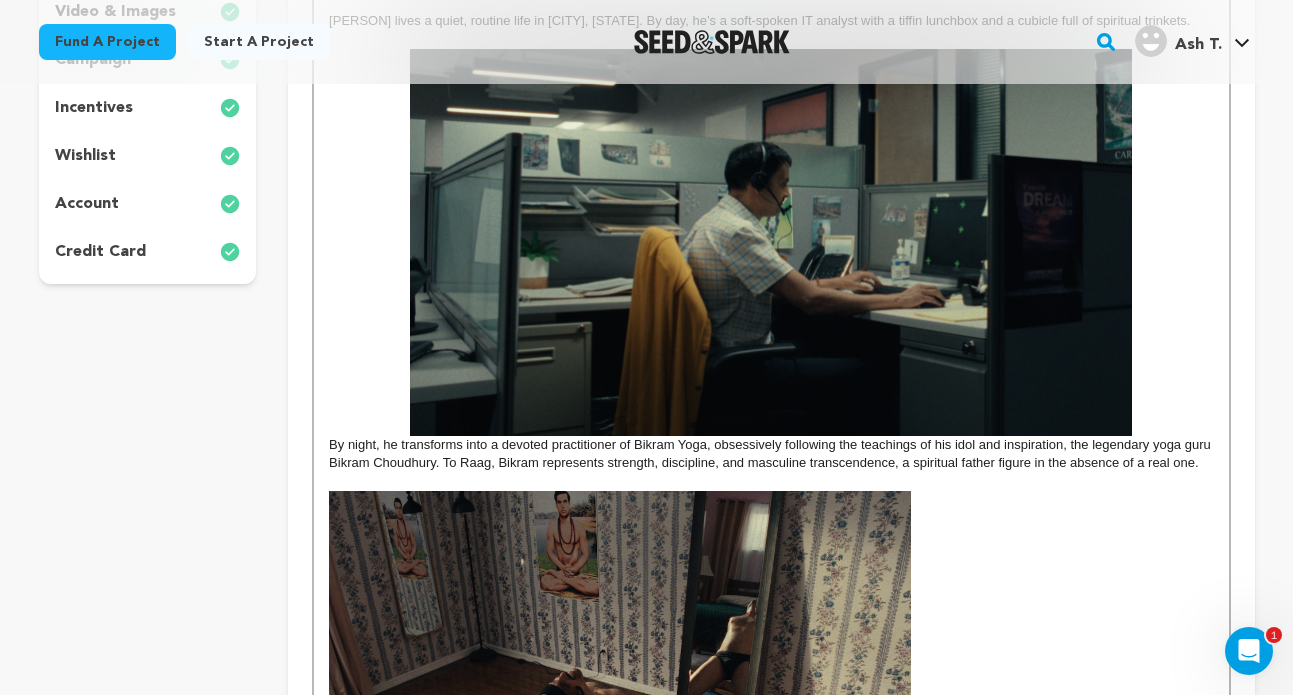 click at bounding box center [771, 242] 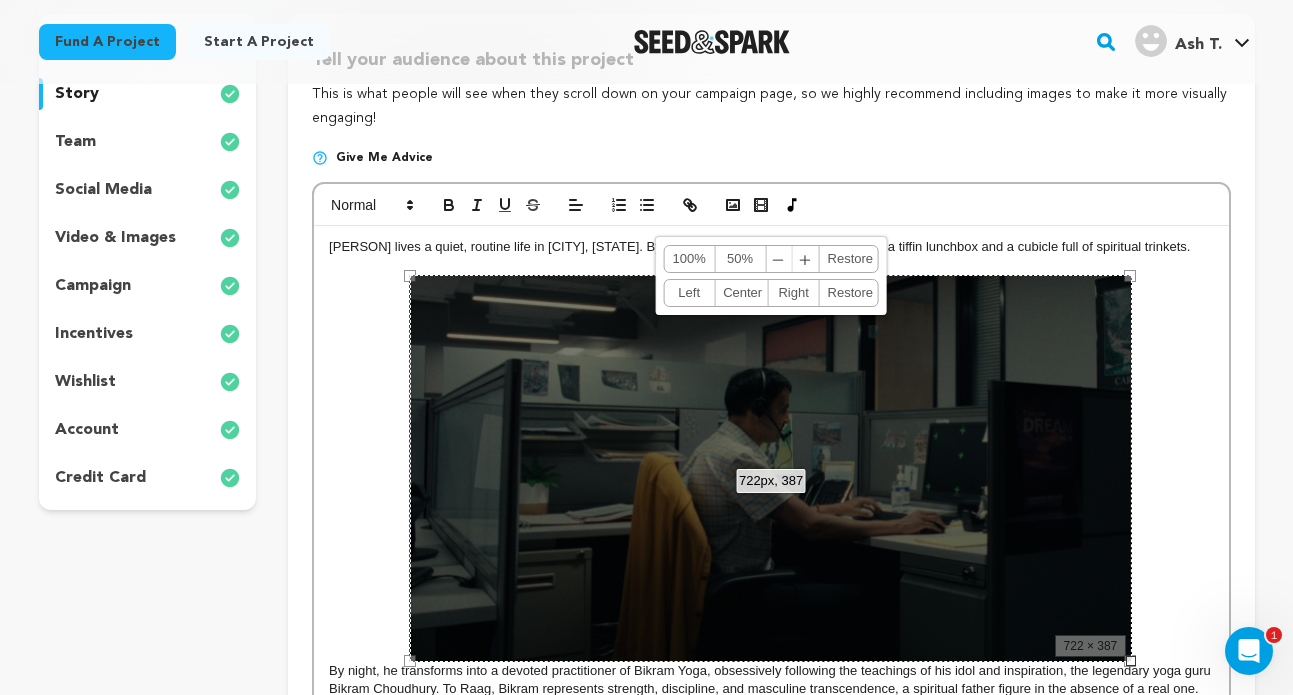 scroll, scrollTop: 251, scrollLeft: 0, axis: vertical 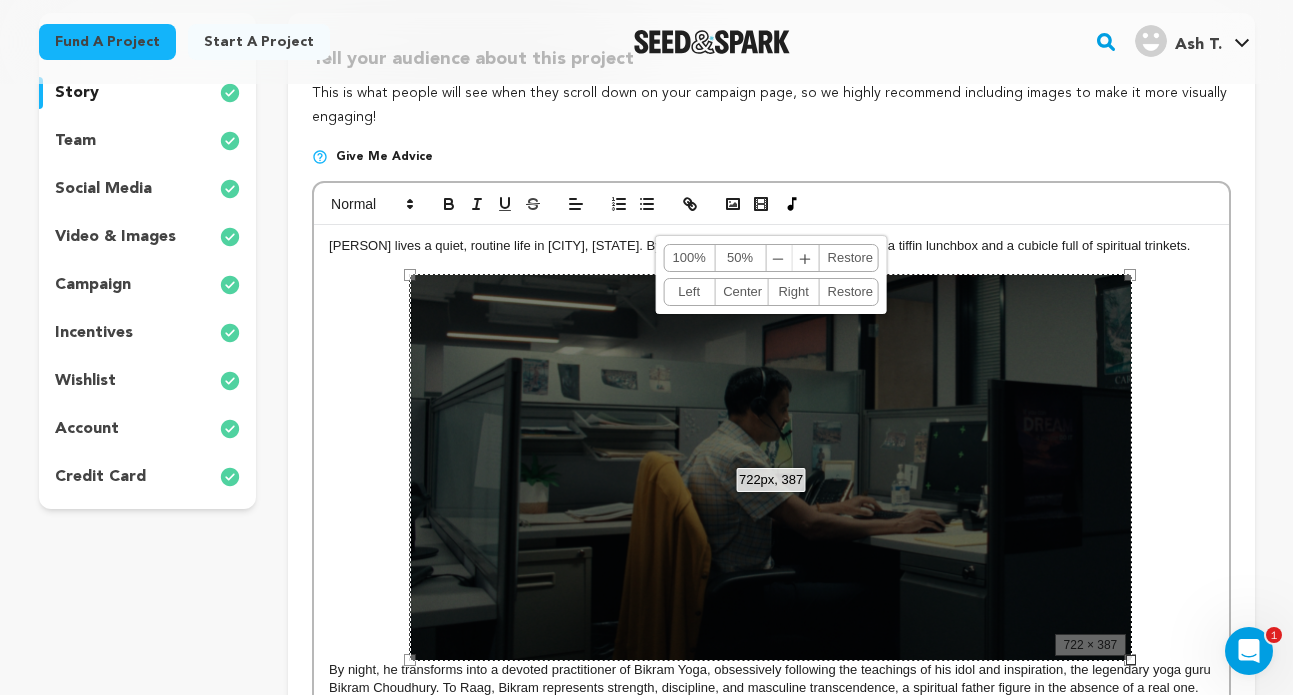 click on "﹣" at bounding box center [779, 258] 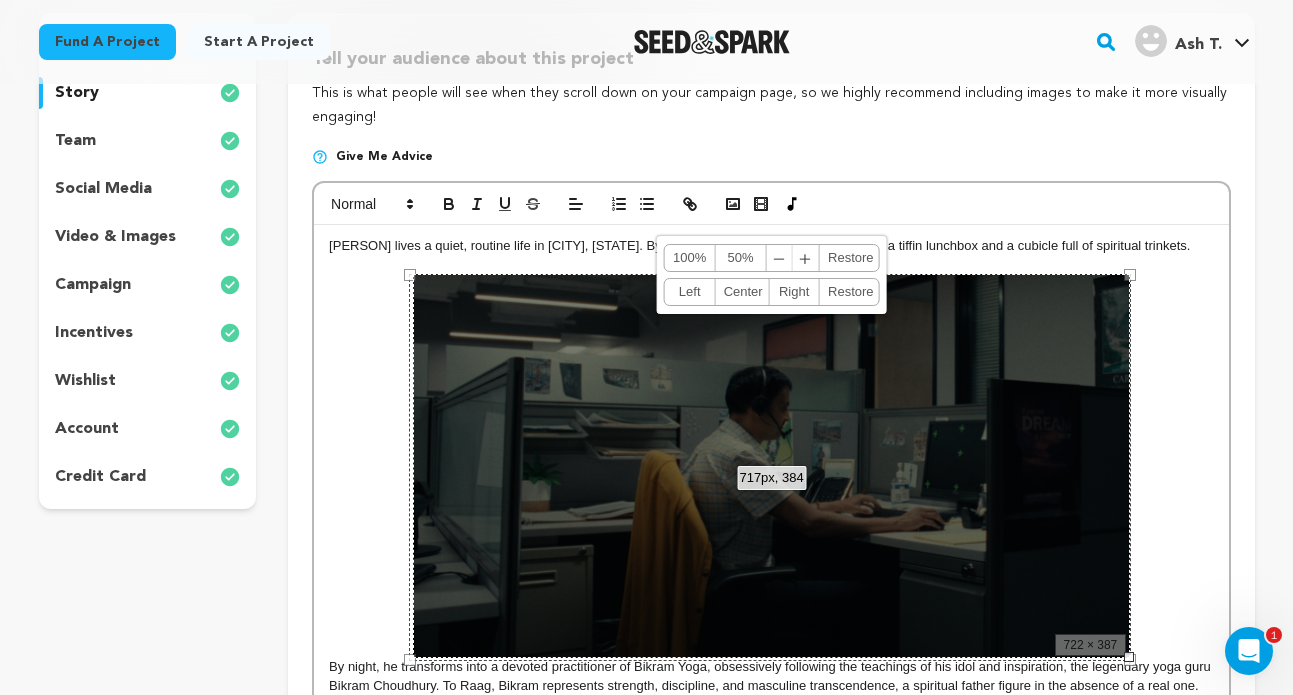 click on "﹣" at bounding box center [780, 258] 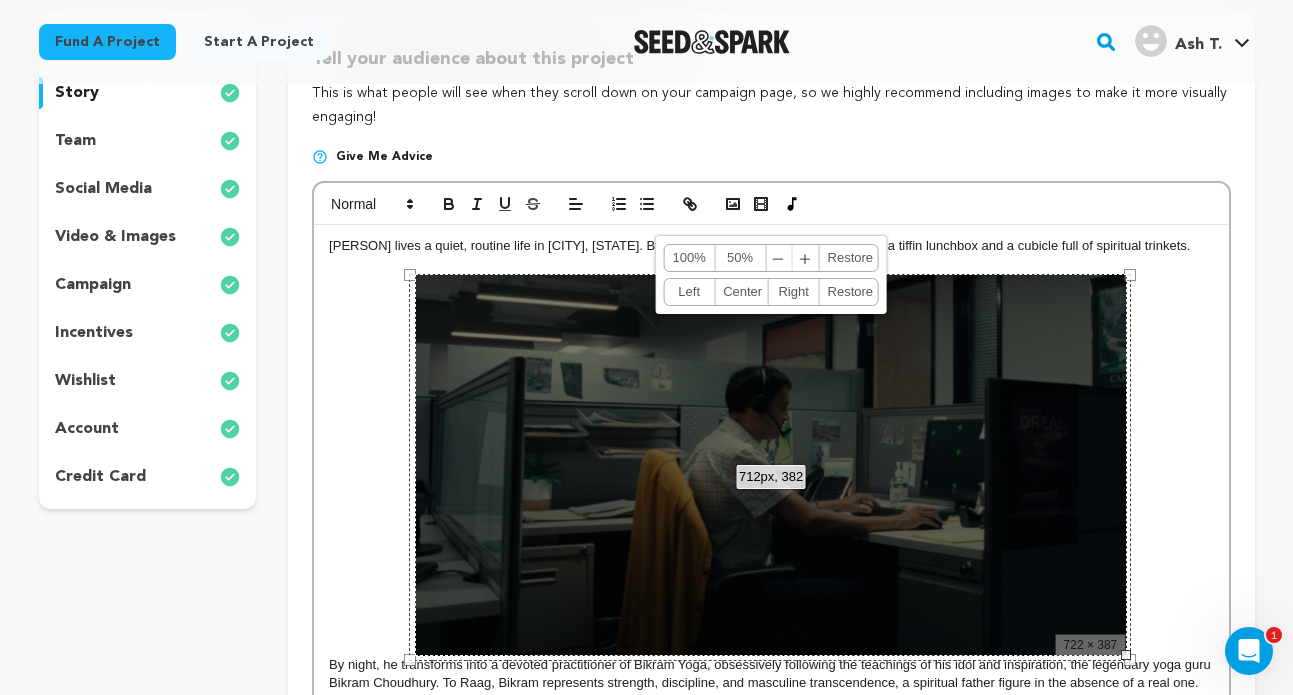 click on "﹣" at bounding box center (779, 258) 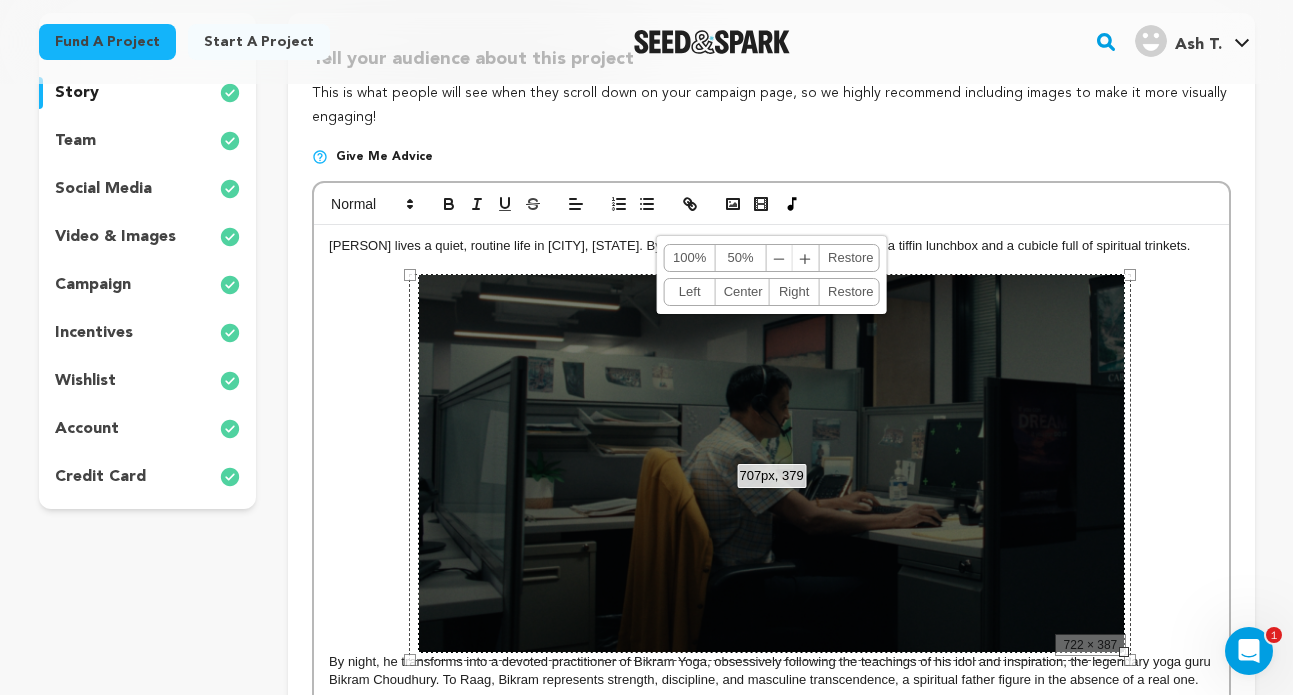 click on "﹣" at bounding box center [780, 258] 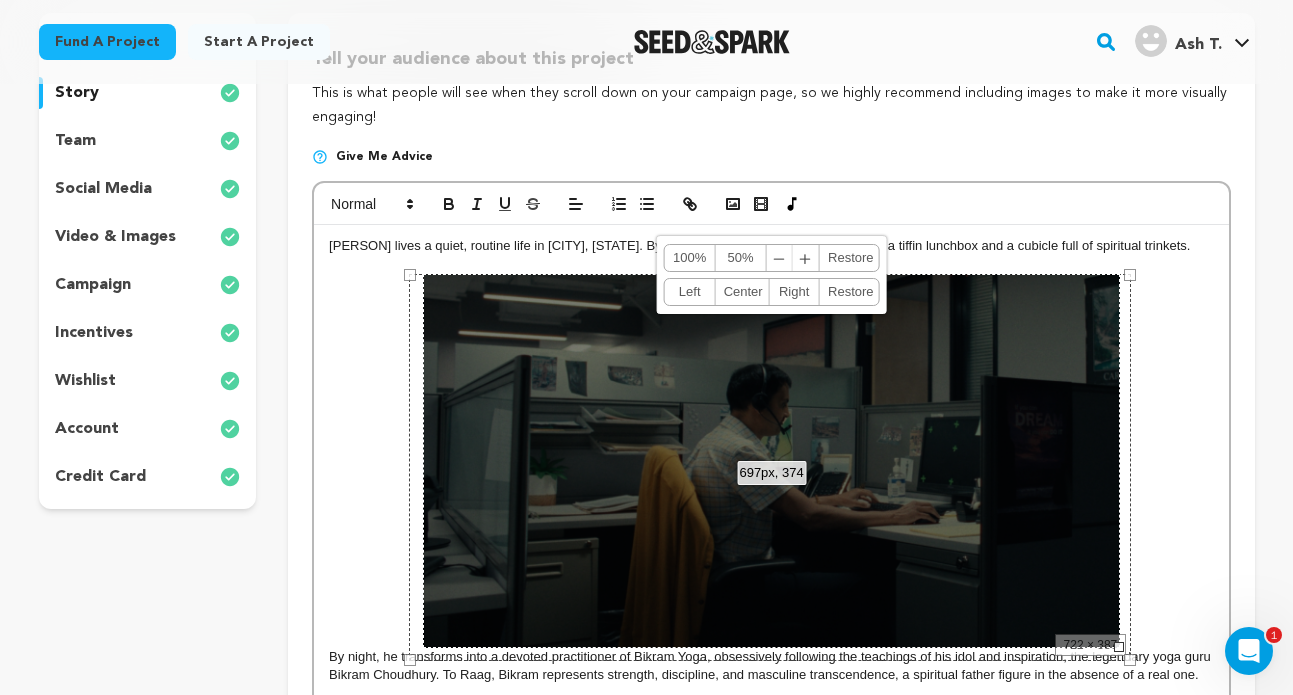 click on "﹣" at bounding box center [780, 258] 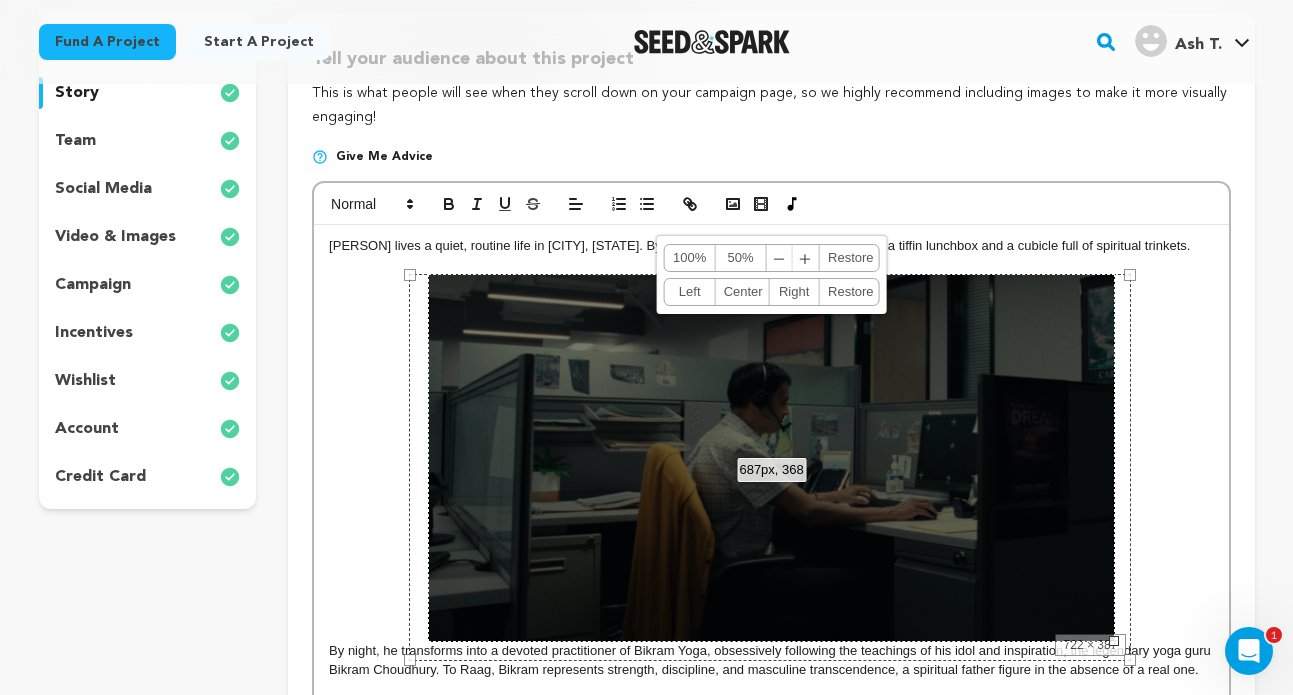 click on "﹣" at bounding box center [780, 258] 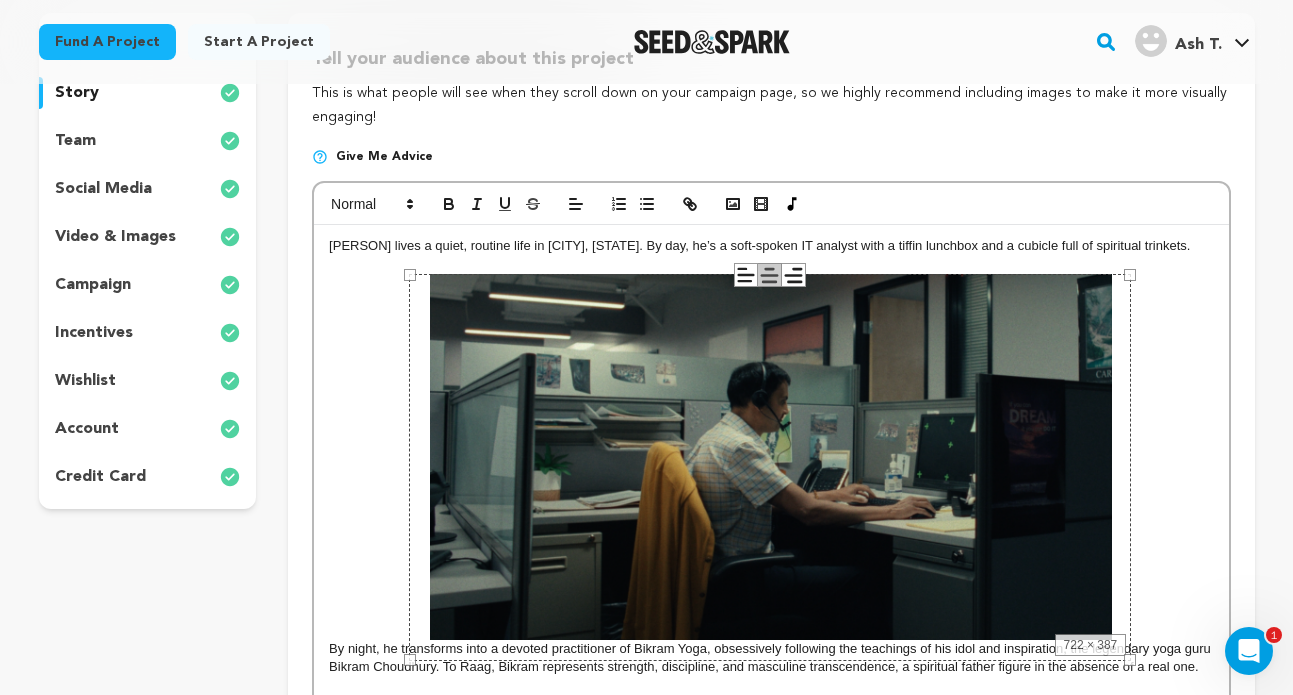 click at bounding box center (771, 456) 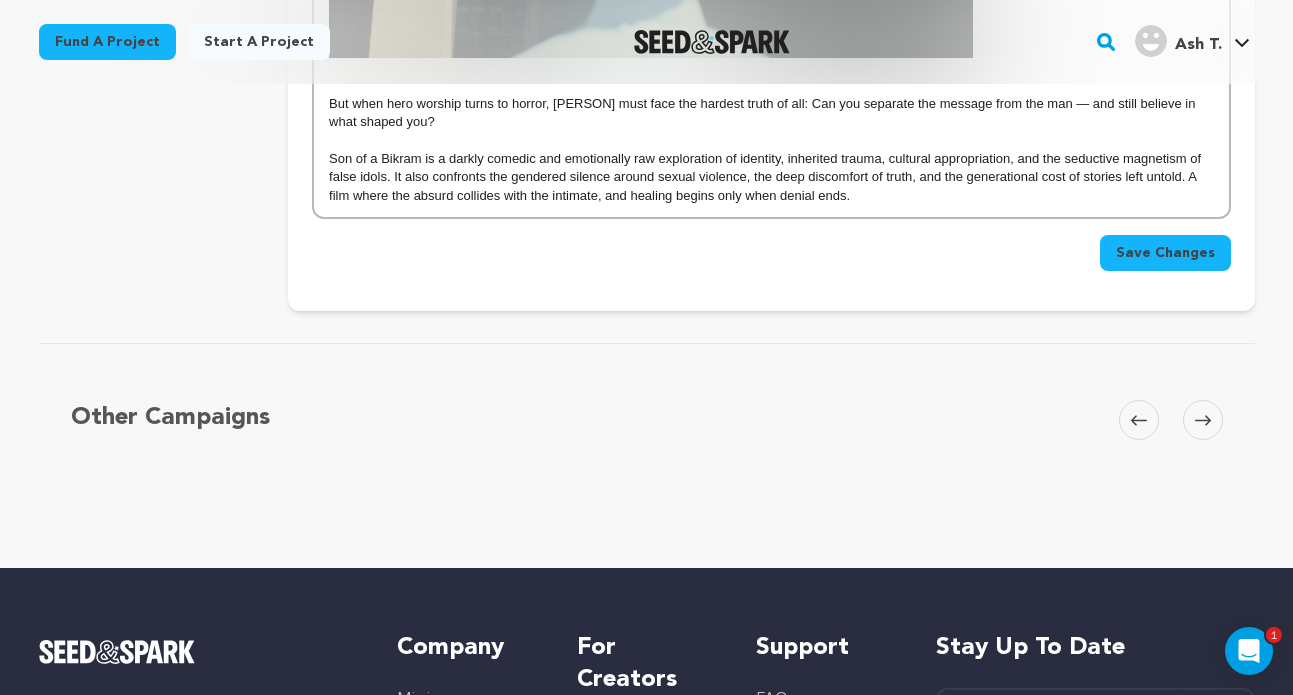 scroll, scrollTop: 2882, scrollLeft: 0, axis: vertical 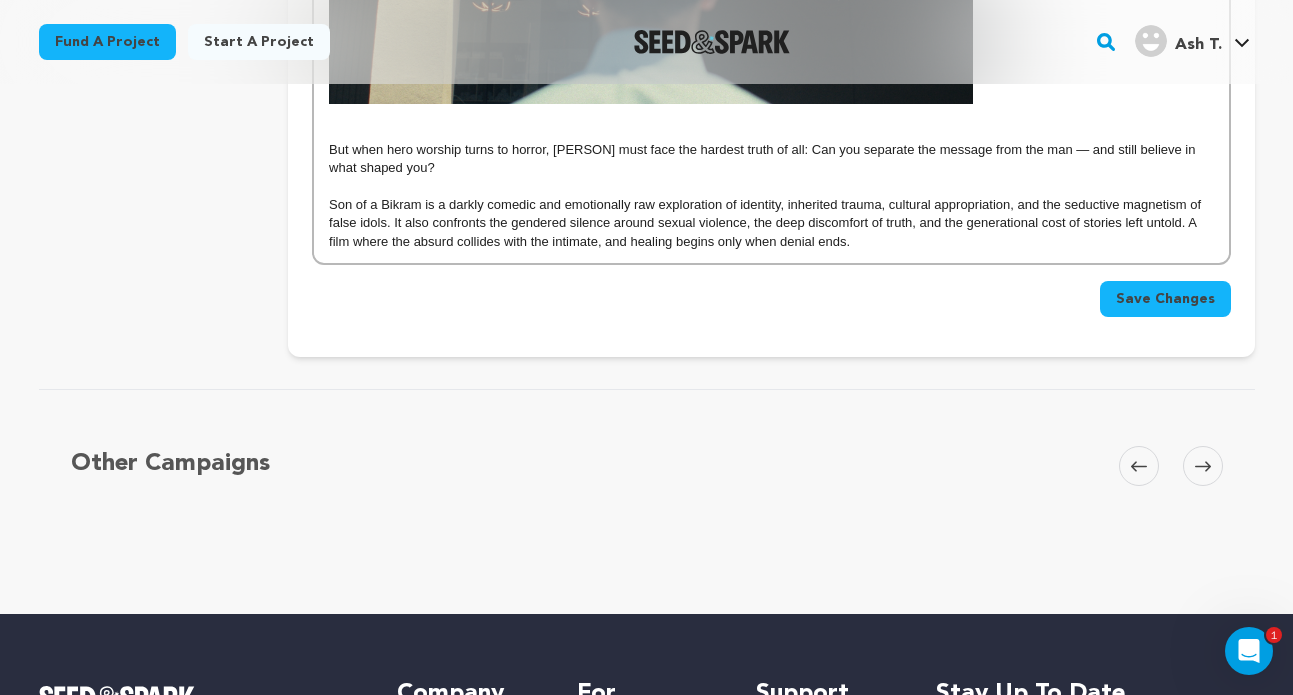 click on "Save Changes" at bounding box center (1165, 299) 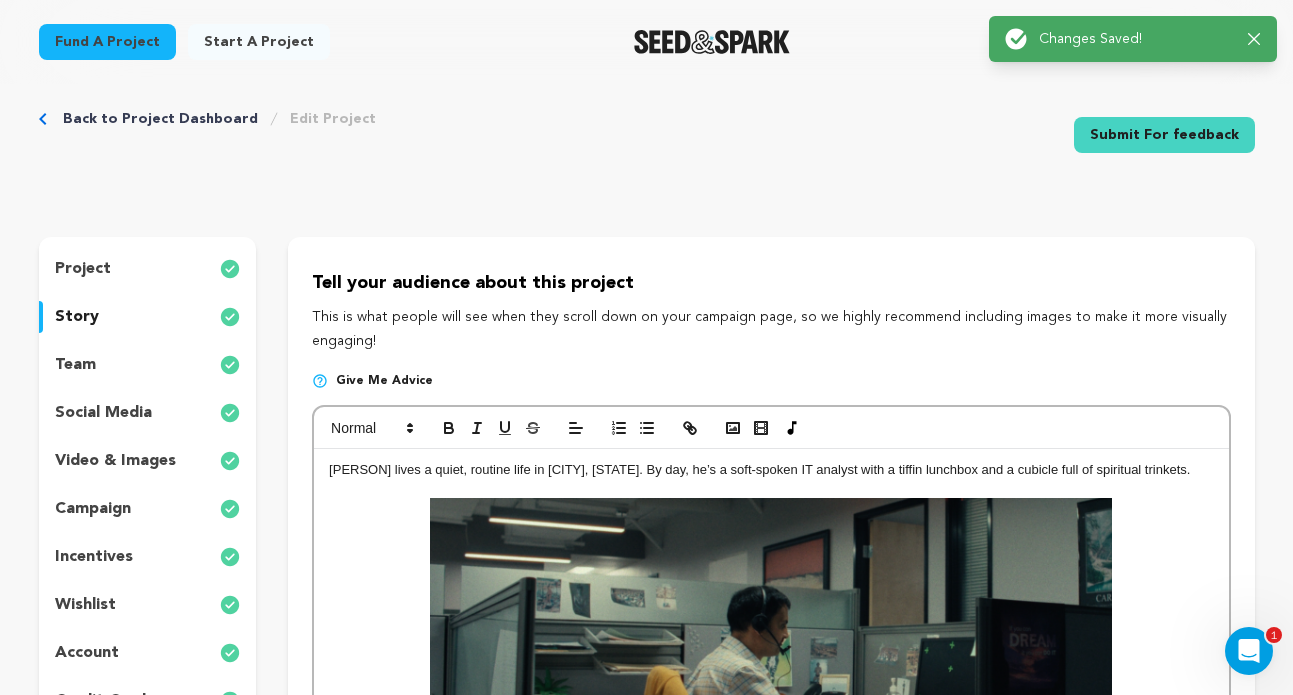 scroll, scrollTop: 0, scrollLeft: 0, axis: both 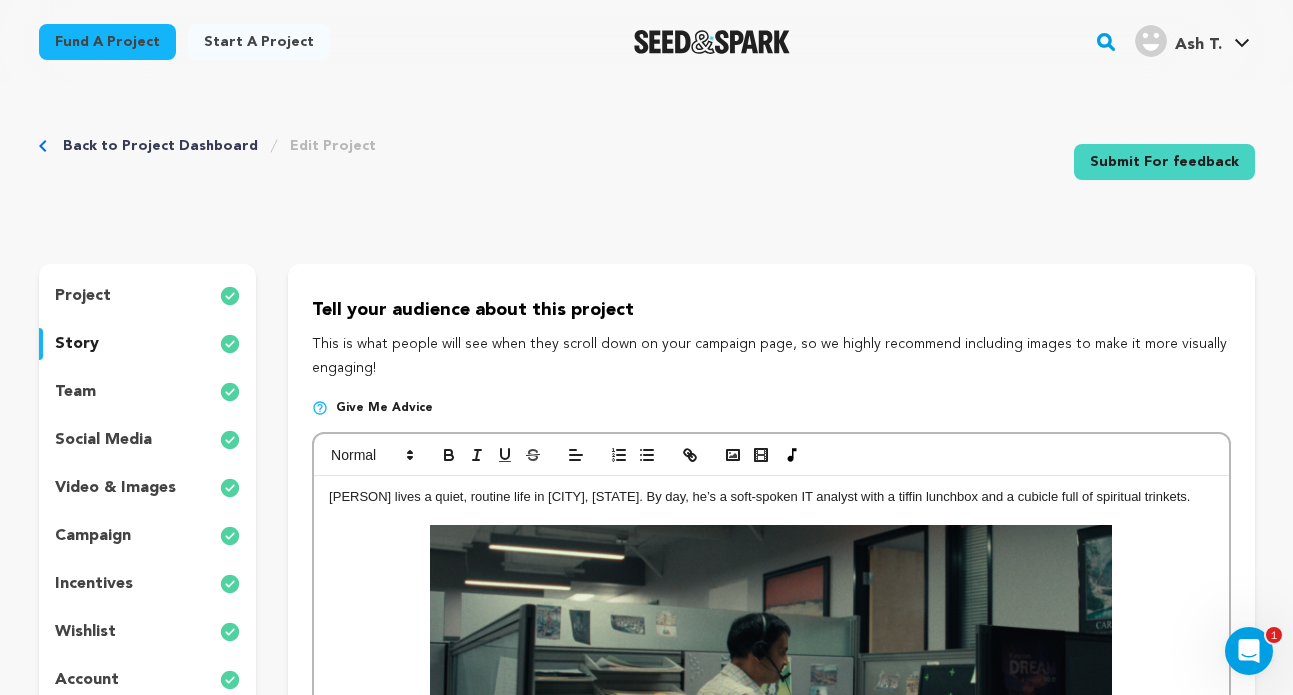 click on "team" at bounding box center (148, 392) 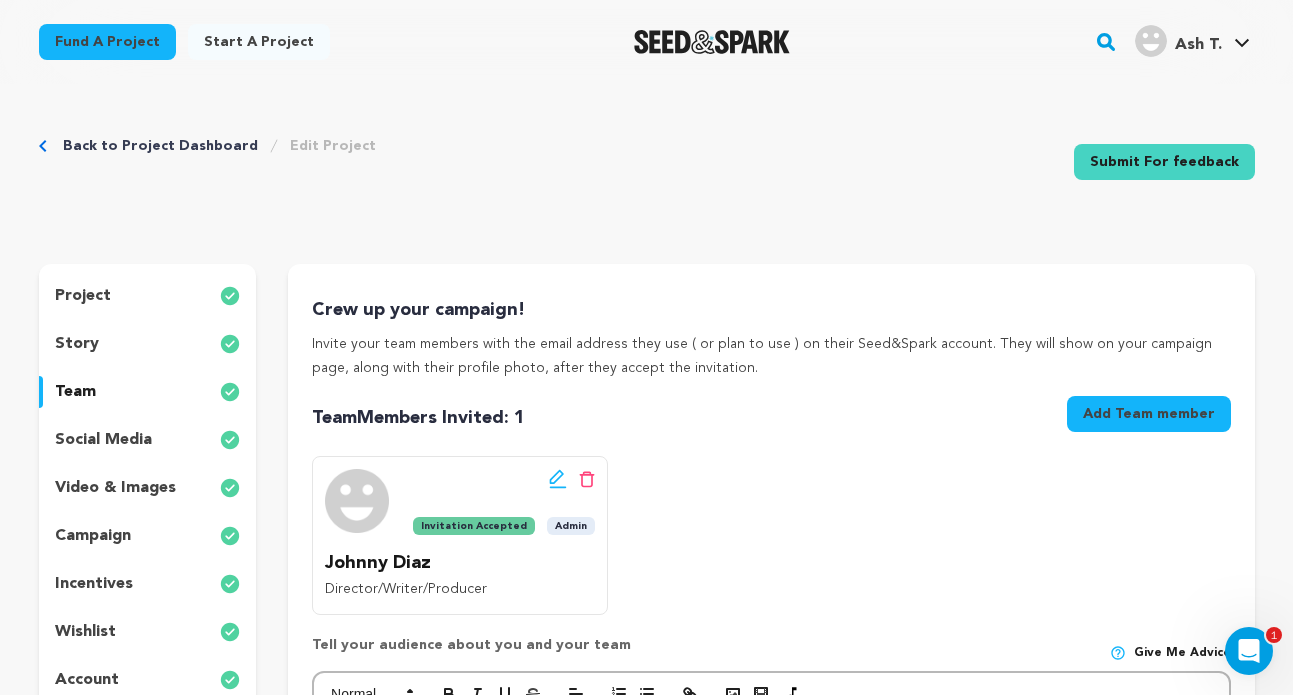 click on "social media" at bounding box center [148, 440] 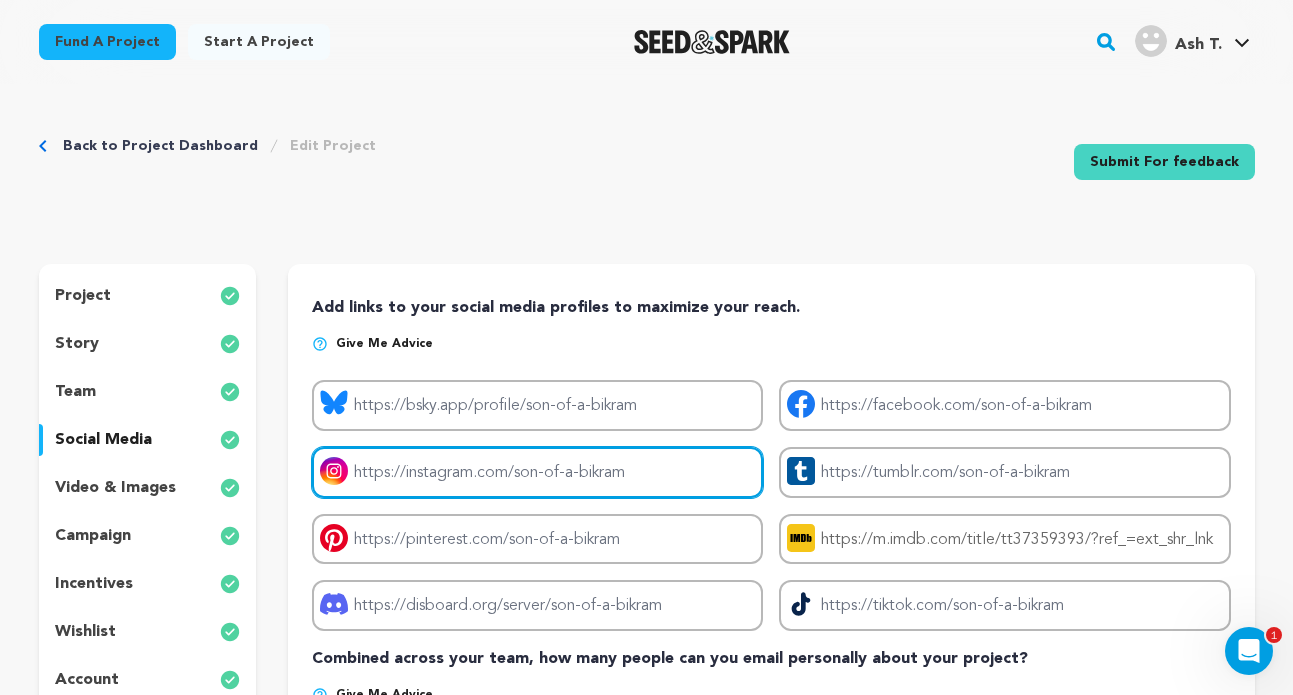 click on "Project instagram link" at bounding box center [537, 472] 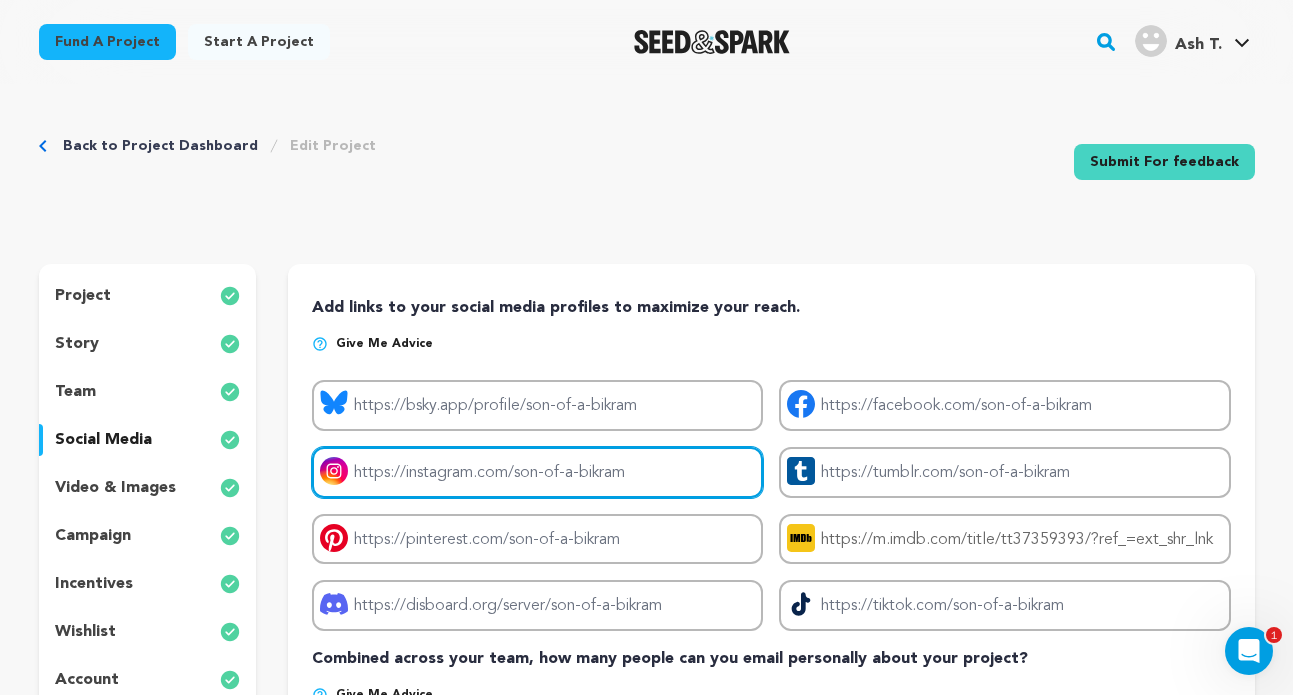 click on "Project instagram link" at bounding box center [537, 472] 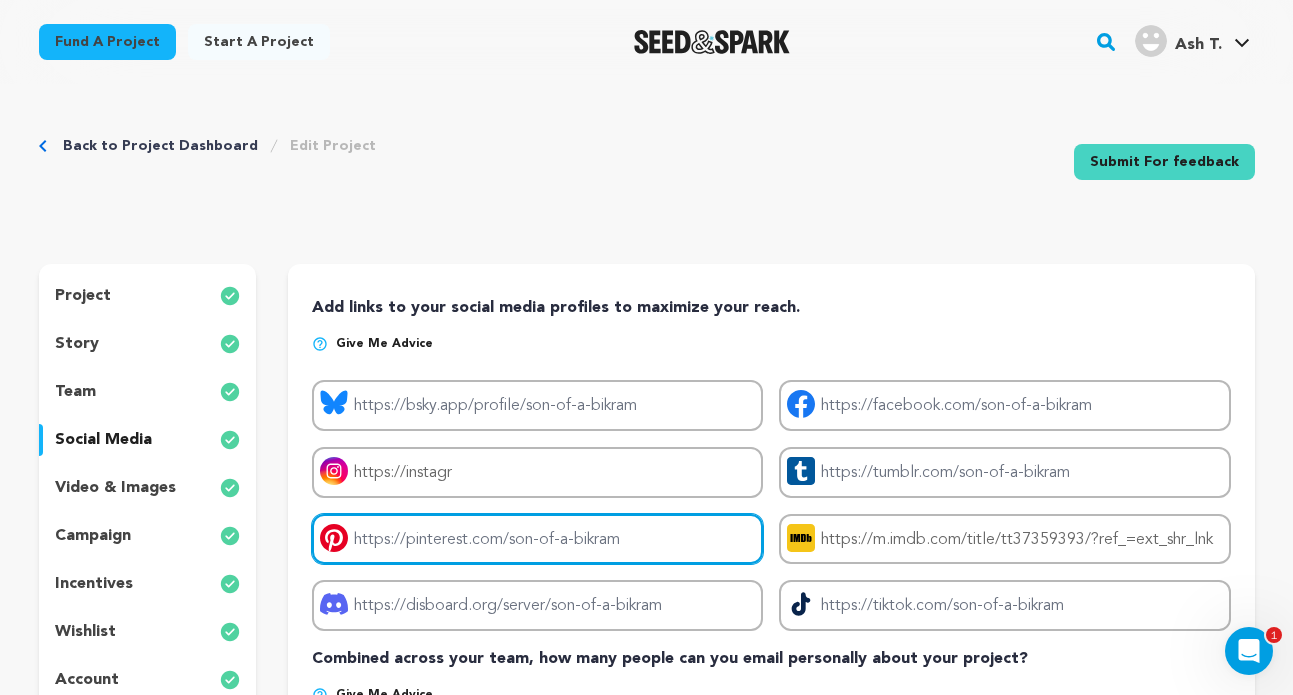 click on "Project pinterest link" at bounding box center [537, 539] 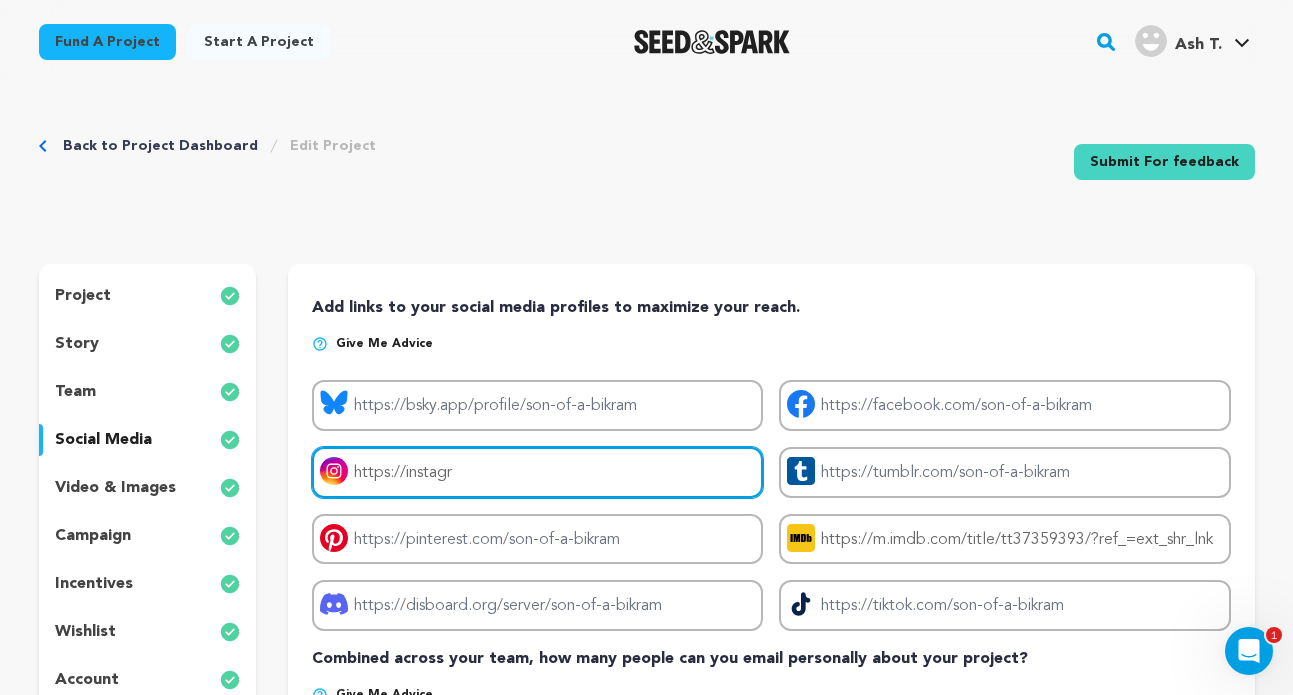 click on "https://instagr" at bounding box center [537, 472] 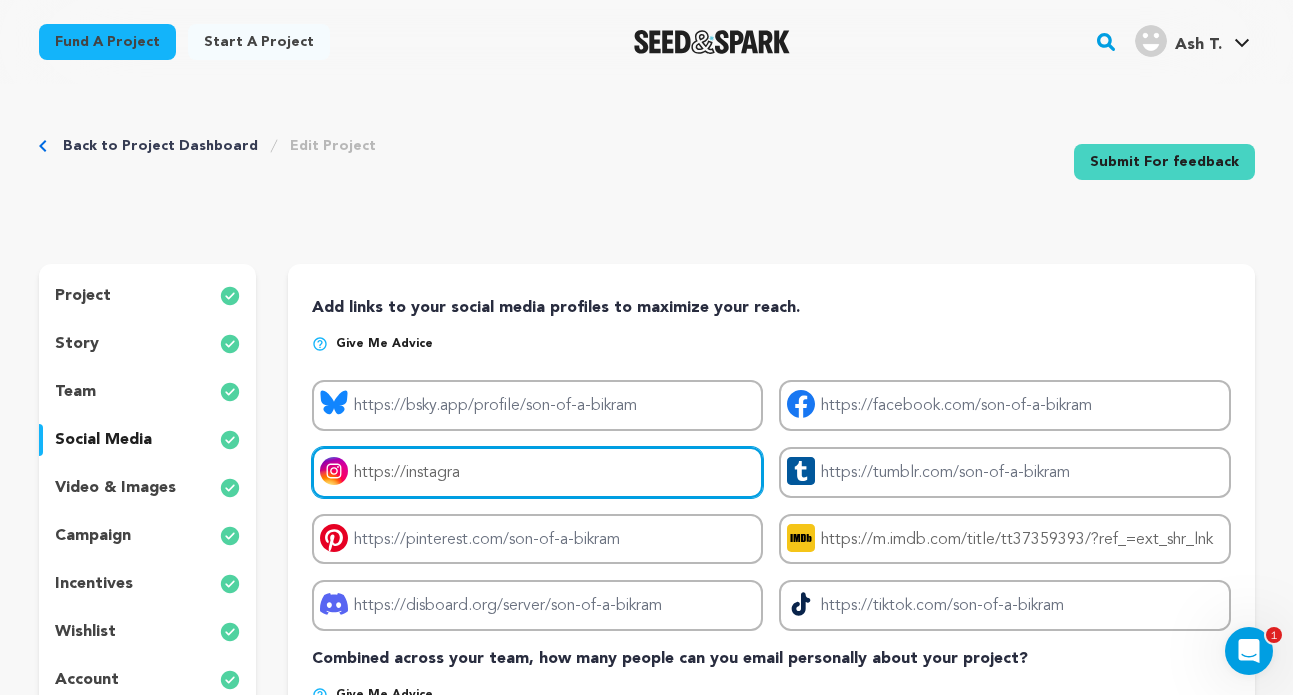 type on "https://instagra" 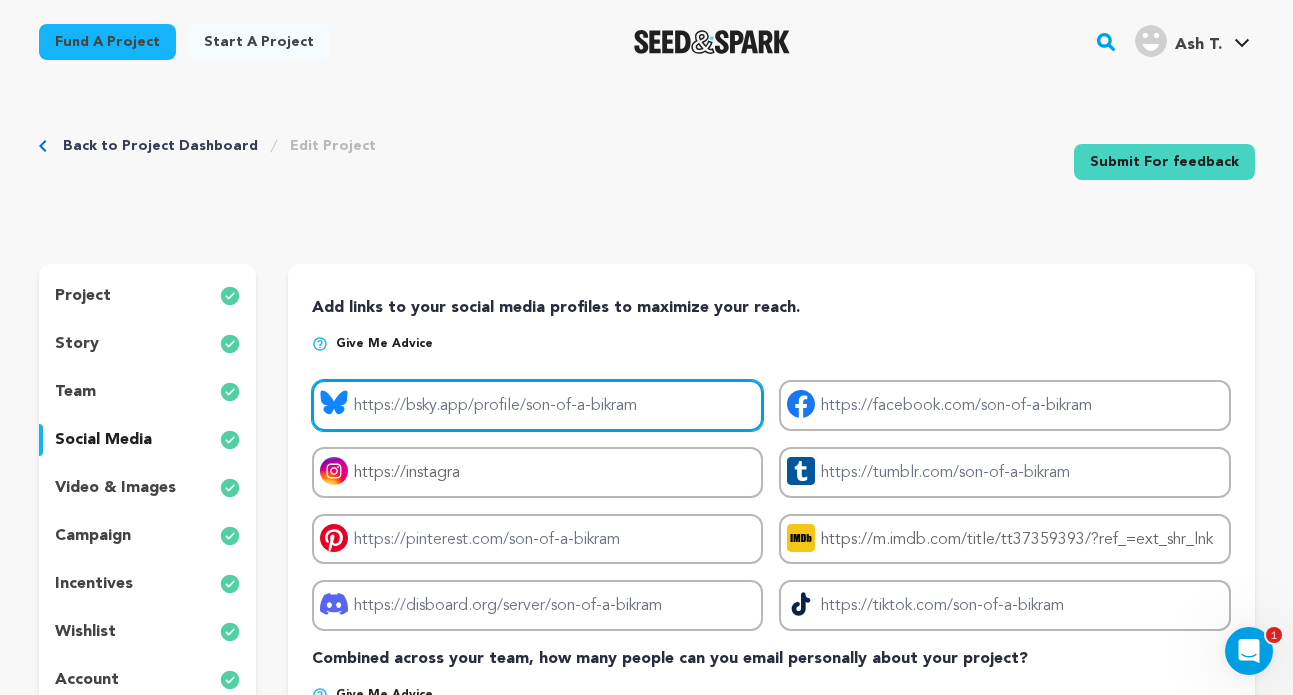 click on "Project bluesky link" at bounding box center [537, 405] 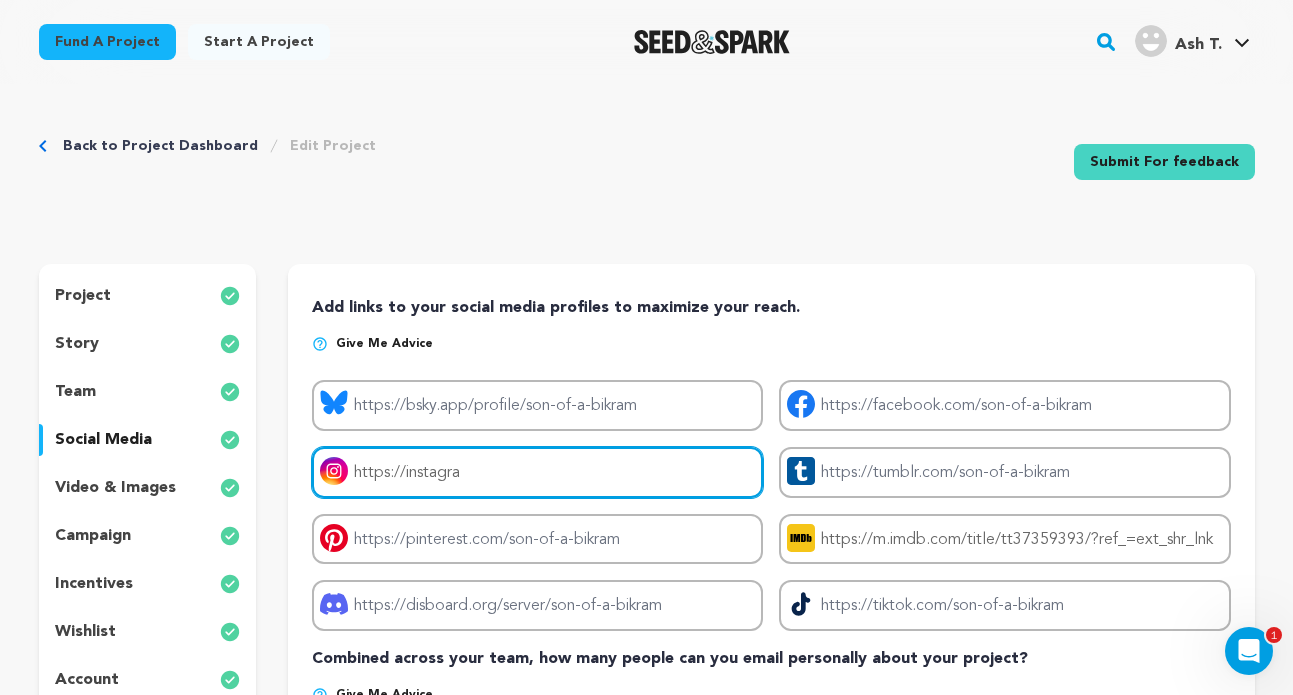drag, startPoint x: 547, startPoint y: 492, endPoint x: 200, endPoint y: 468, distance: 347.82898 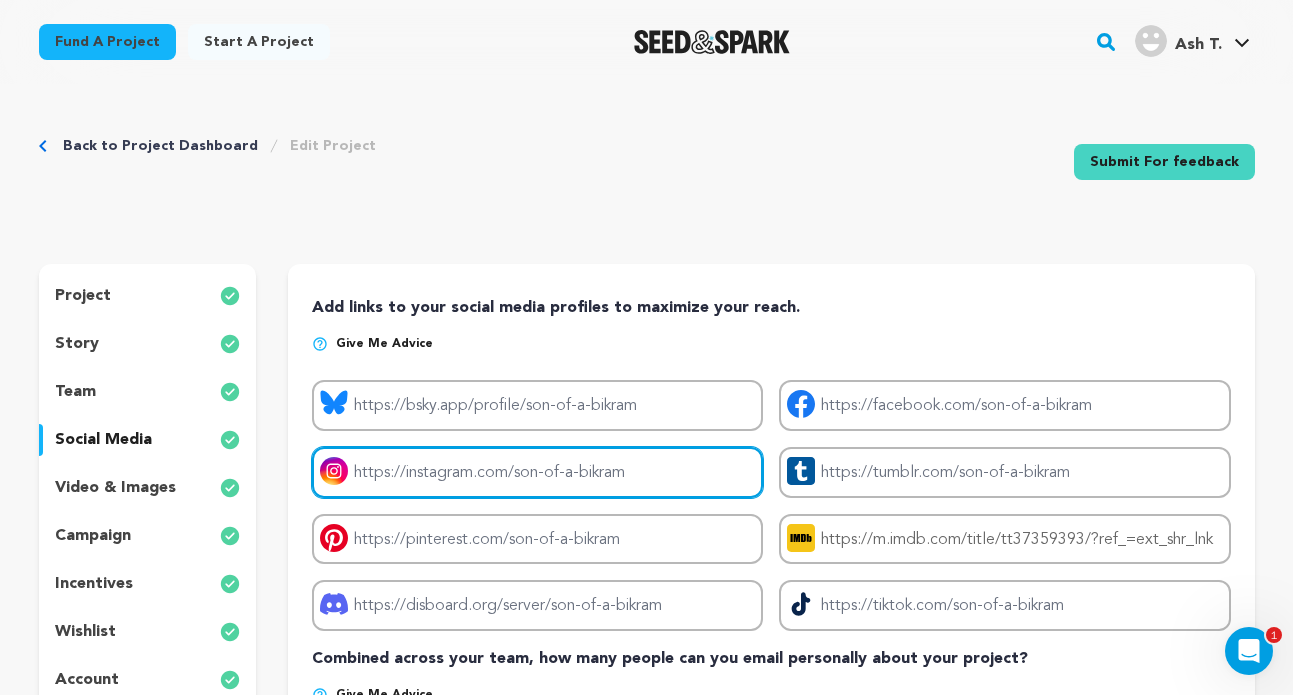 type 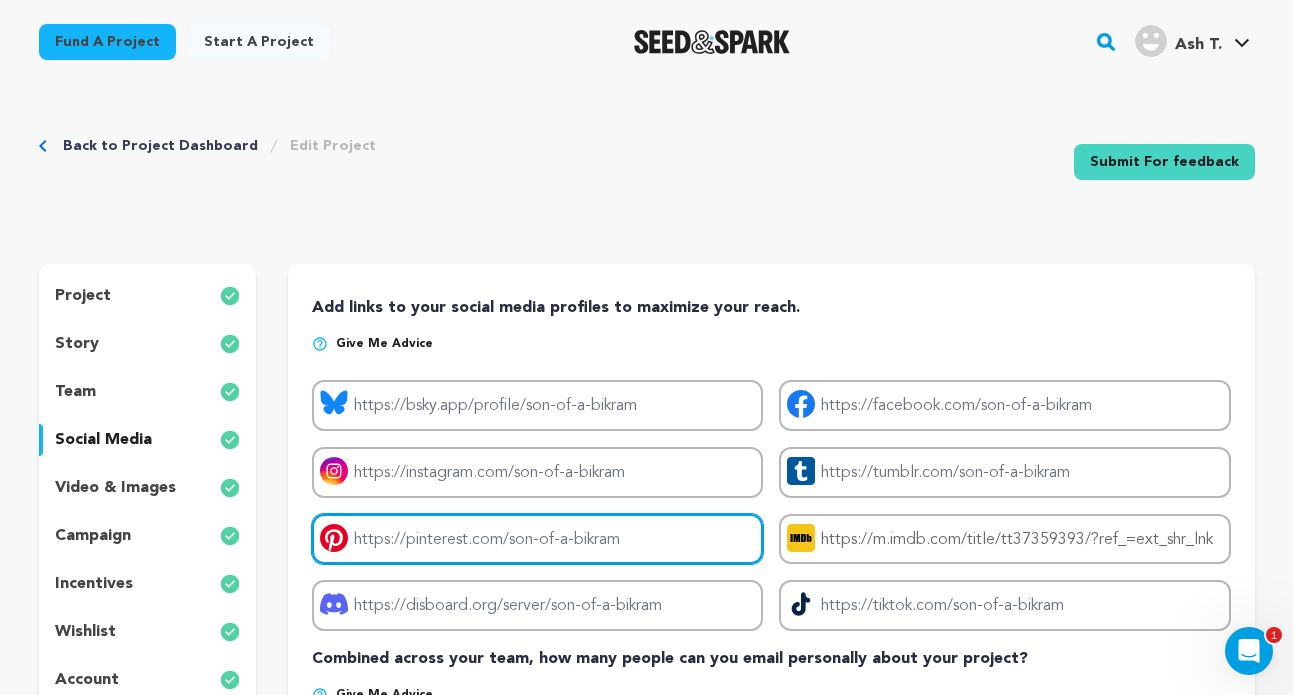click on "Project pinterest link" at bounding box center (537, 539) 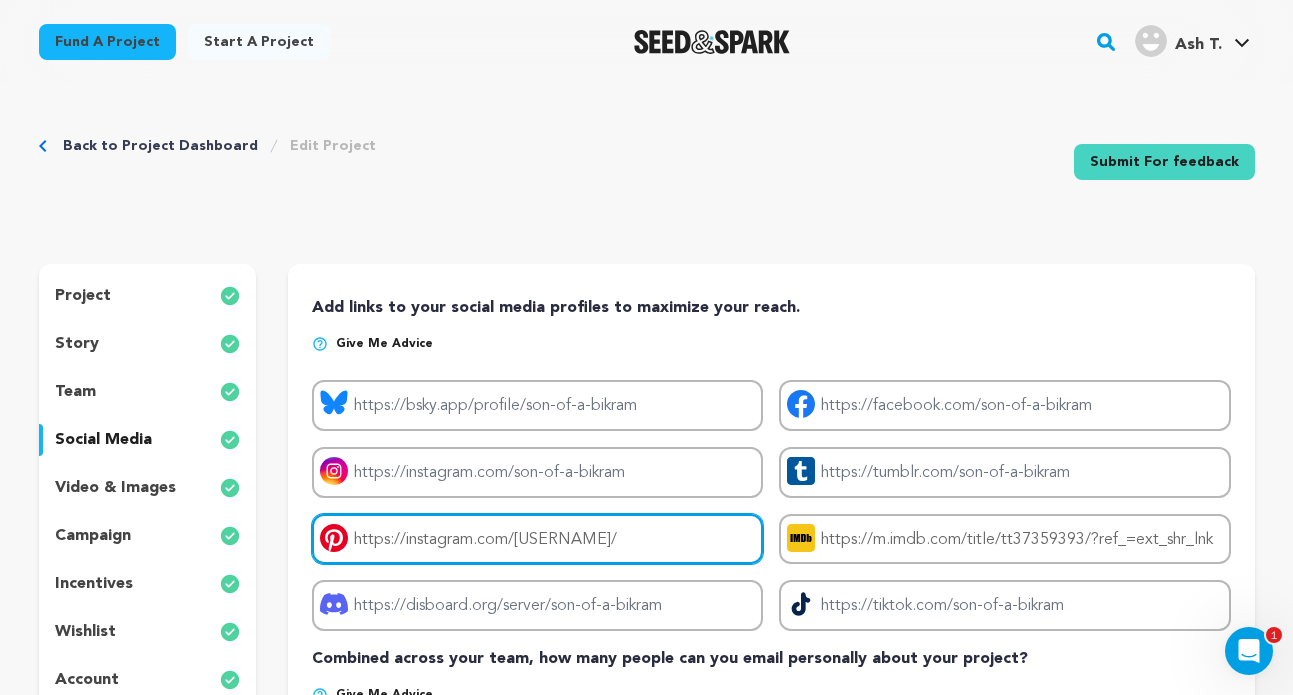 drag, startPoint x: 657, startPoint y: 542, endPoint x: 282, endPoint y: 528, distance: 375.26123 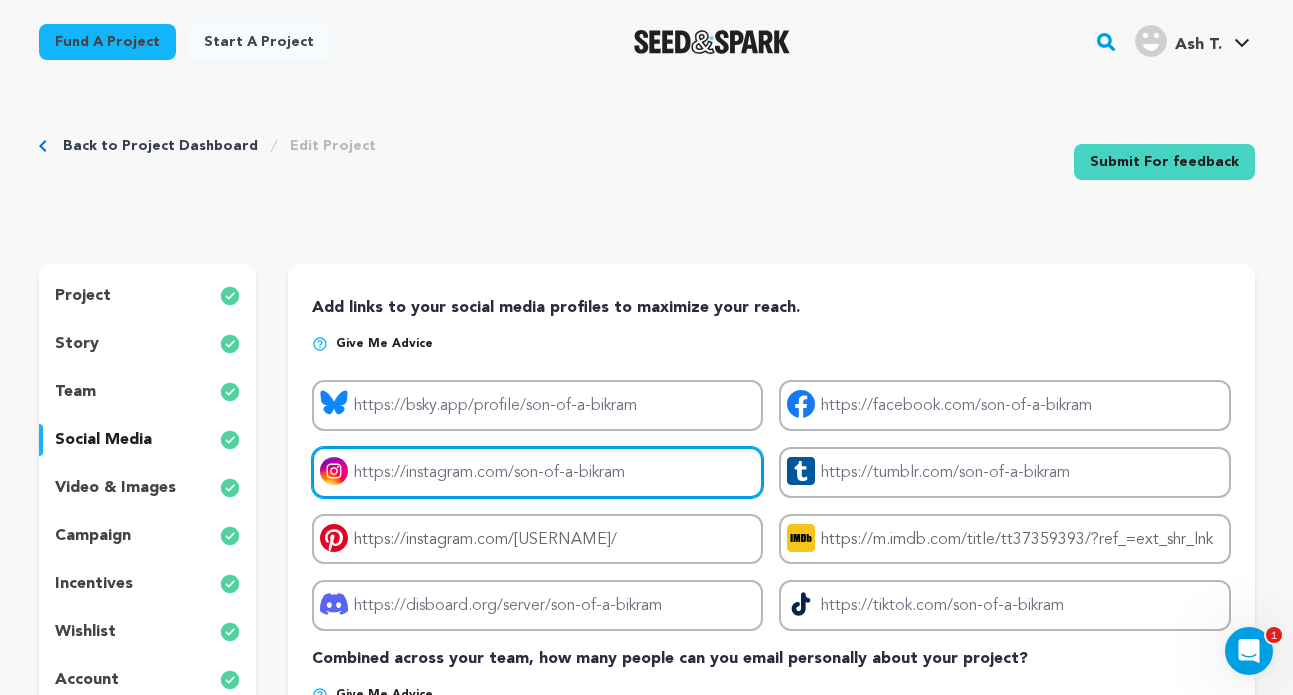 click on "Project instagram link" at bounding box center [537, 472] 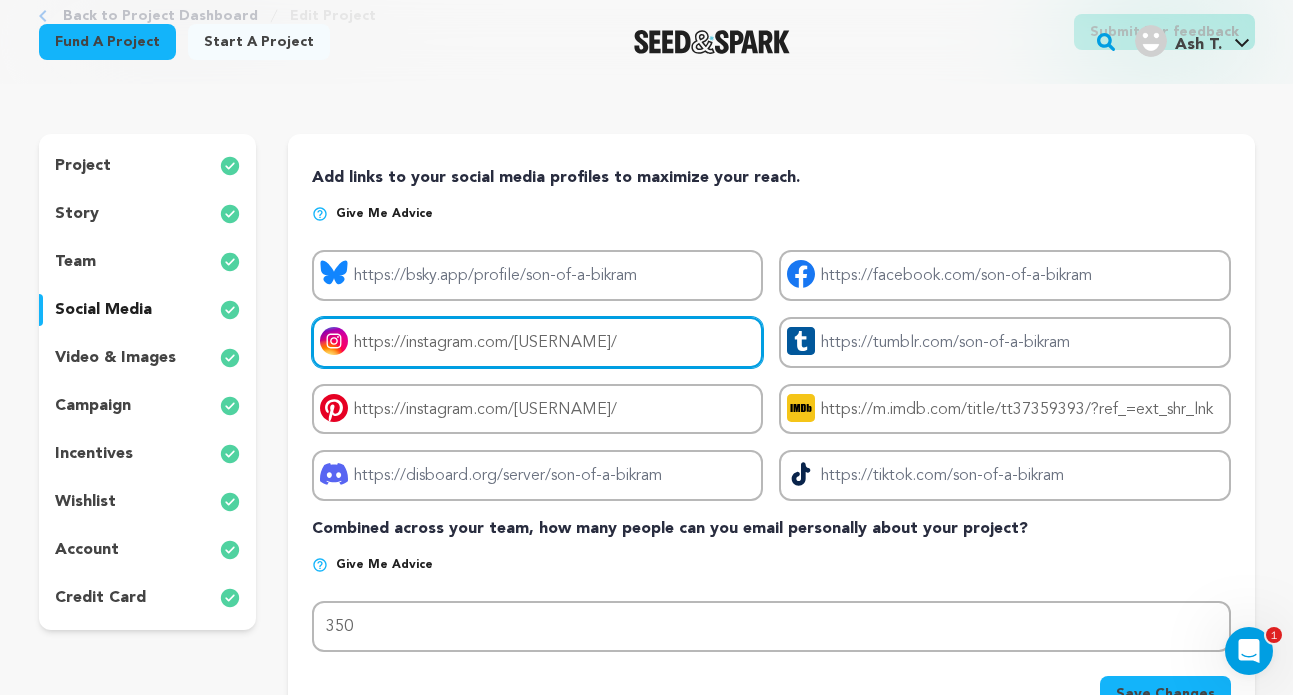 scroll, scrollTop: 133, scrollLeft: 0, axis: vertical 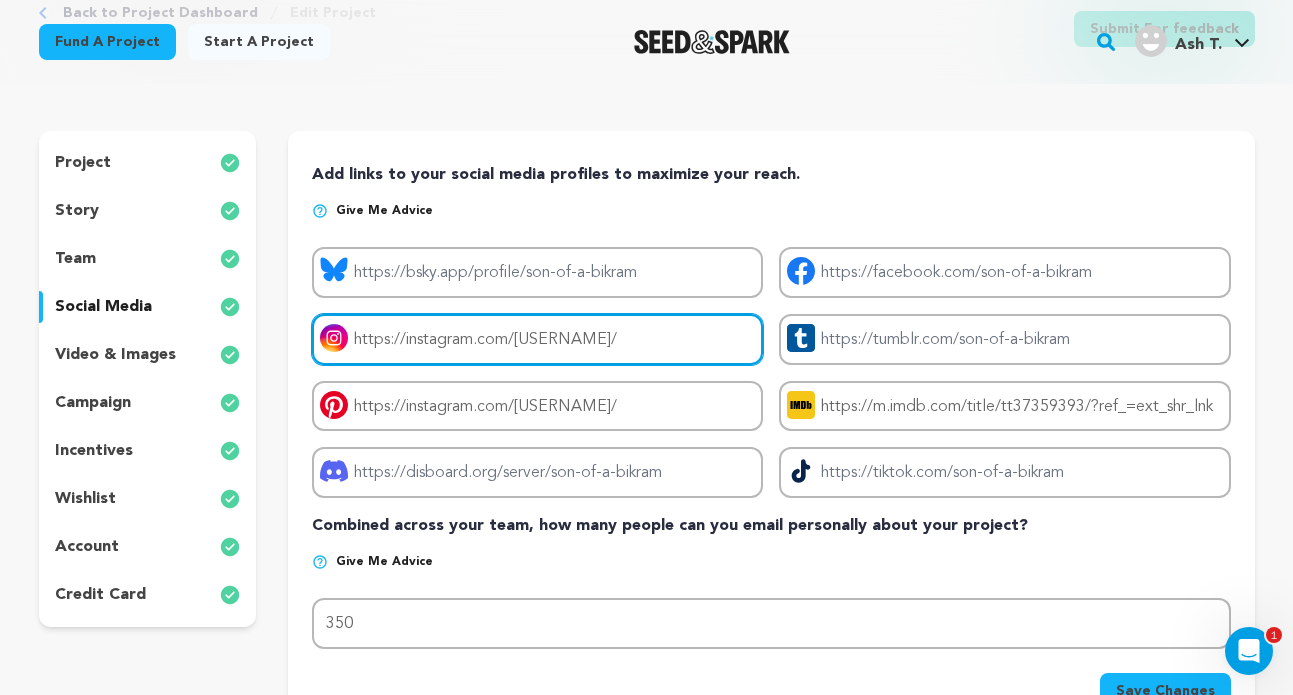 type on "https://instagram.com/big_ash_t_acts/" 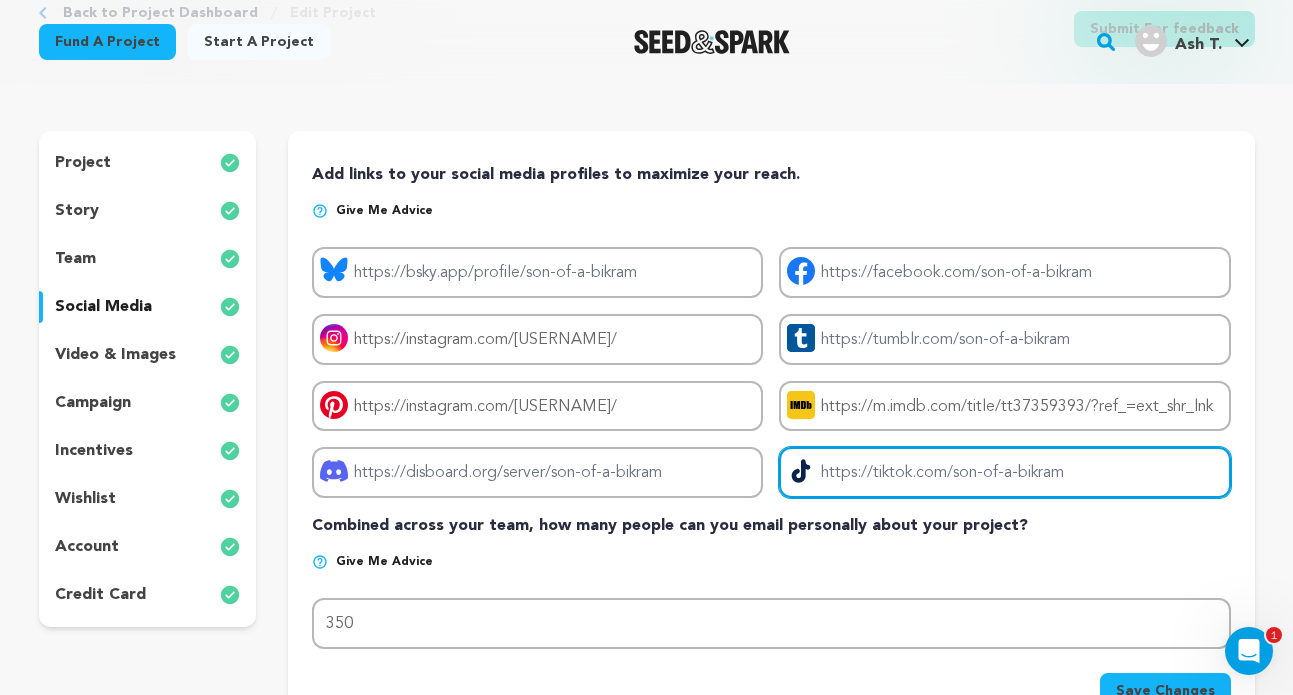 click on "Project tiktok link" at bounding box center [1004, 472] 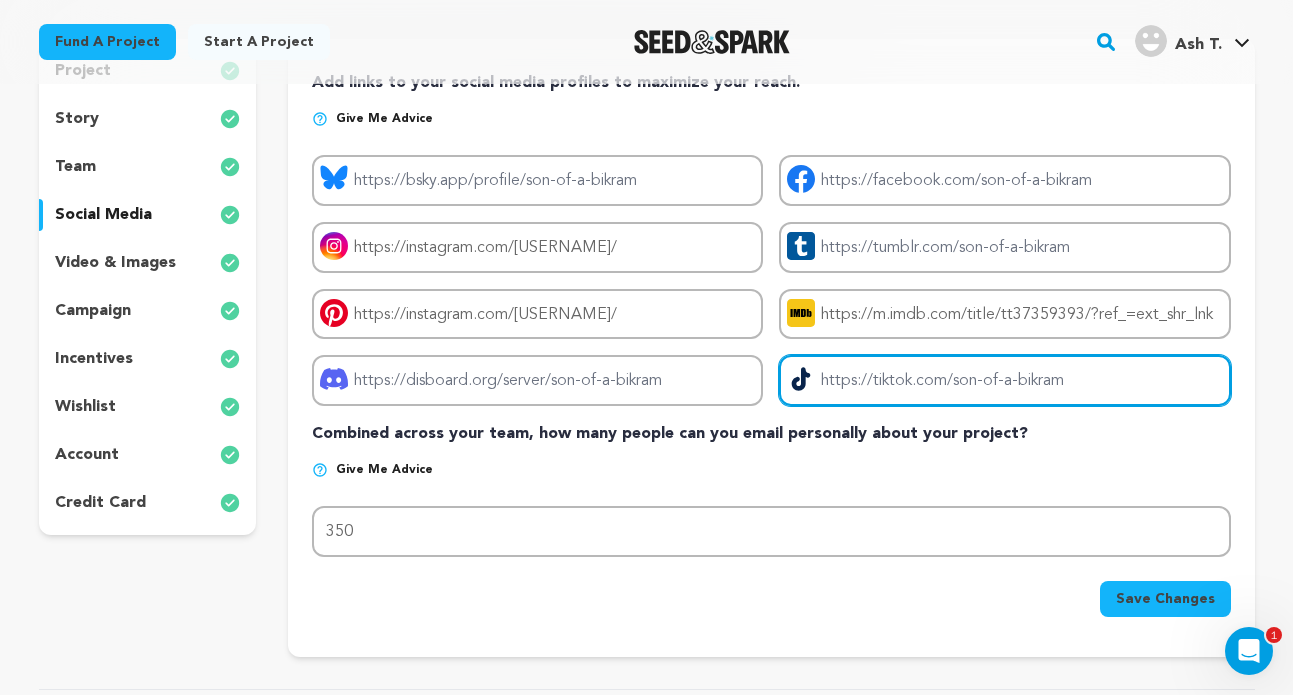 scroll, scrollTop: 229, scrollLeft: 0, axis: vertical 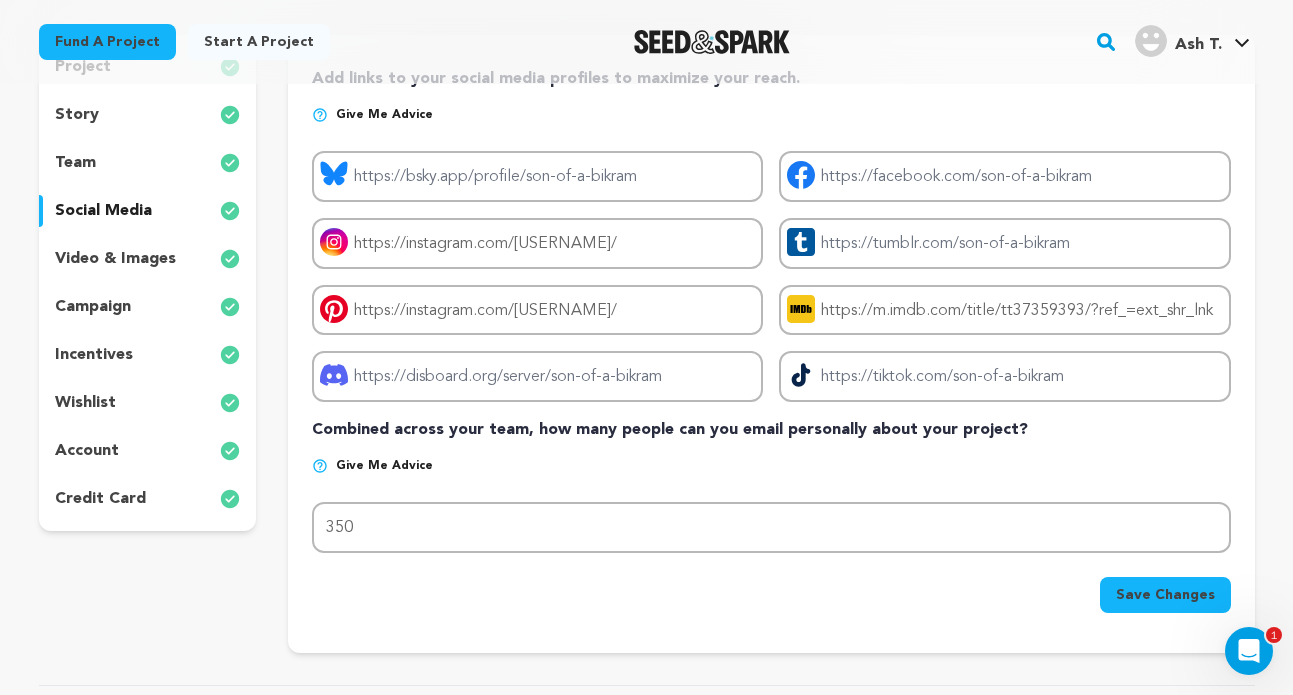 click on "Save Changes" at bounding box center [1165, 595] 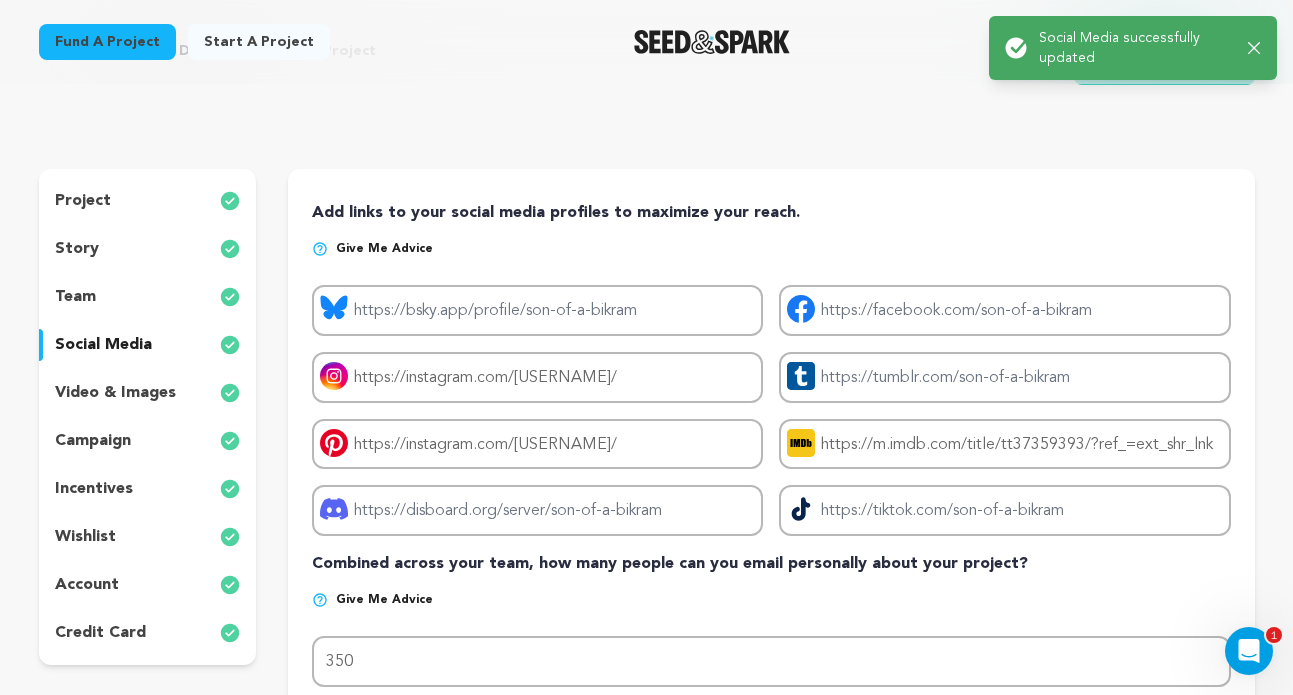 scroll, scrollTop: 178, scrollLeft: 0, axis: vertical 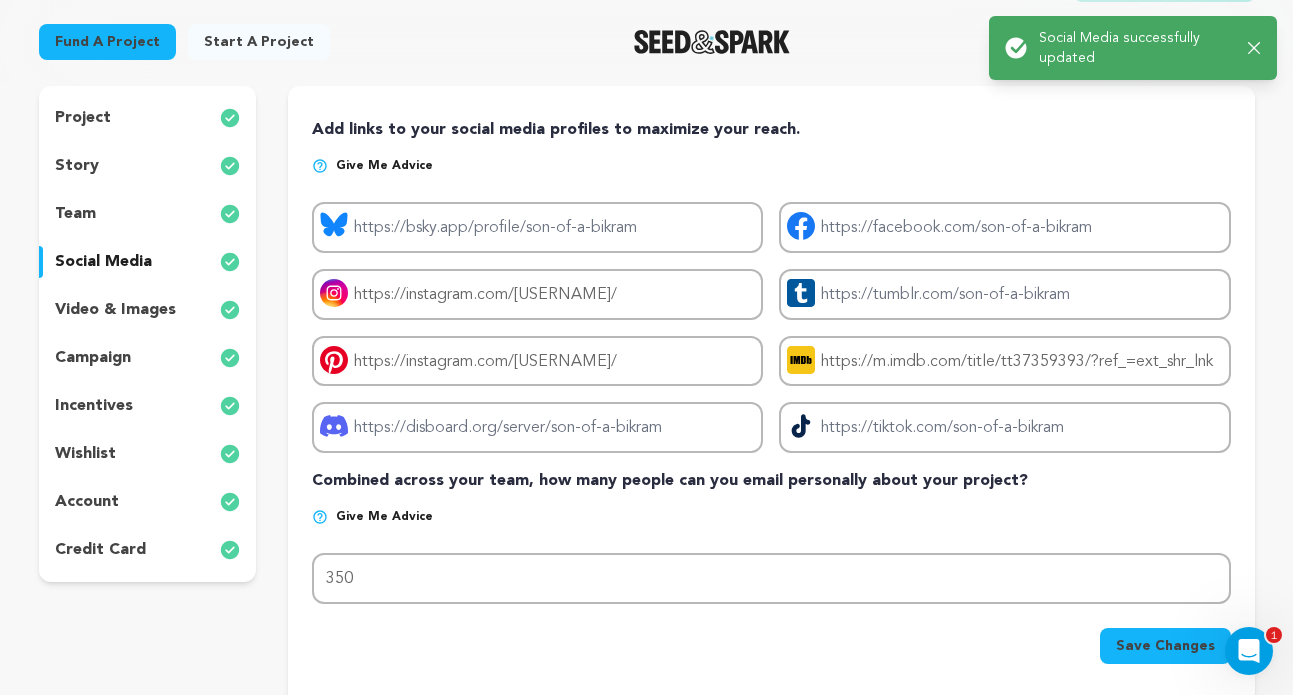 click on "video & images" at bounding box center [115, 310] 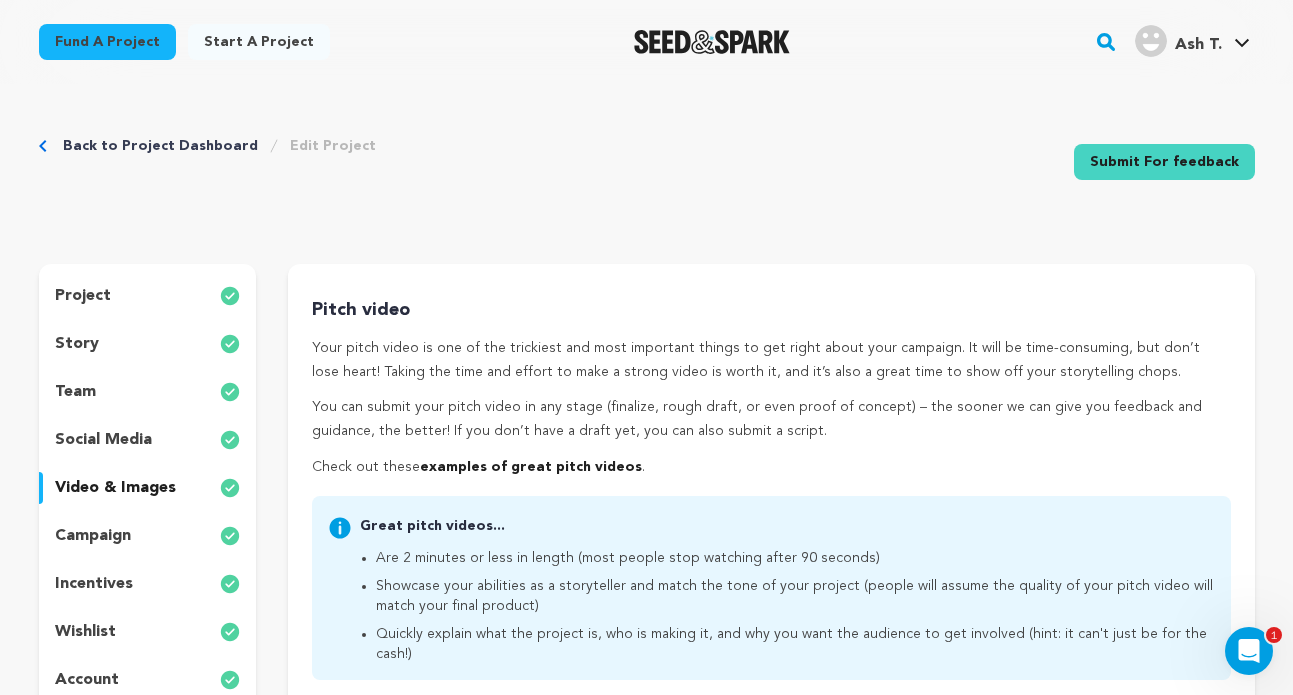 scroll, scrollTop: 164, scrollLeft: 0, axis: vertical 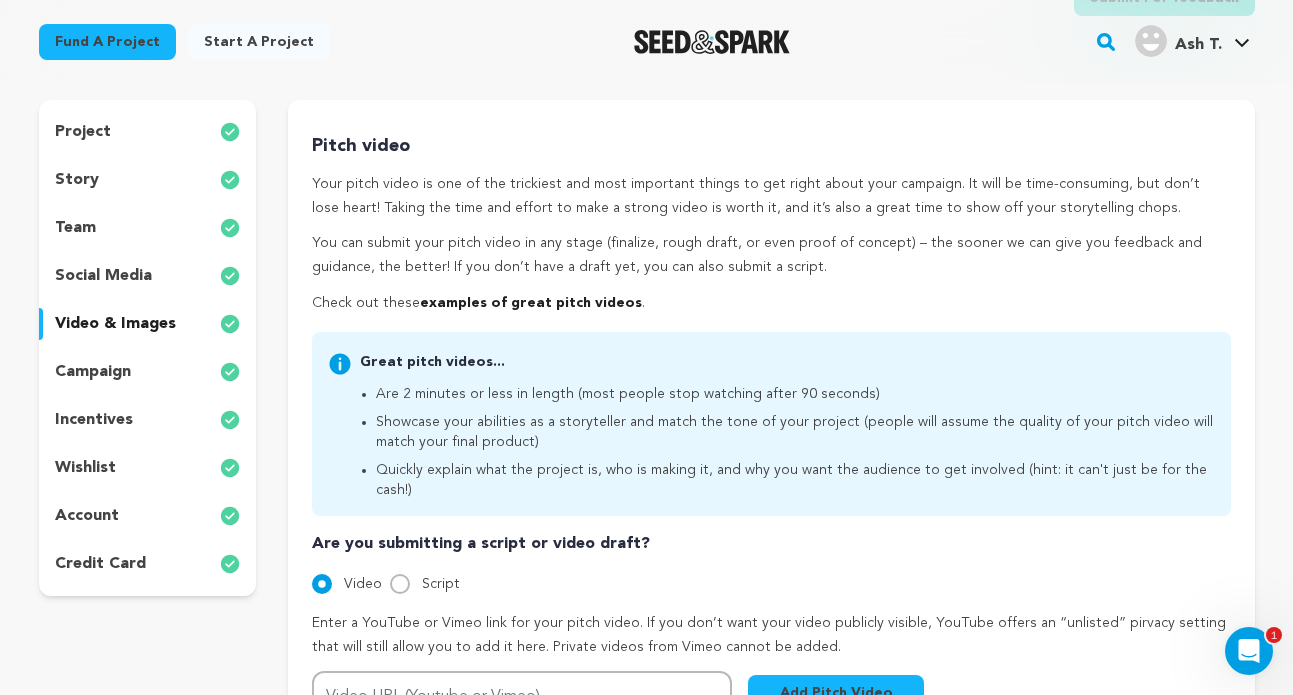 click on "campaign" at bounding box center (148, 372) 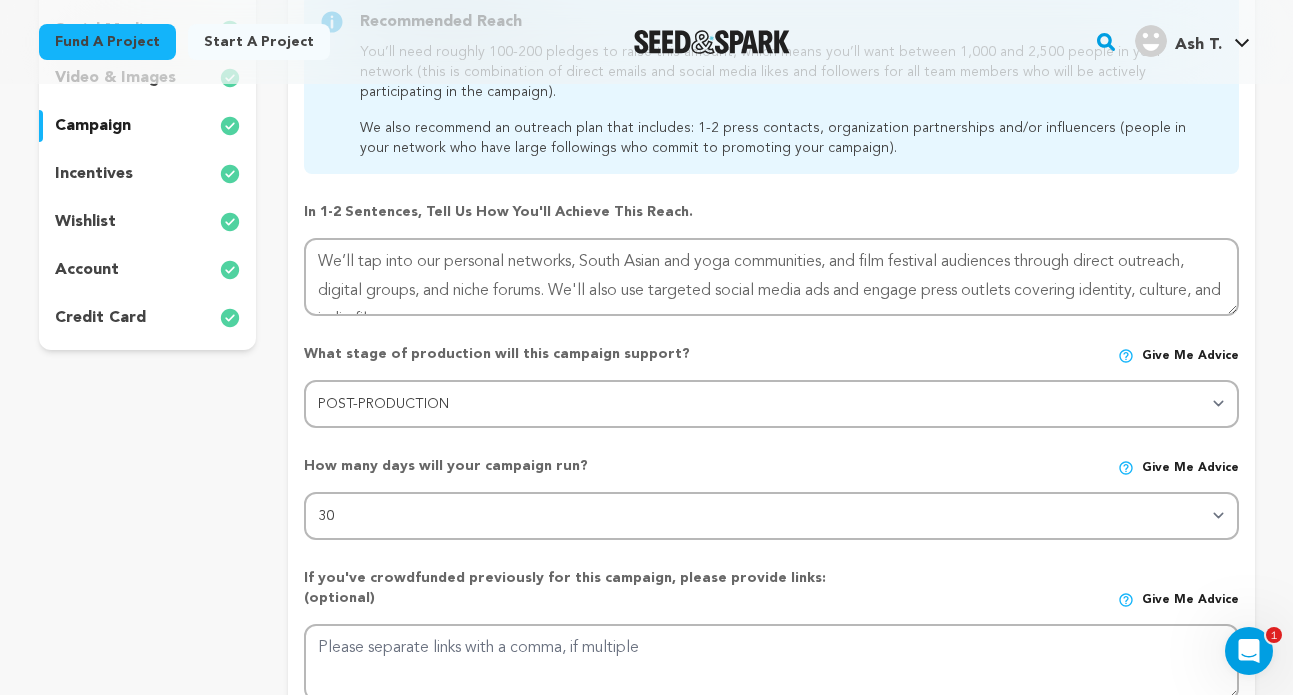 scroll, scrollTop: 406, scrollLeft: 0, axis: vertical 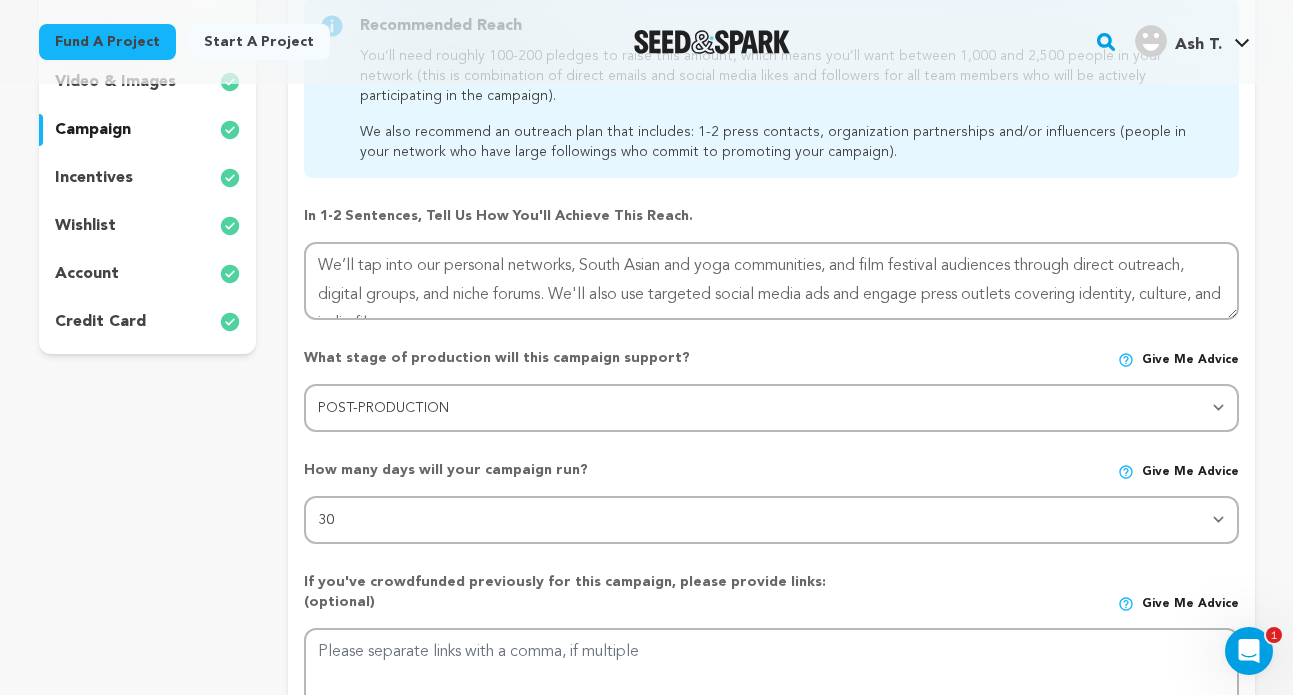 click on "incentives" at bounding box center (94, 178) 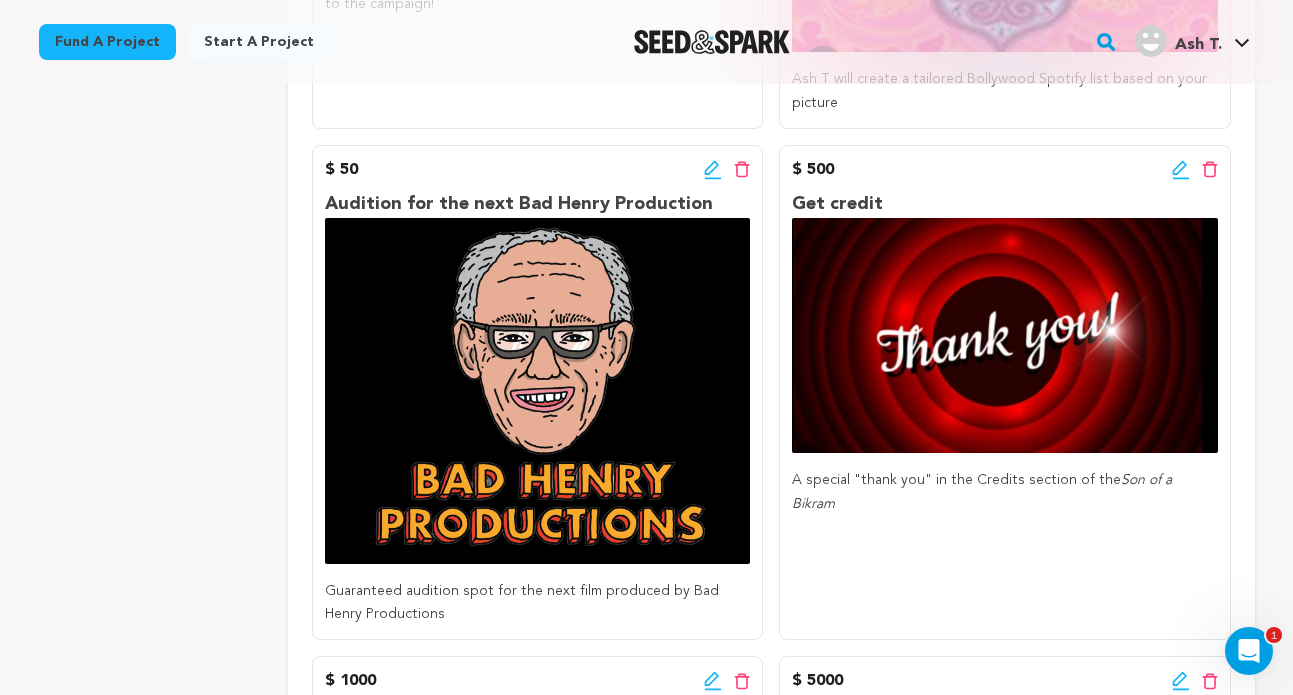 scroll, scrollTop: 818, scrollLeft: 0, axis: vertical 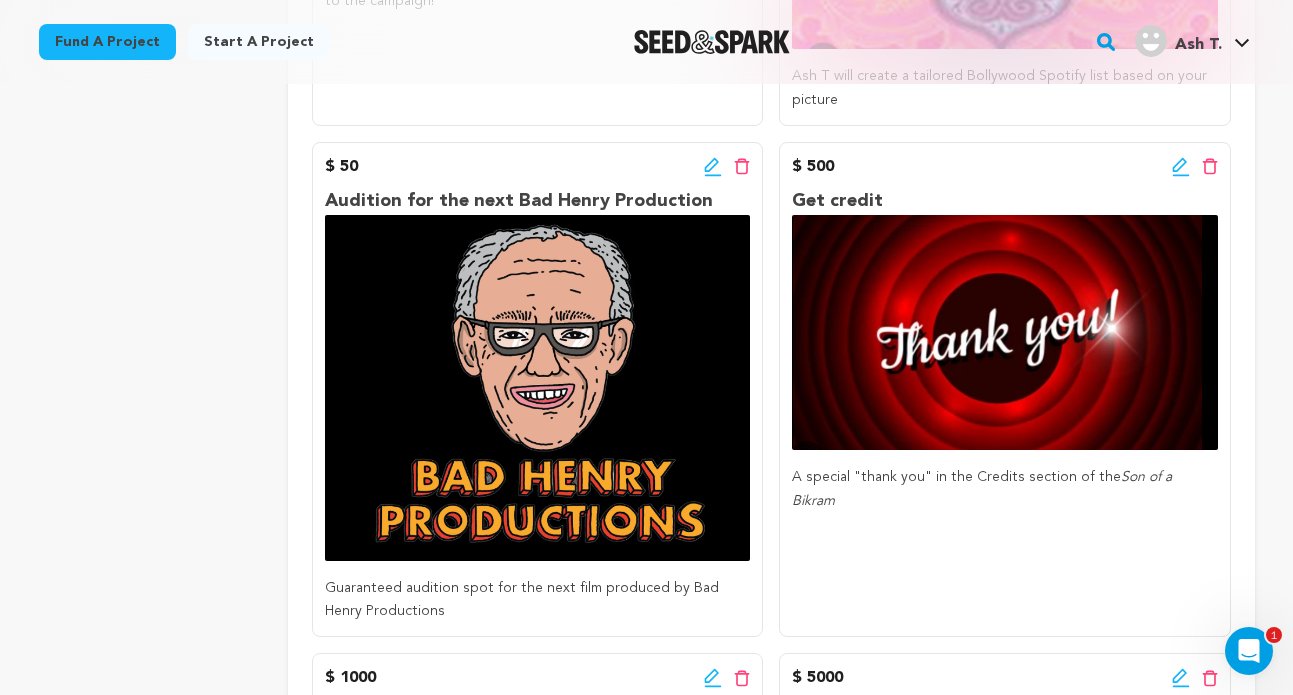 type 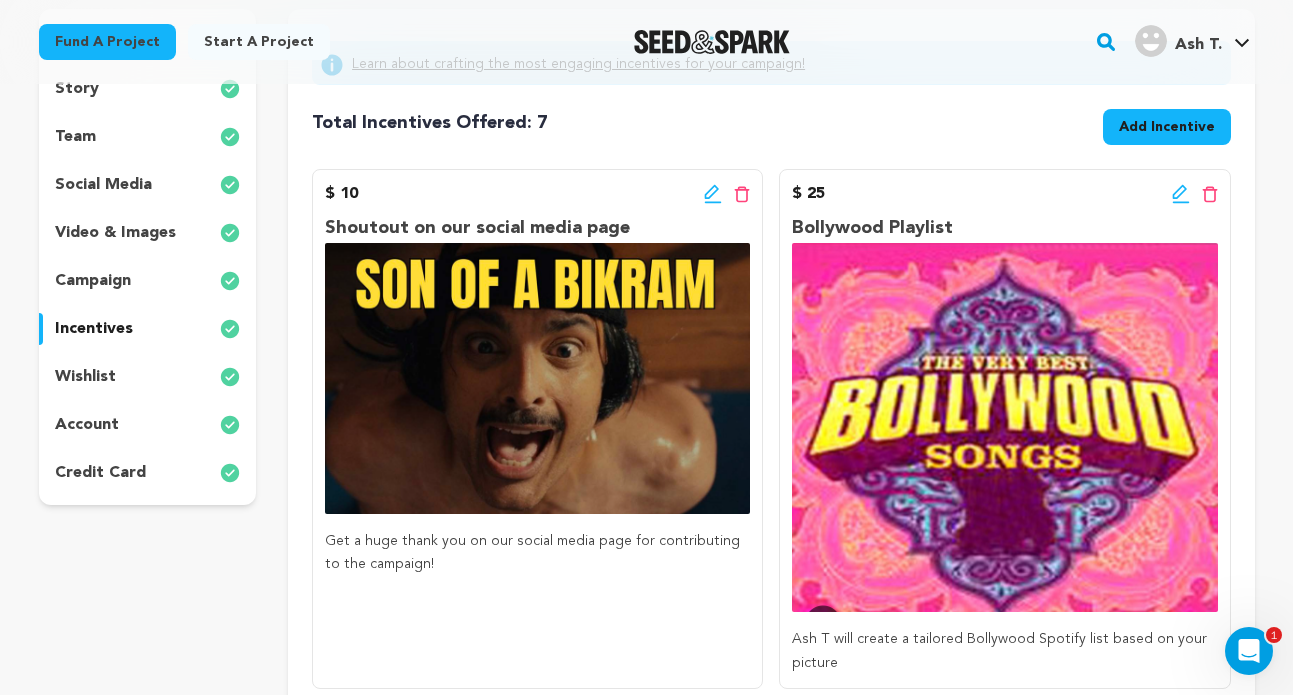 scroll, scrollTop: 252, scrollLeft: 0, axis: vertical 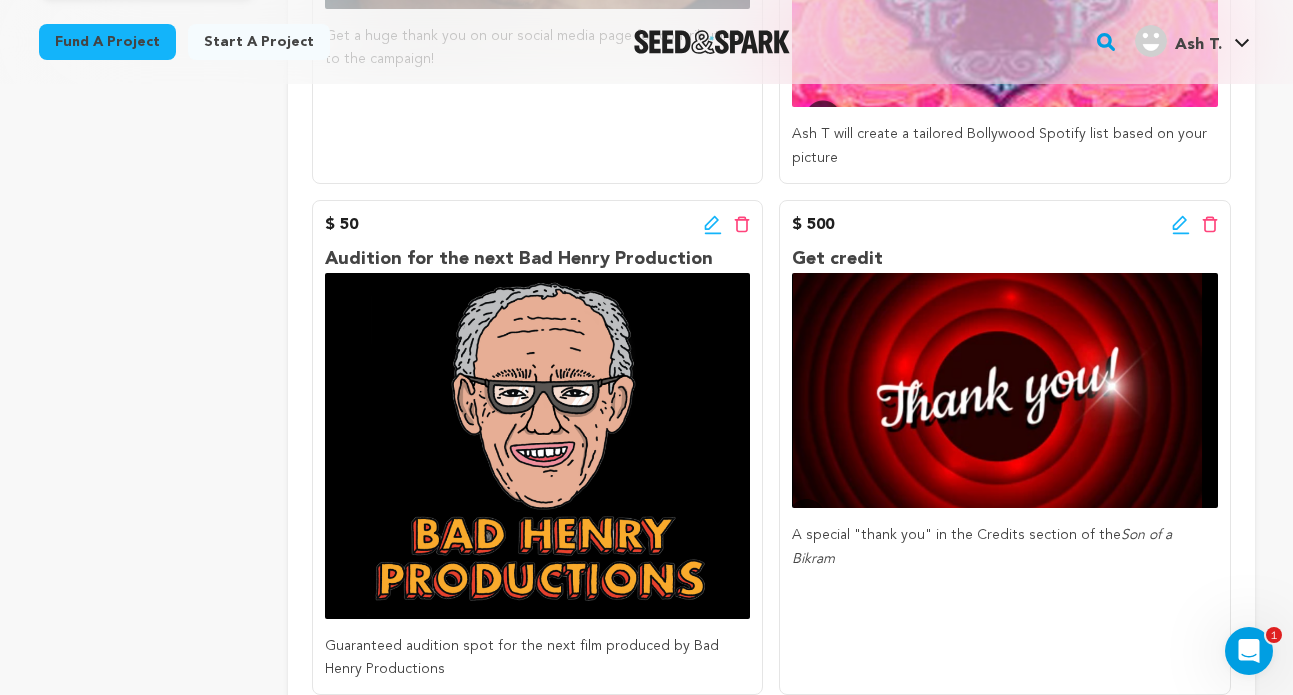 click at bounding box center (537, 445) 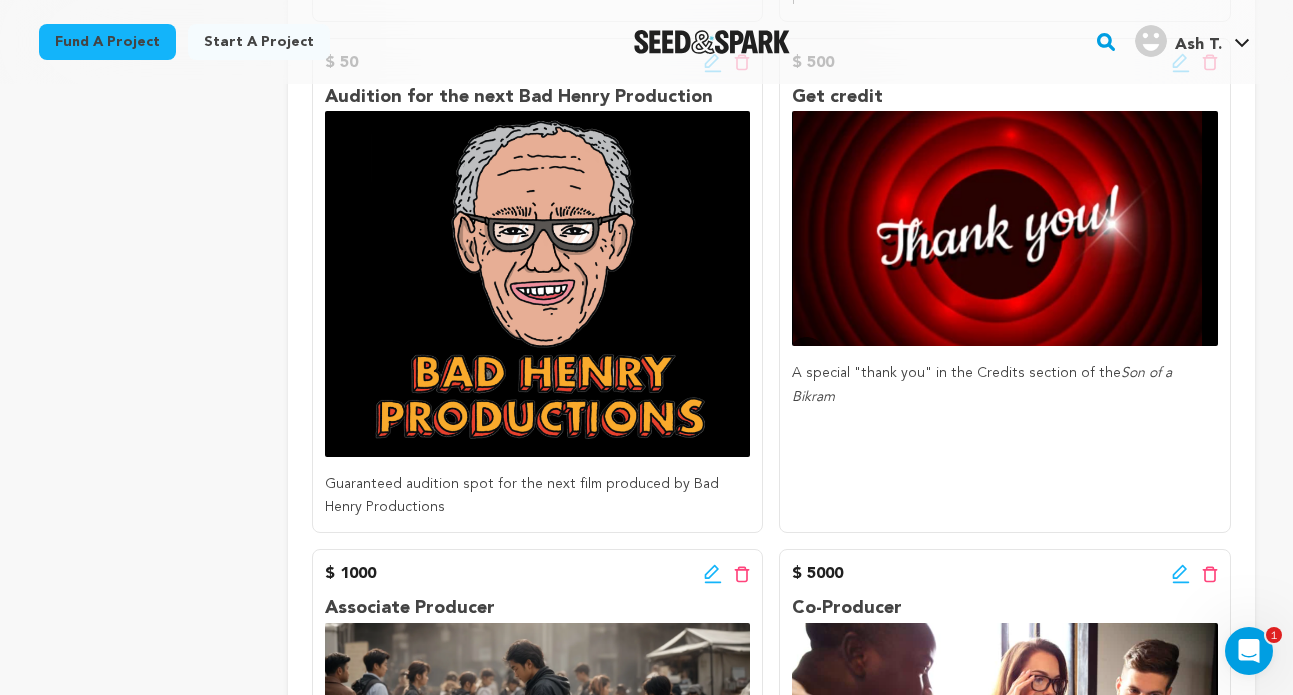 scroll, scrollTop: 843, scrollLeft: 0, axis: vertical 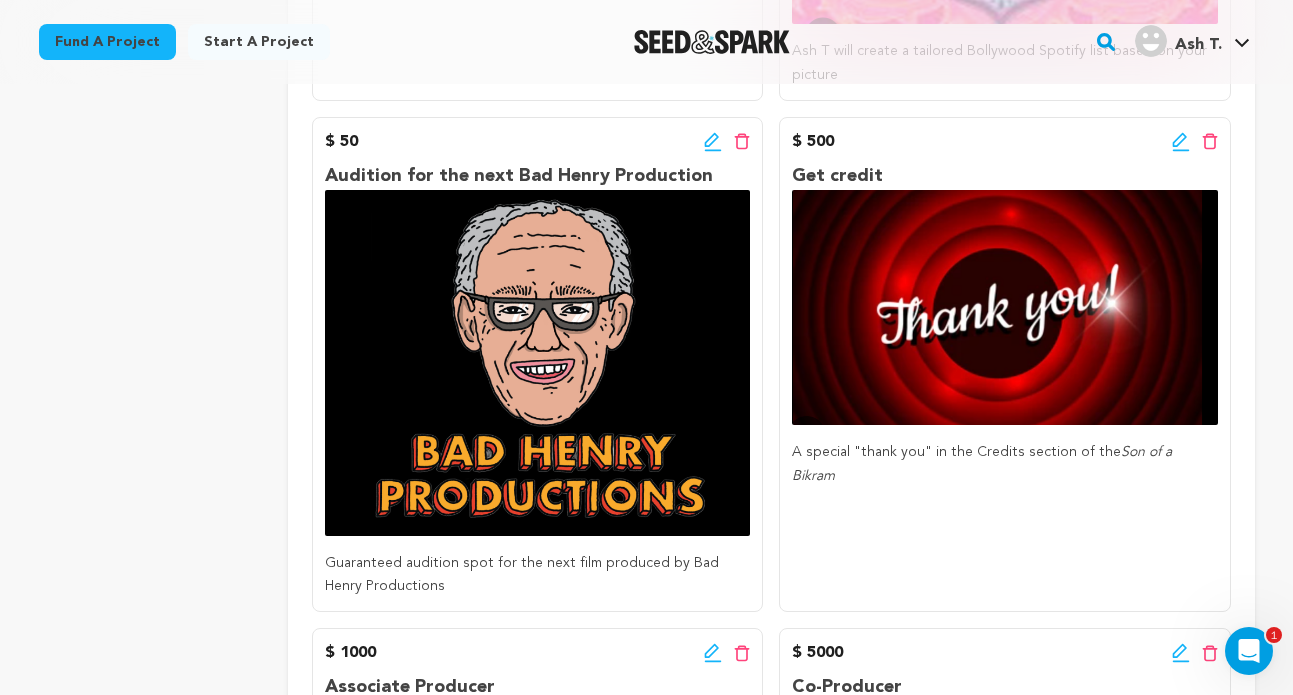 click 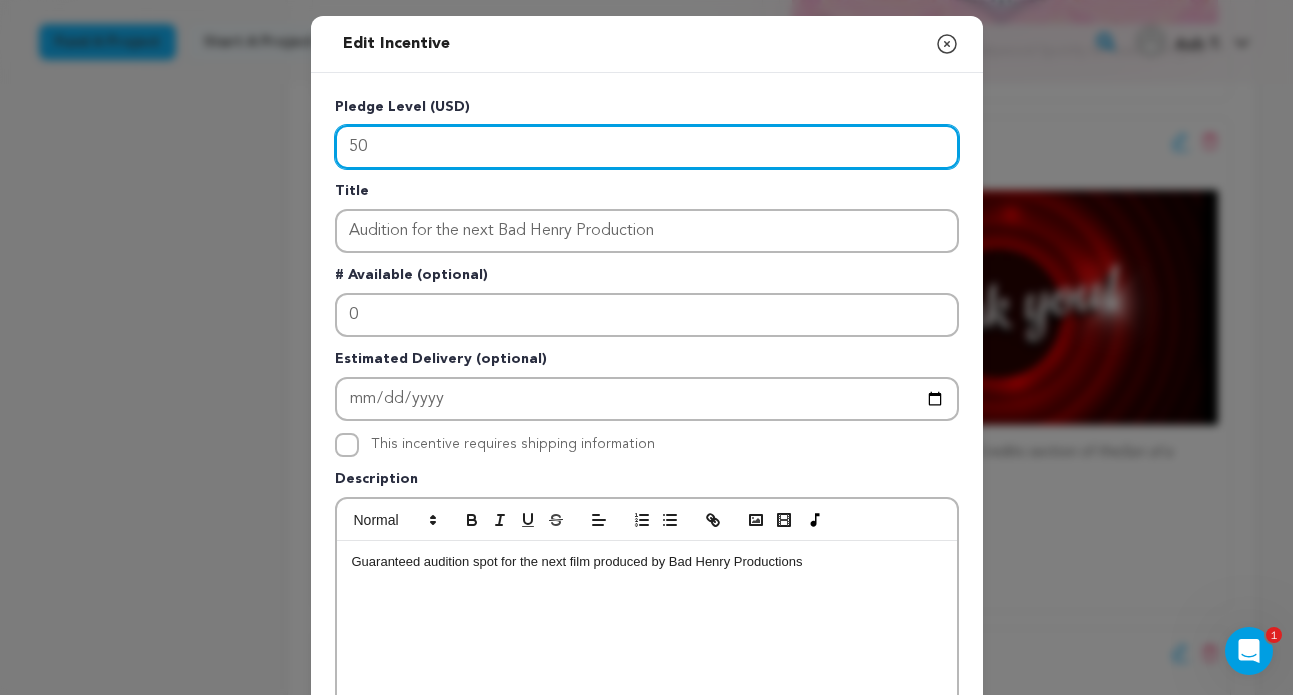 click on "50" at bounding box center (647, 147) 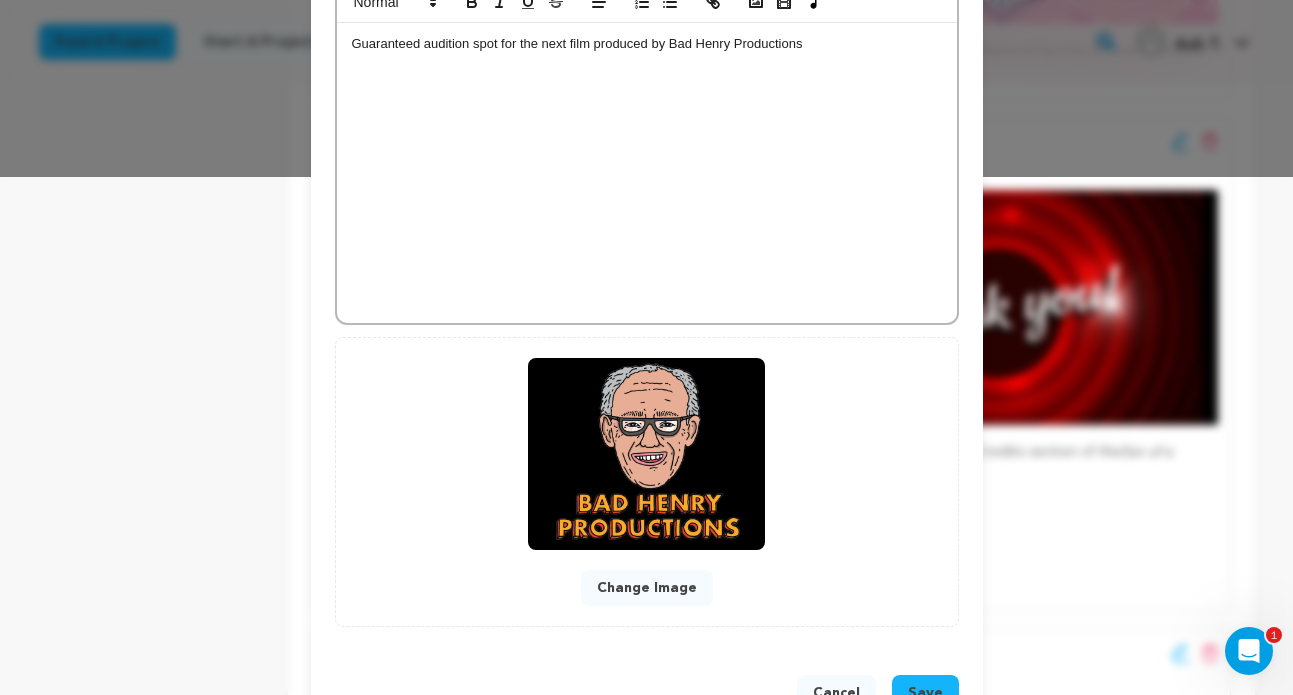 scroll, scrollTop: 582, scrollLeft: 0, axis: vertical 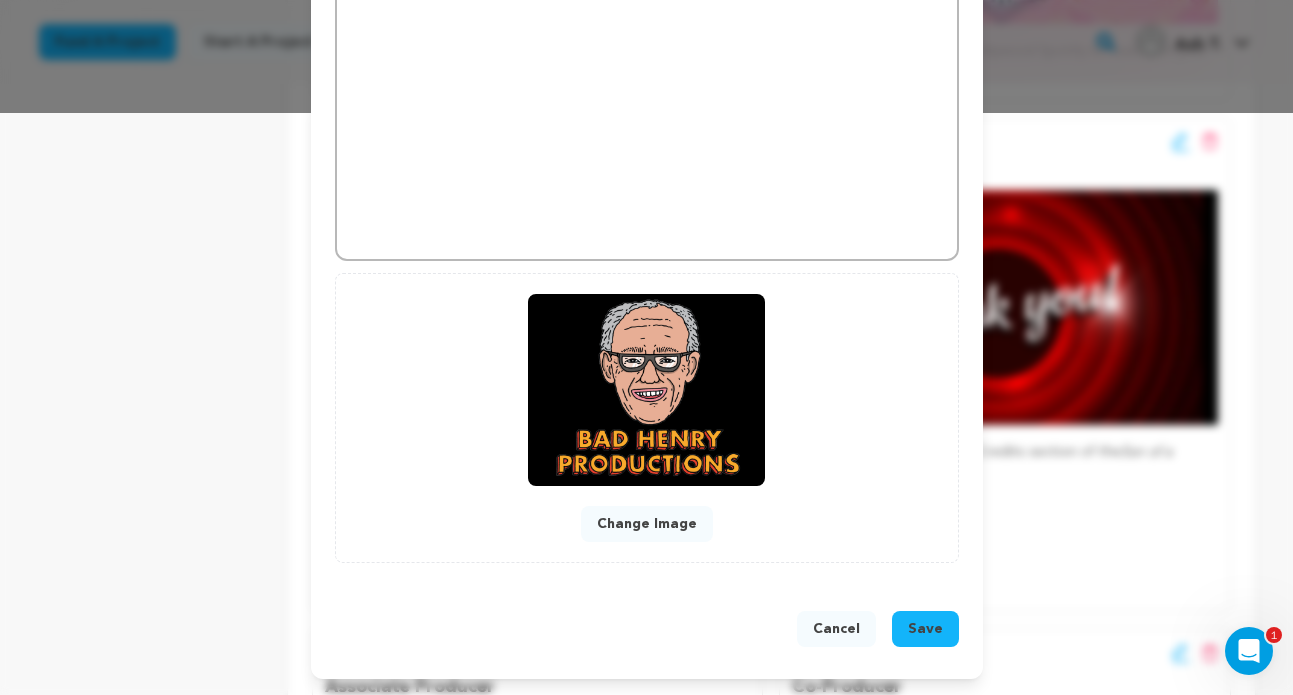 type on "100" 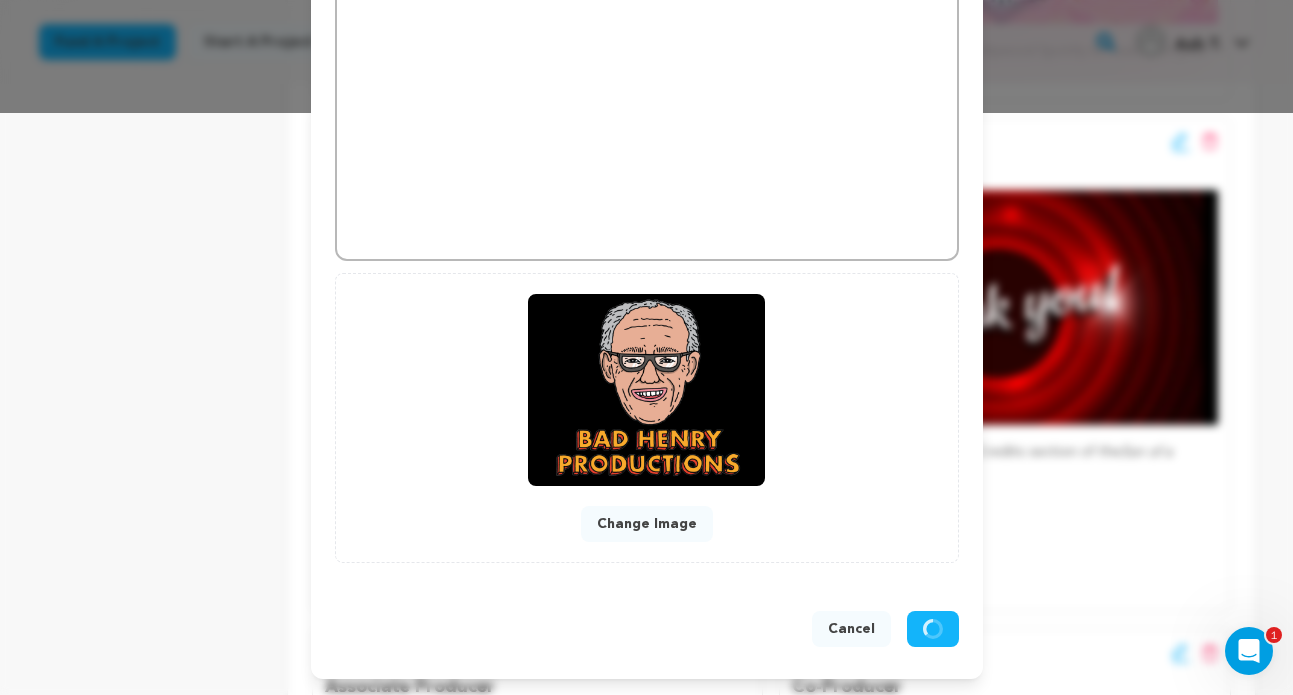 scroll, scrollTop: 540, scrollLeft: 0, axis: vertical 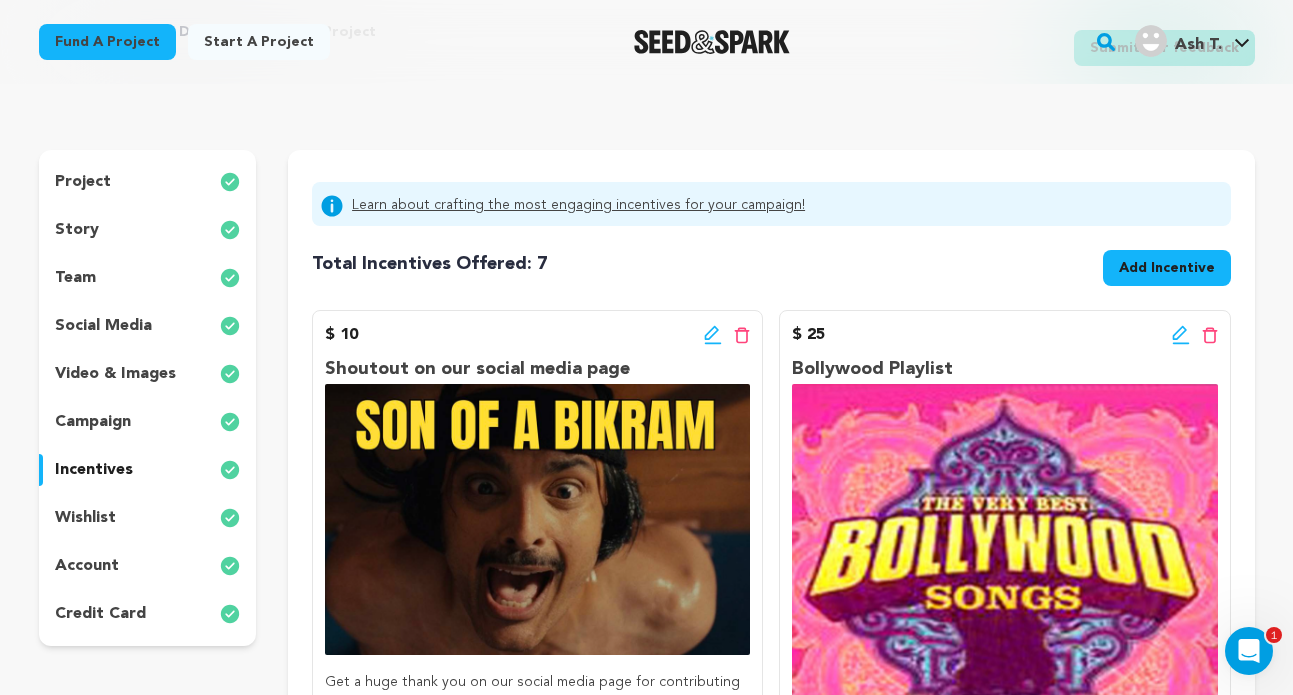 click on "Add Incentive" at bounding box center (1167, 268) 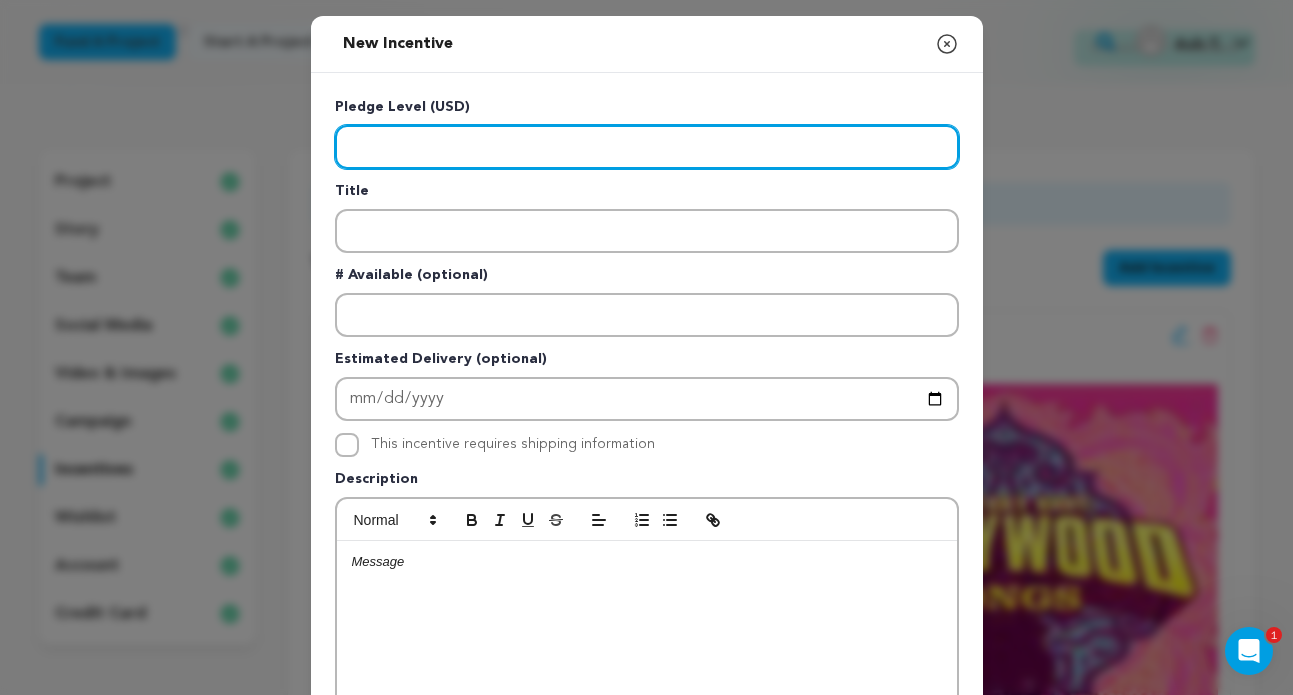 click at bounding box center [647, 147] 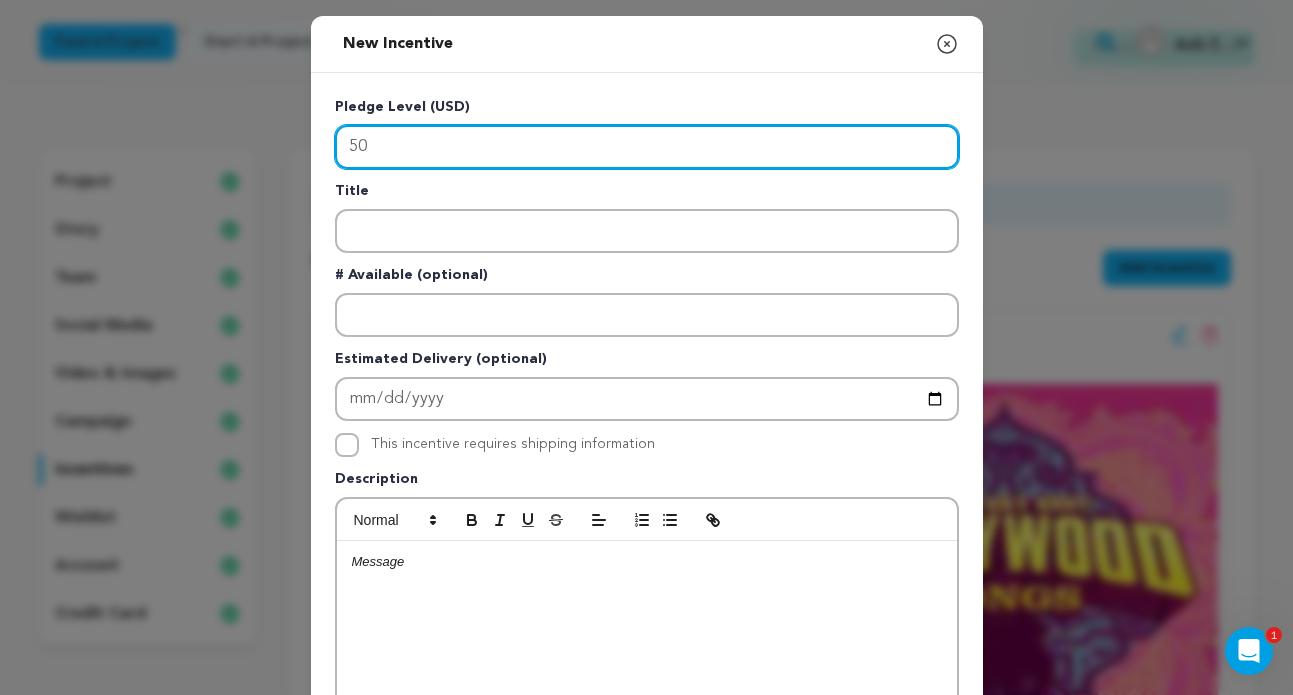 type on "50" 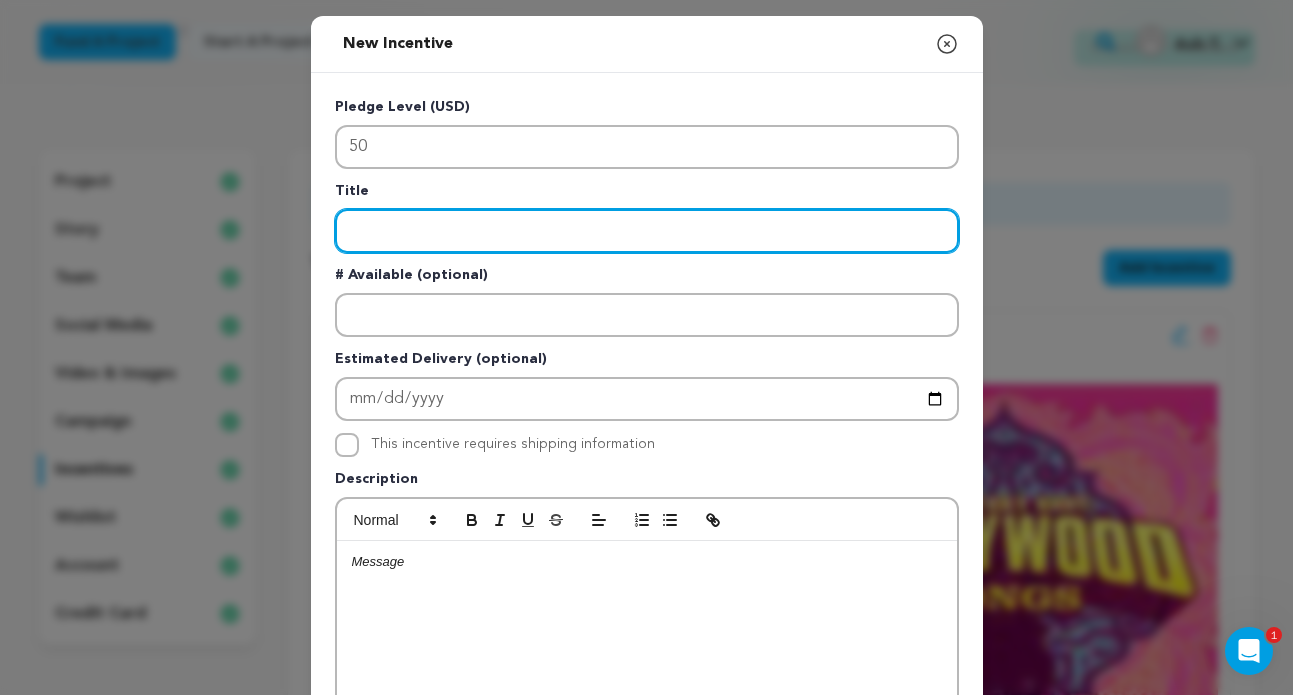 click at bounding box center [647, 231] 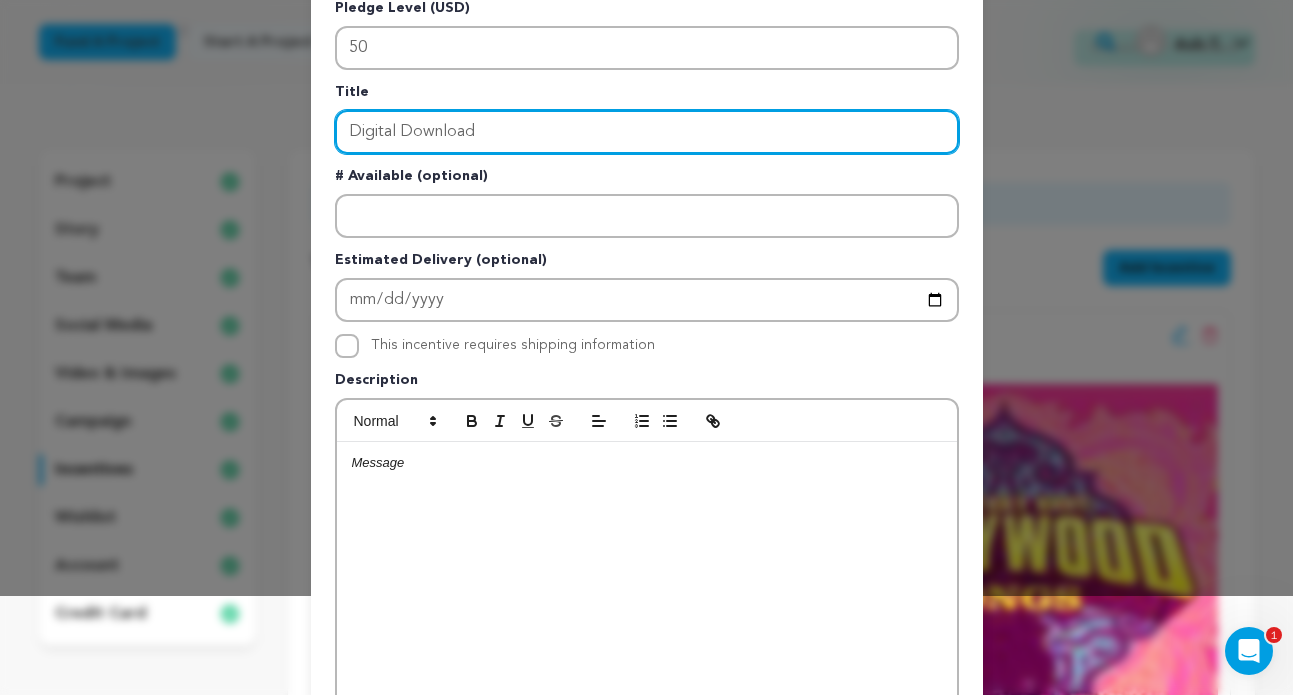 scroll, scrollTop: 198, scrollLeft: 0, axis: vertical 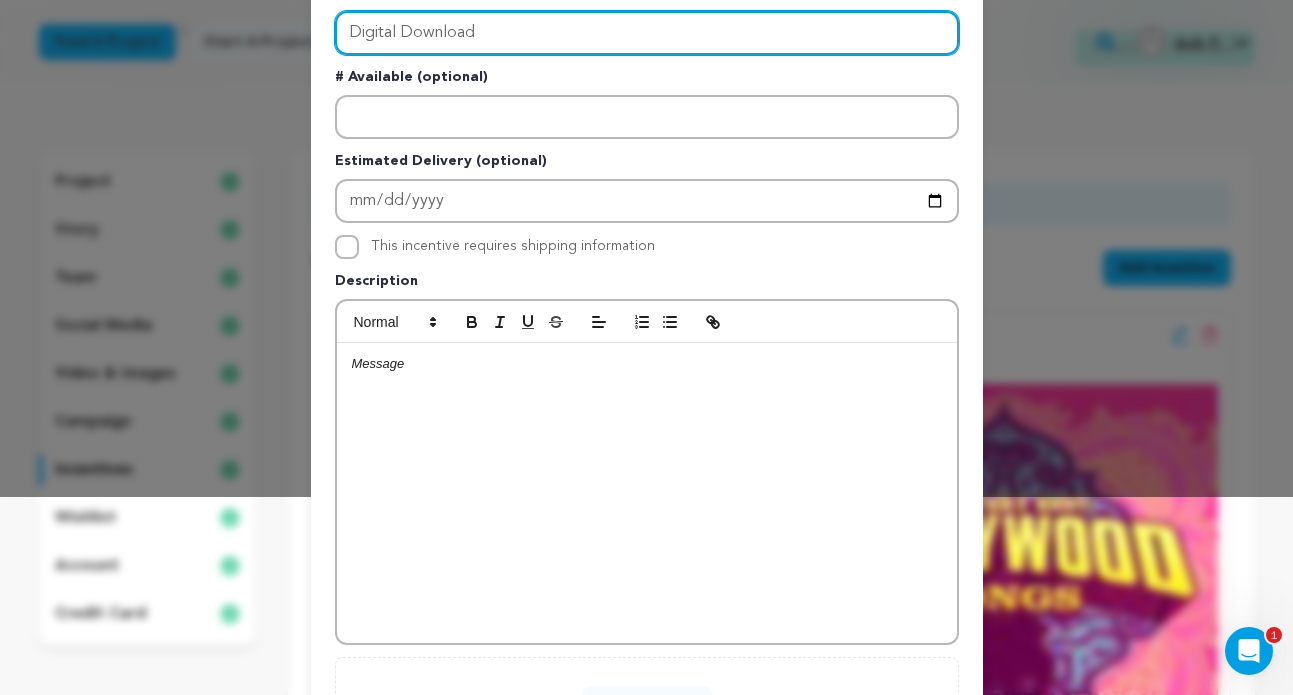 type on "Digital Download" 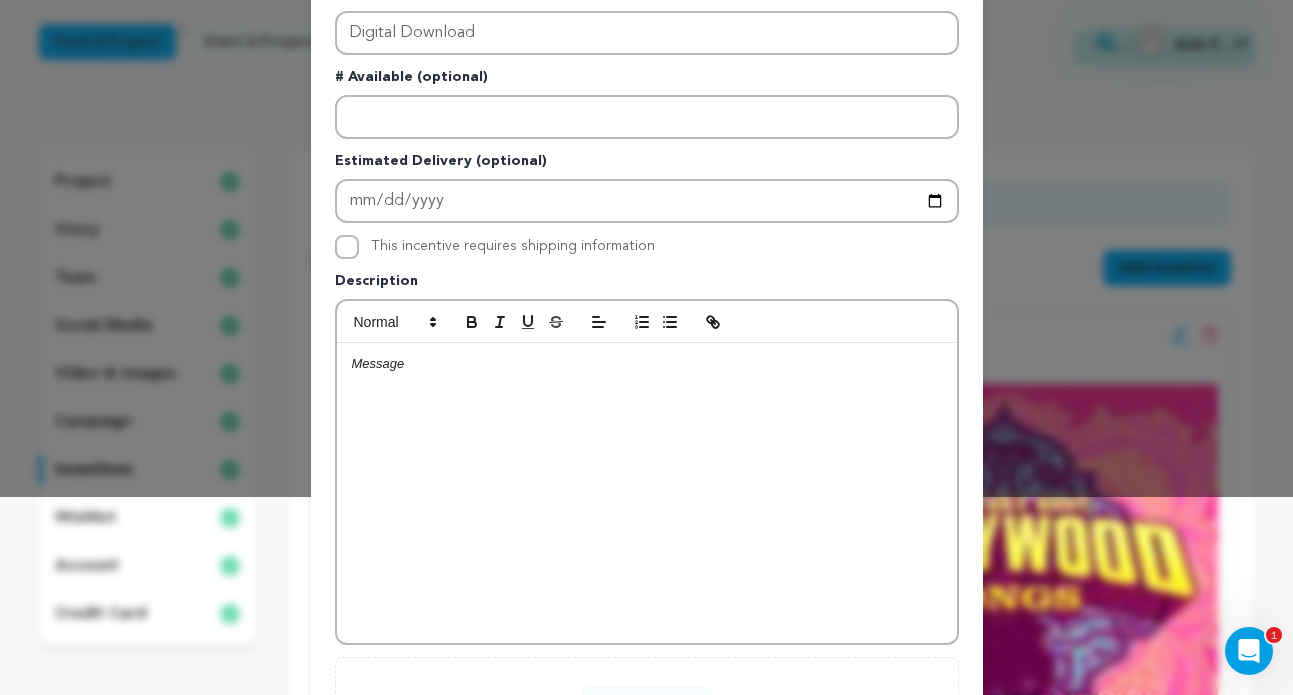 click at bounding box center (647, 493) 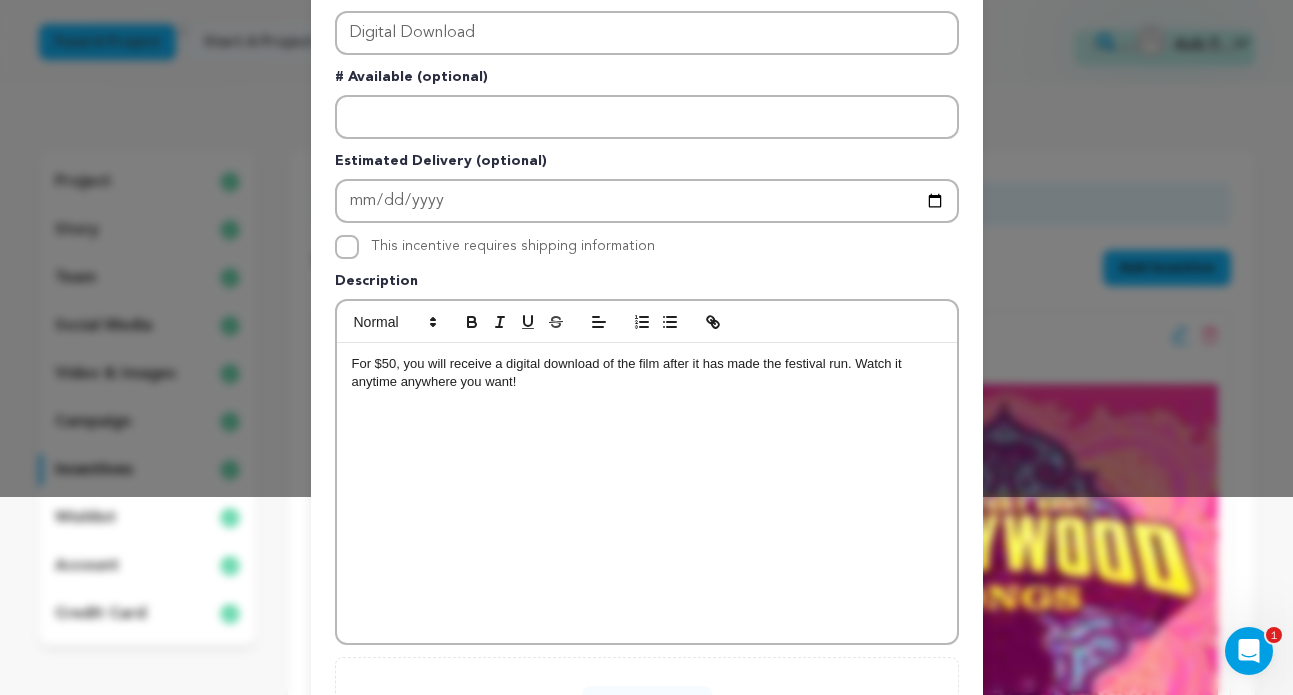 scroll, scrollTop: 378, scrollLeft: 0, axis: vertical 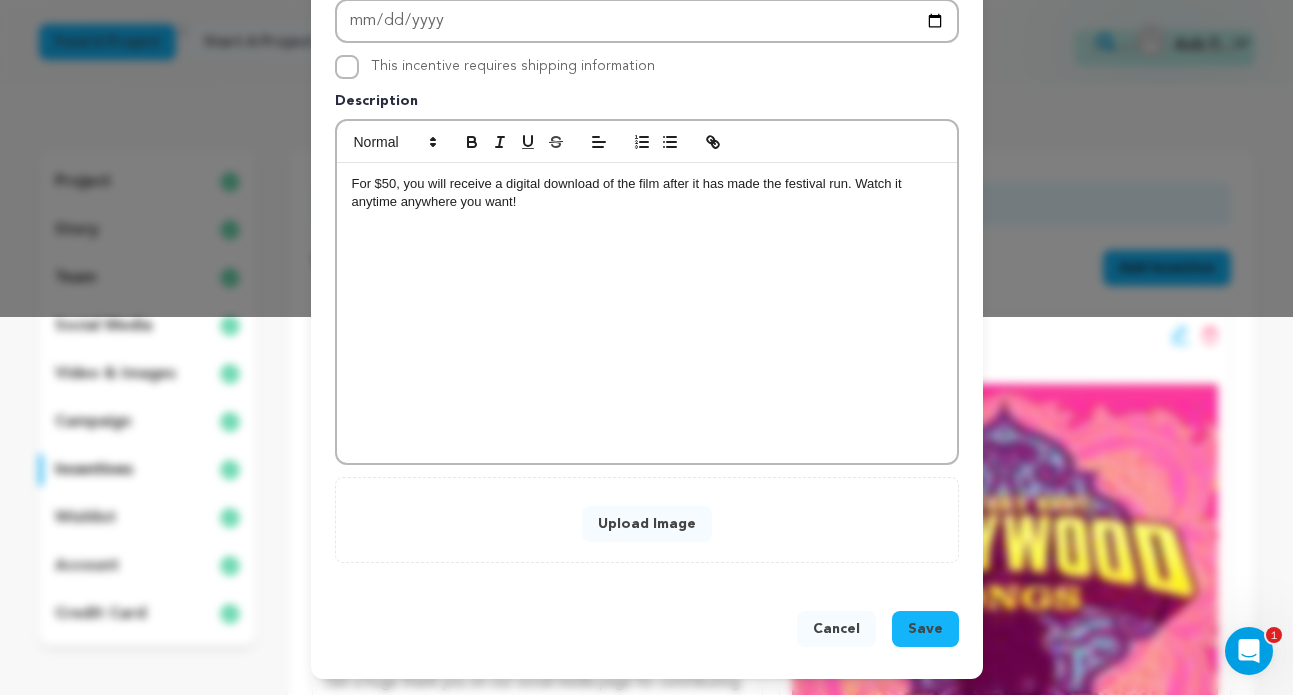 click on "Upload Image" at bounding box center (647, 524) 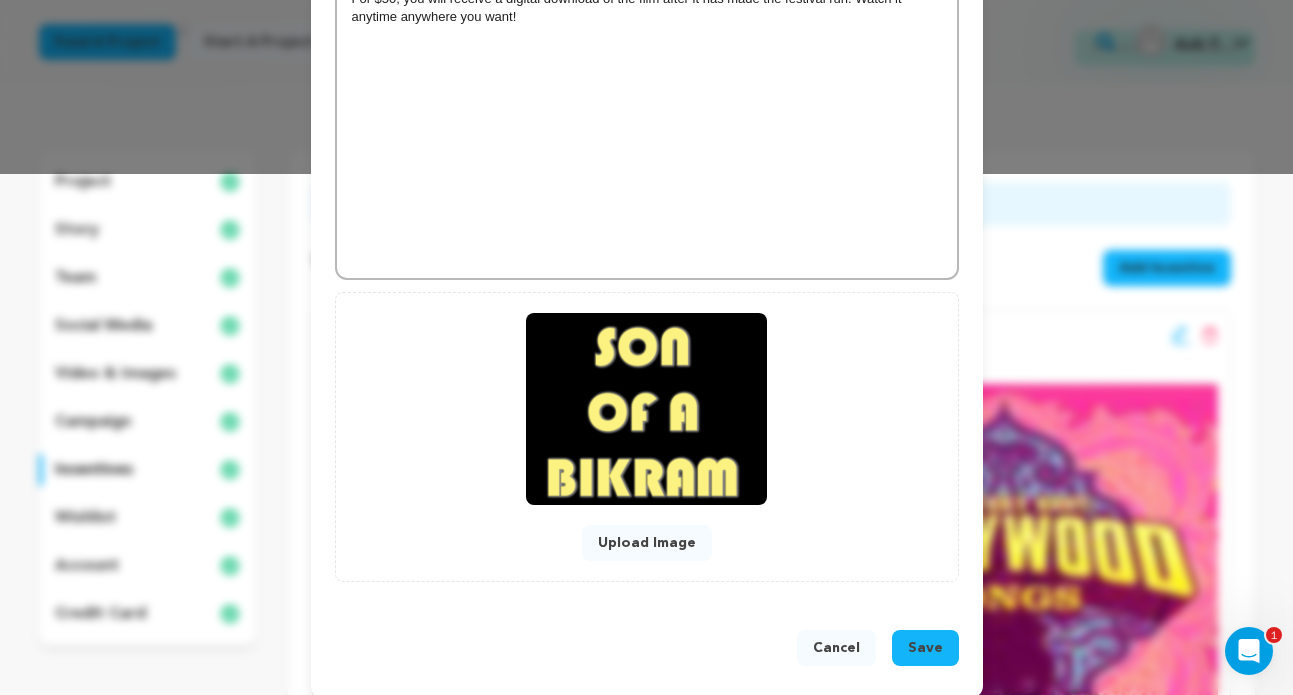 scroll, scrollTop: 540, scrollLeft: 0, axis: vertical 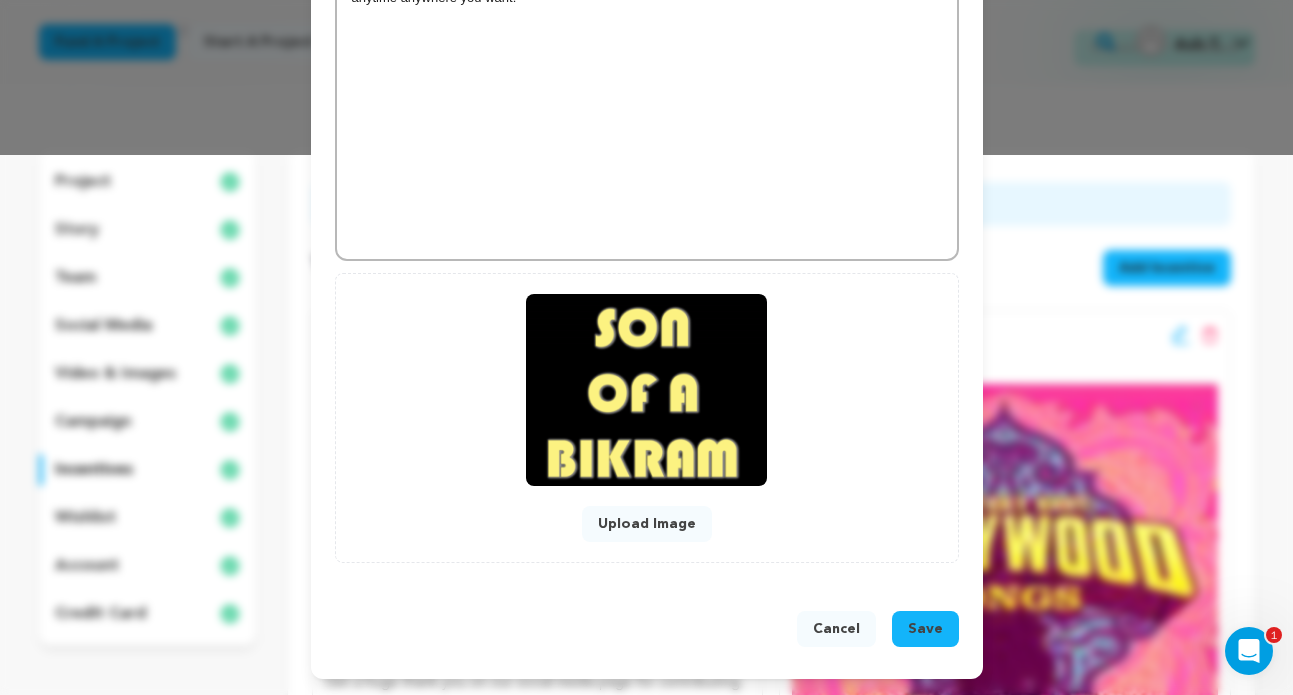 click on "Save" at bounding box center [925, 629] 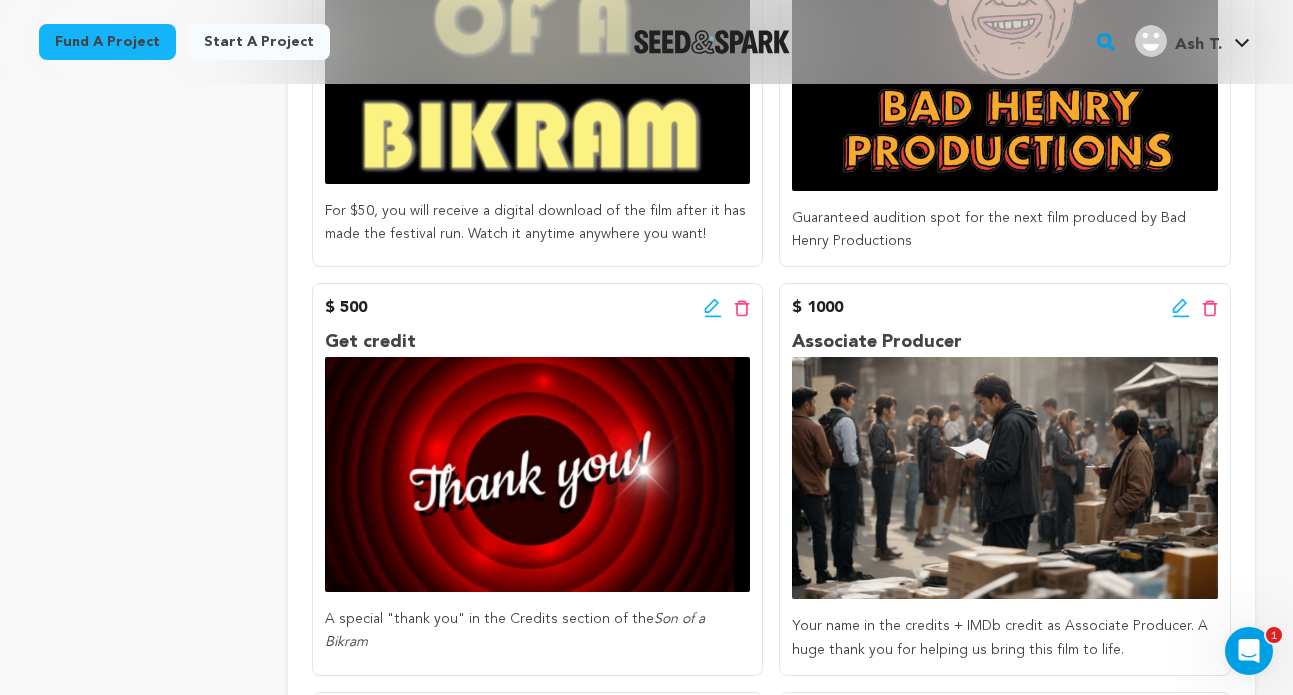 scroll, scrollTop: 1267, scrollLeft: 0, axis: vertical 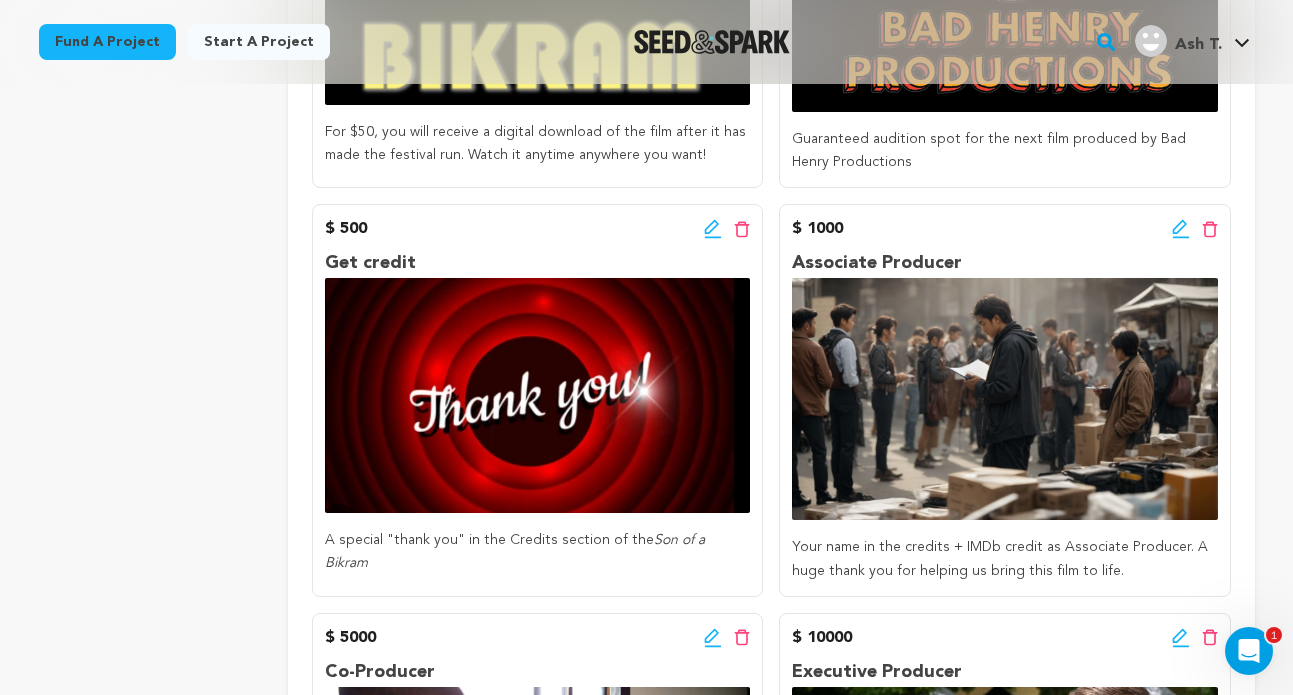 click 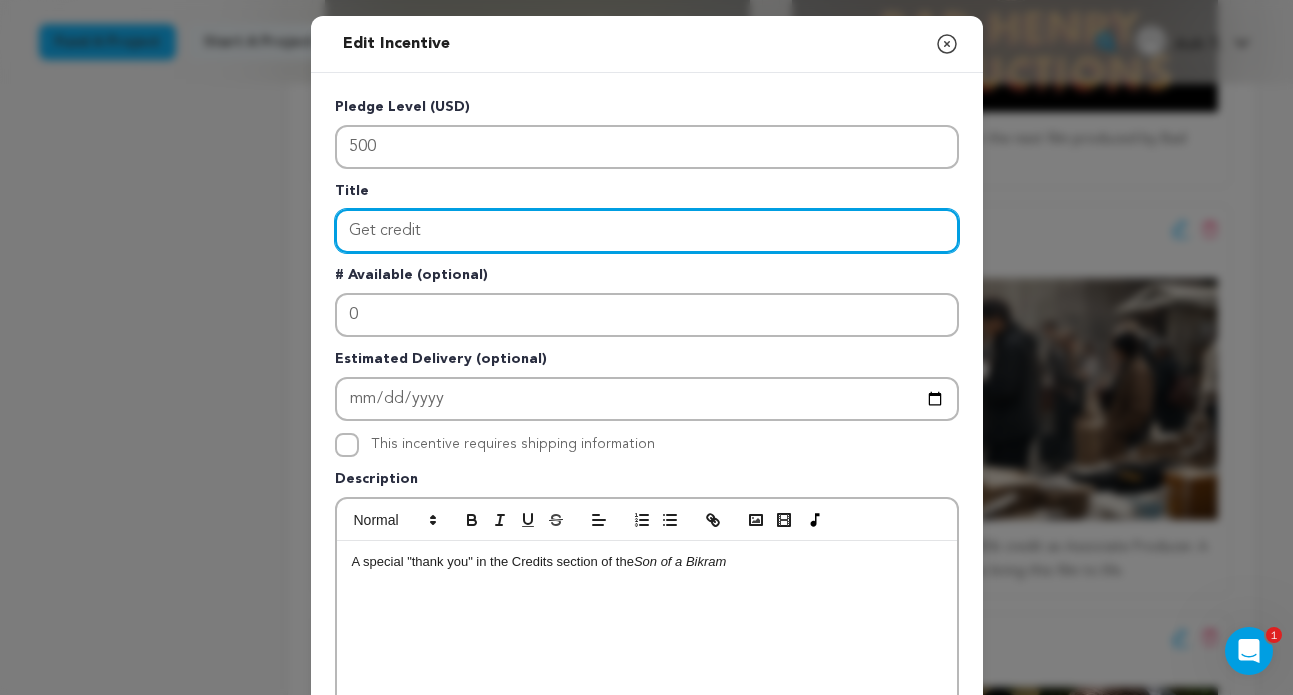 click on "Get credit" at bounding box center (647, 231) 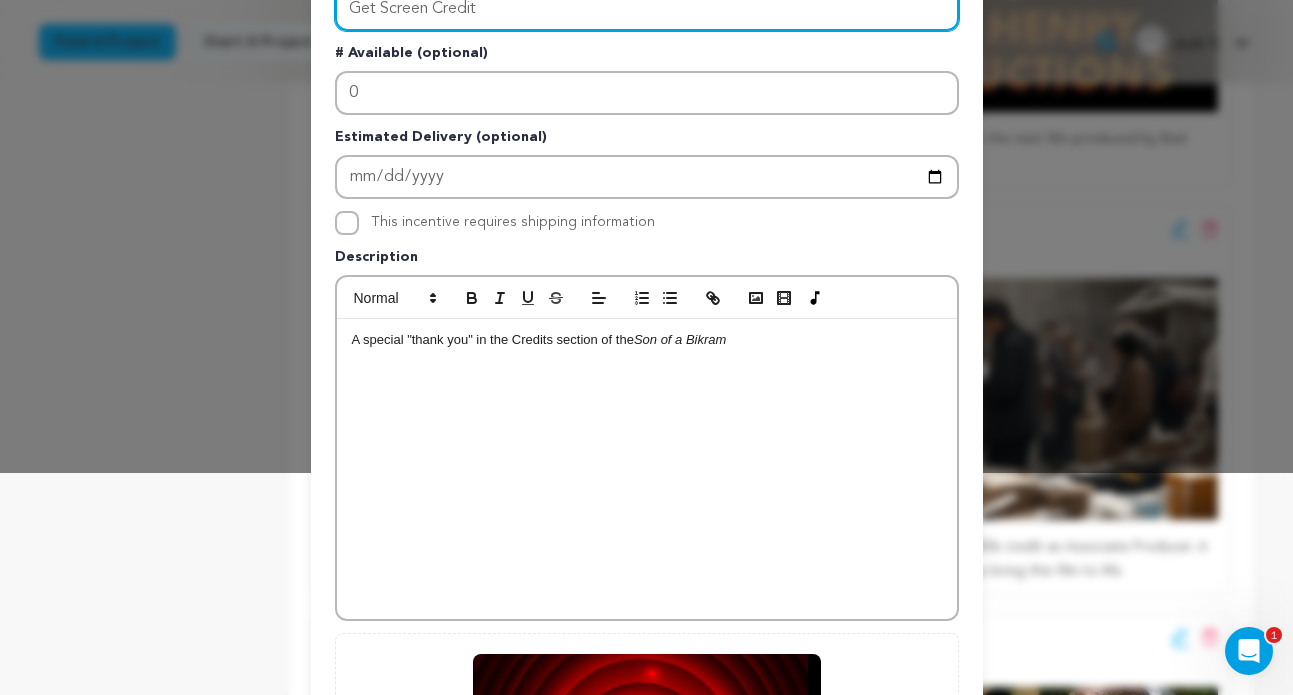 scroll, scrollTop: 582, scrollLeft: 0, axis: vertical 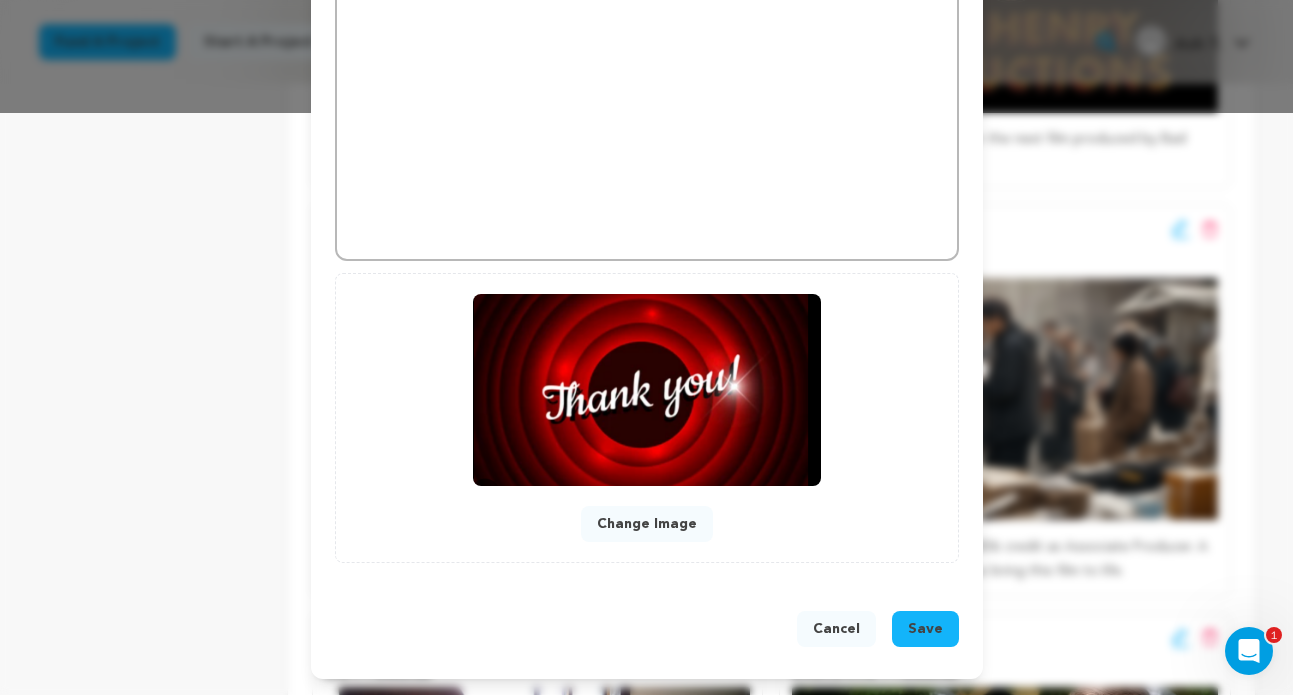 type on "Get Screen Credit" 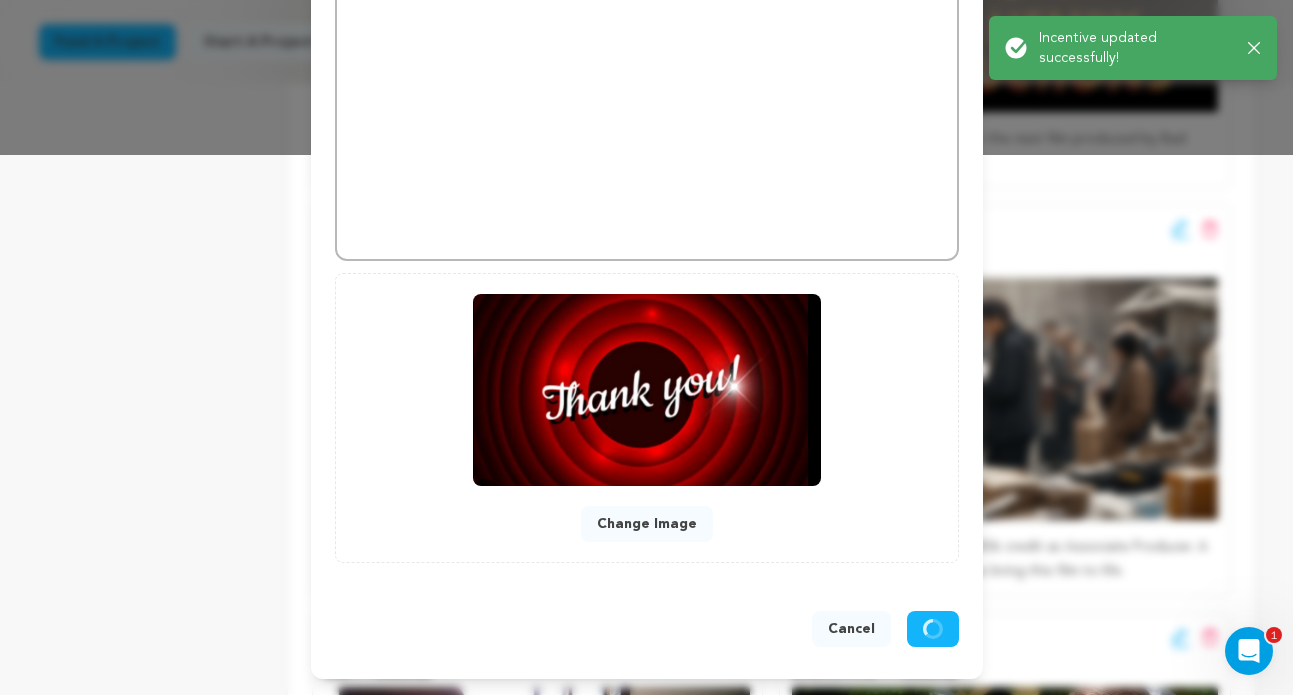 scroll, scrollTop: 540, scrollLeft: 0, axis: vertical 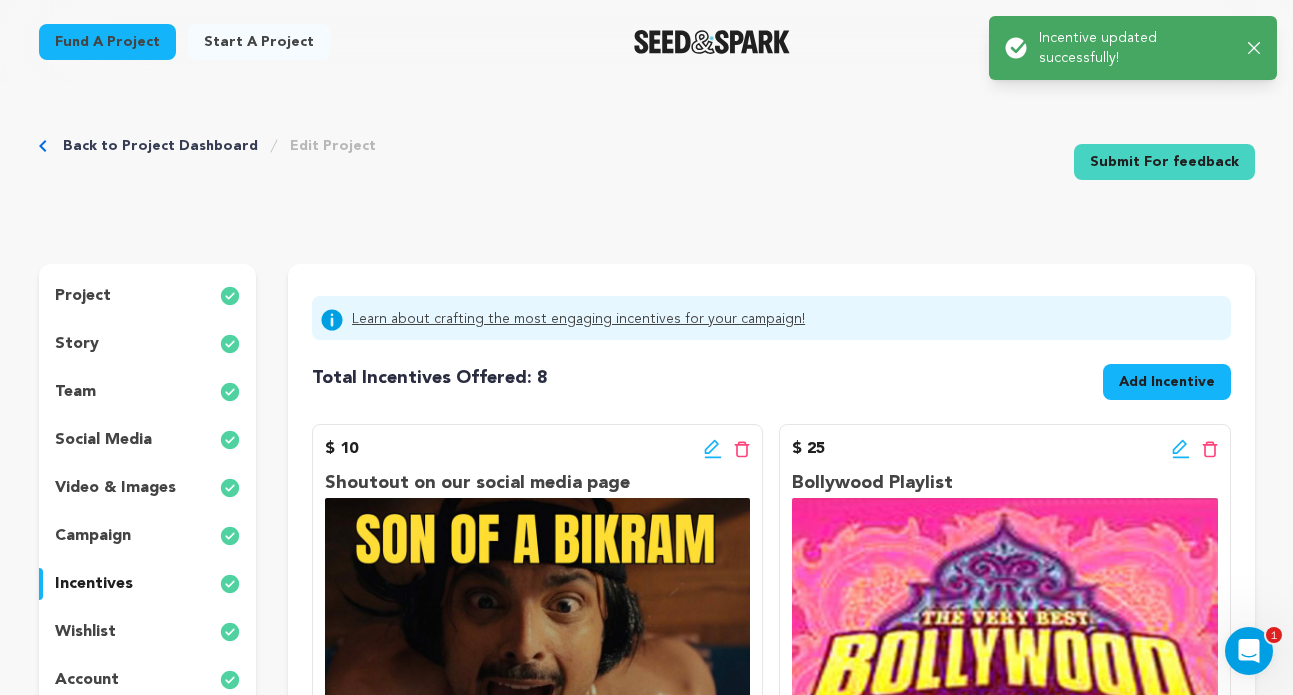 click 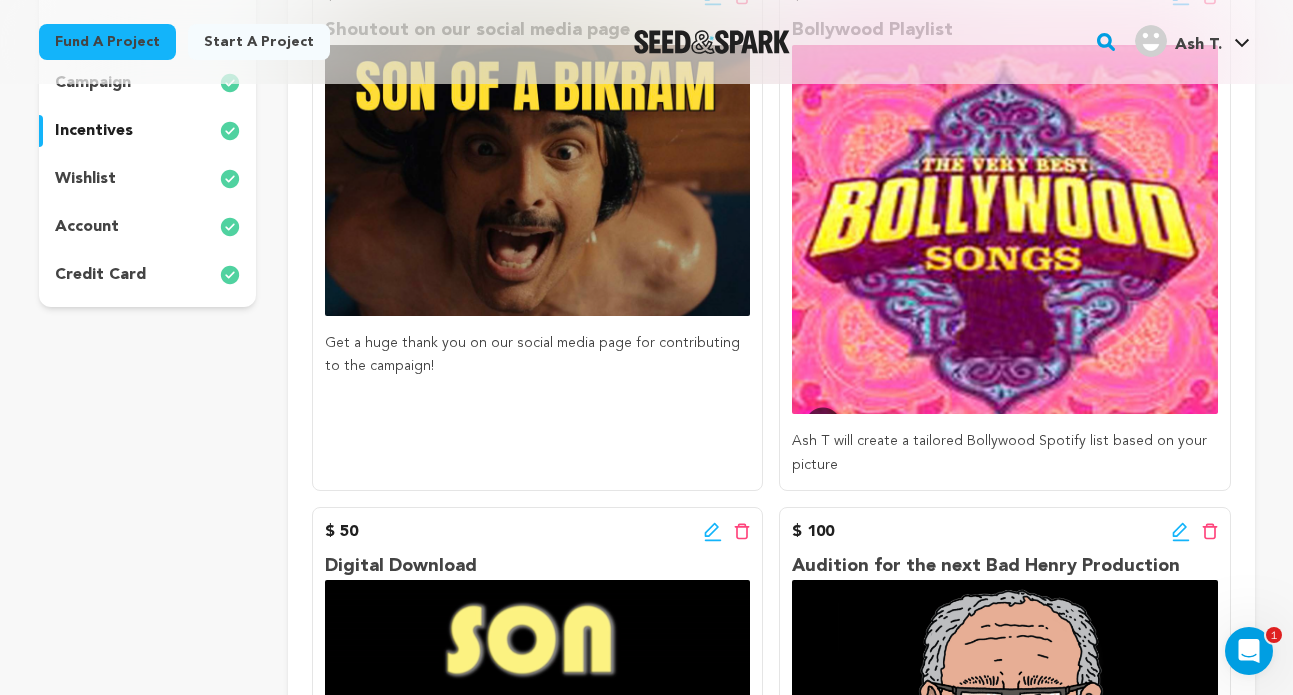 scroll, scrollTop: 0, scrollLeft: 0, axis: both 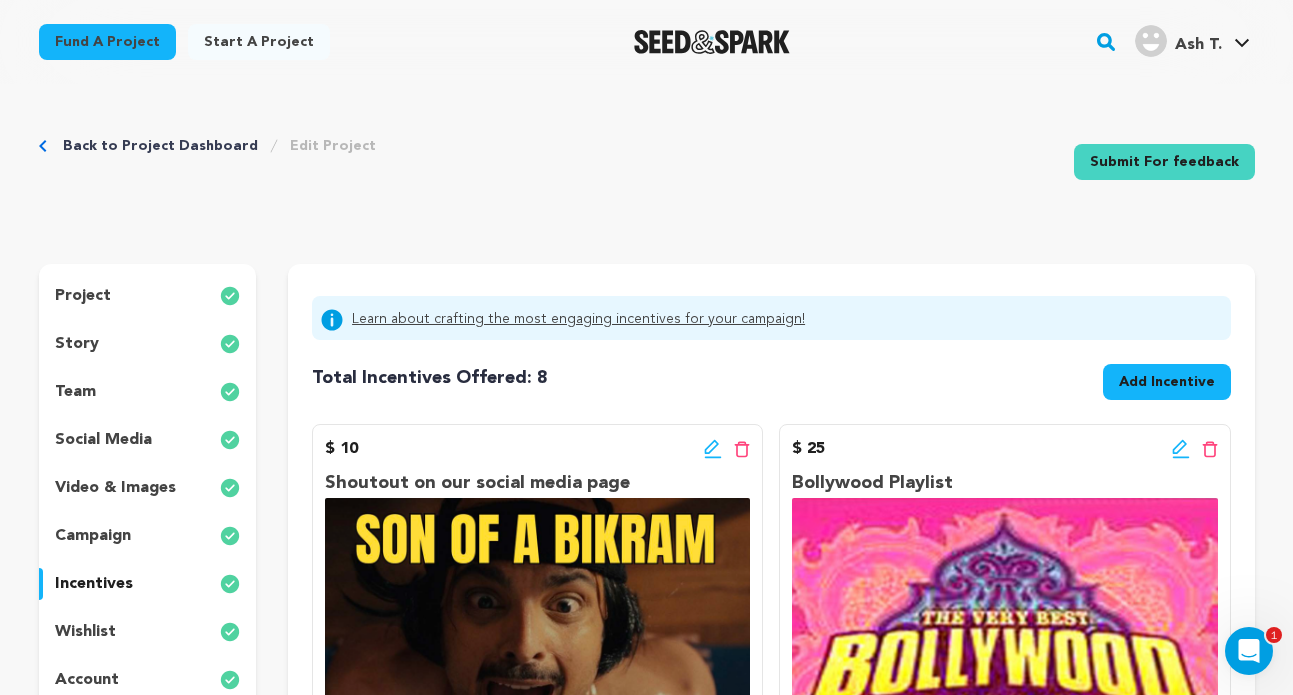 click on "Add Incentive" at bounding box center (1167, 382) 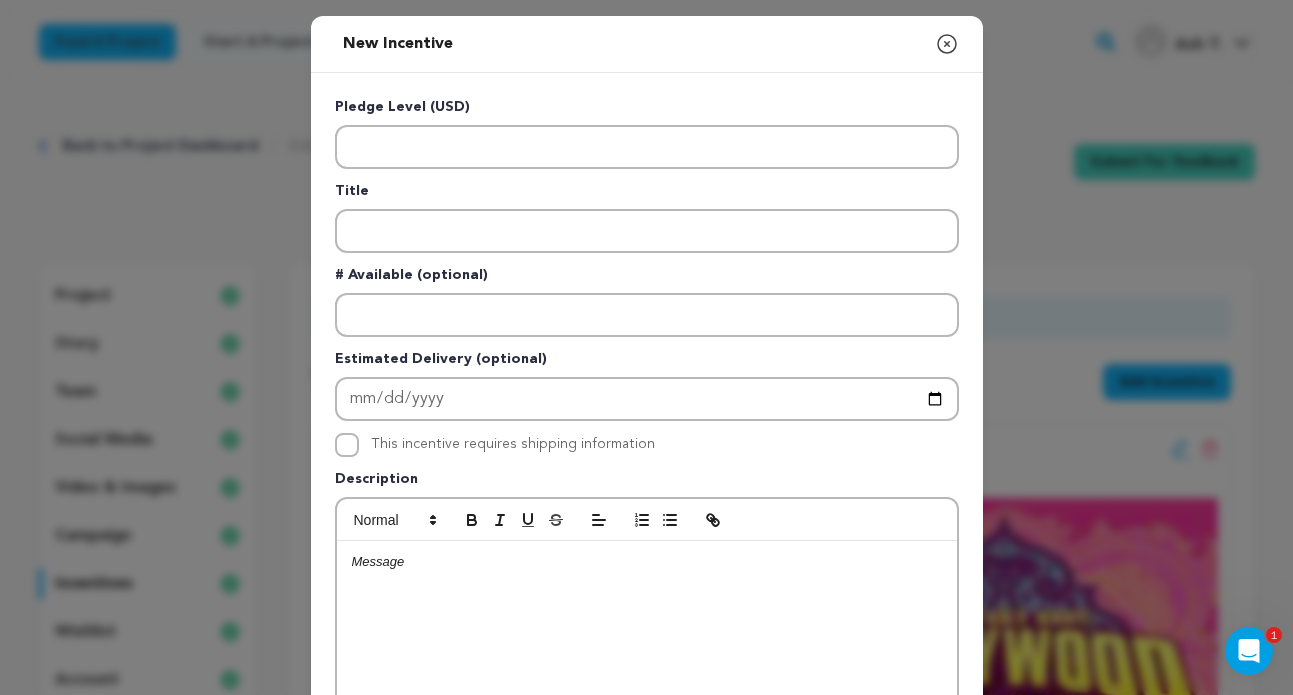 click 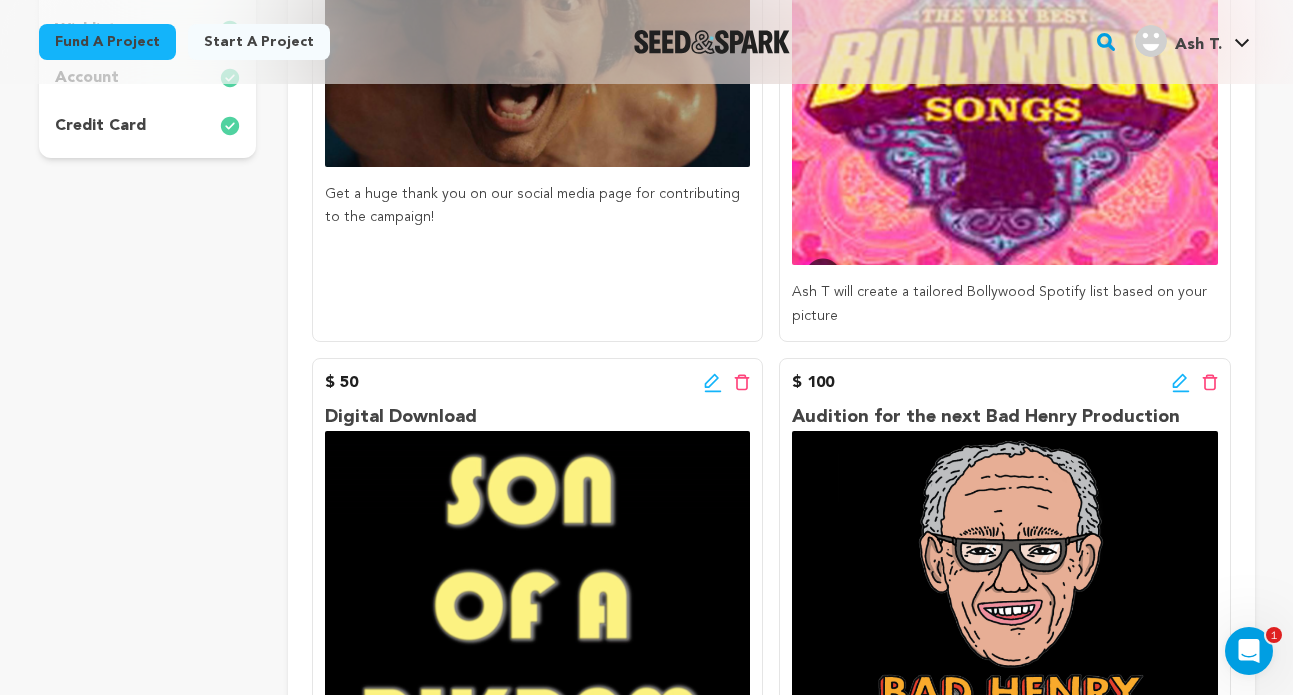 scroll, scrollTop: 623, scrollLeft: 0, axis: vertical 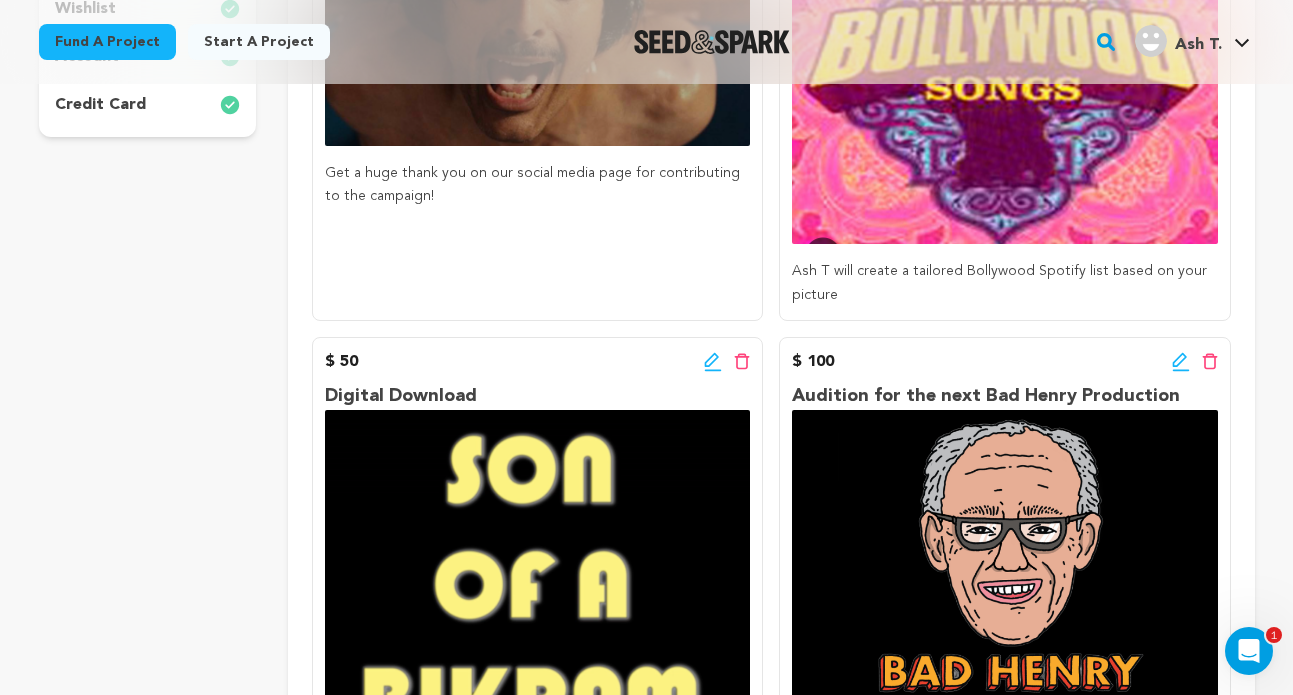click 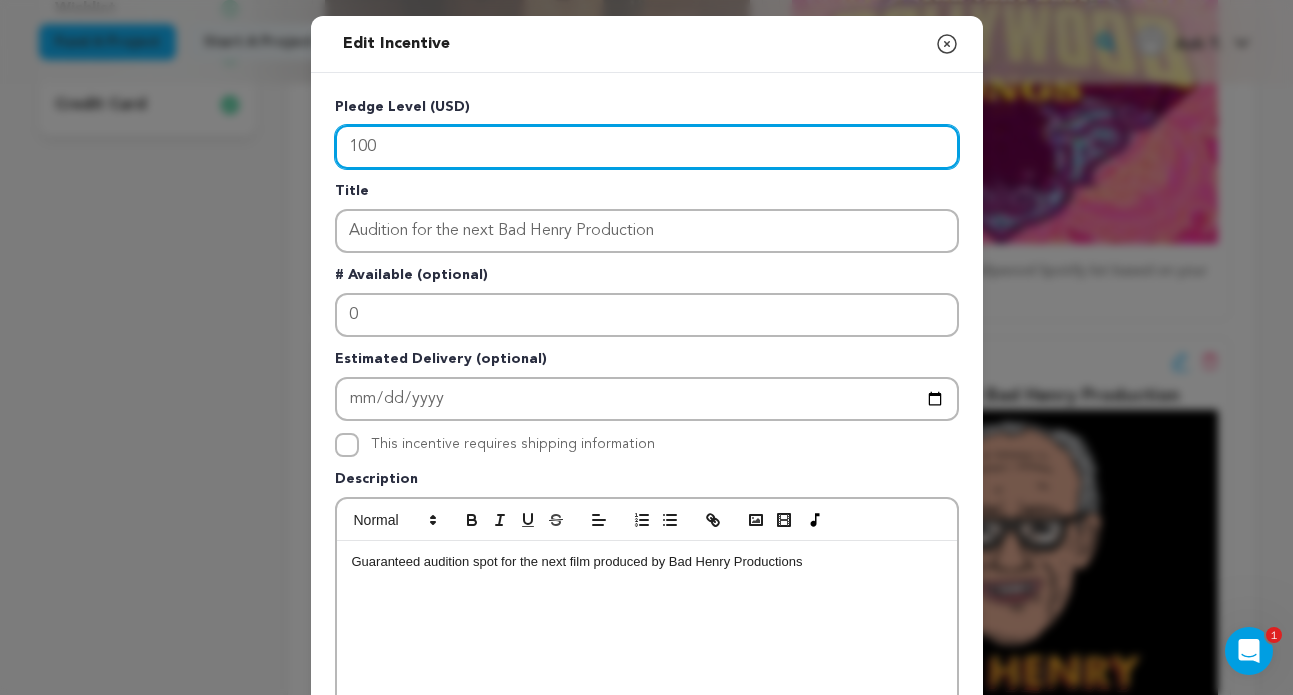 drag, startPoint x: 452, startPoint y: 152, endPoint x: 340, endPoint y: 146, distance: 112.1606 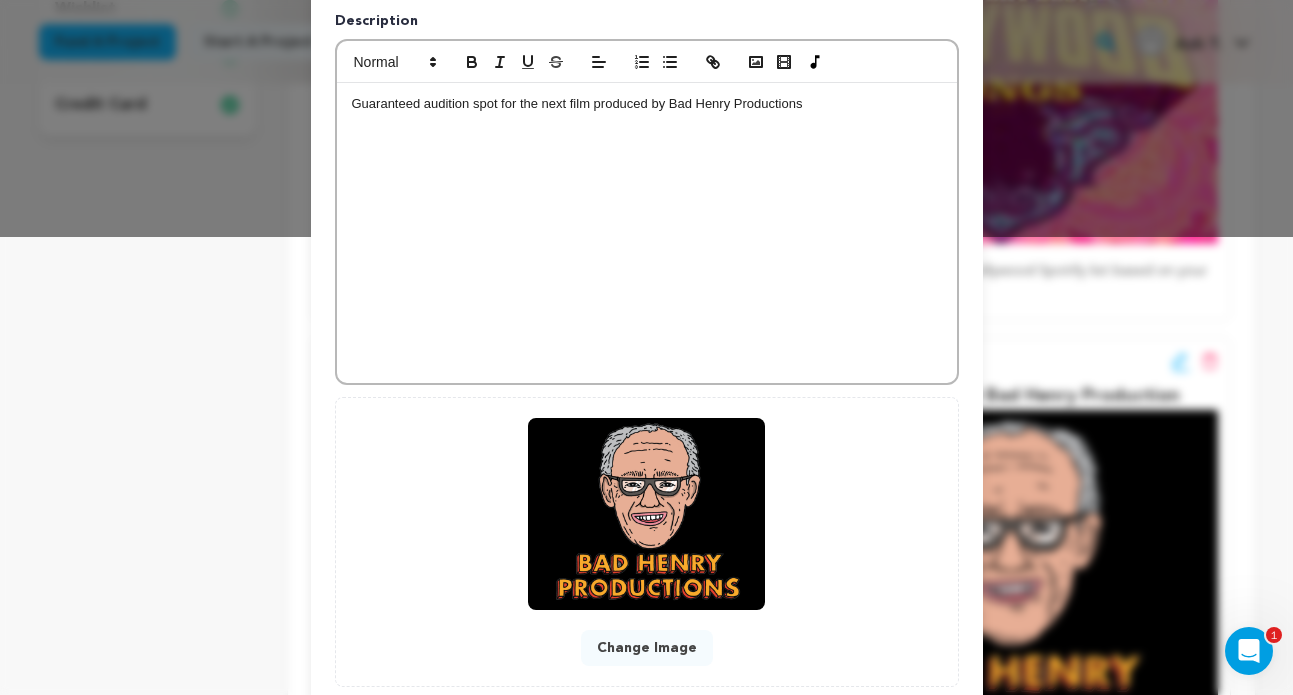 scroll, scrollTop: 543, scrollLeft: 0, axis: vertical 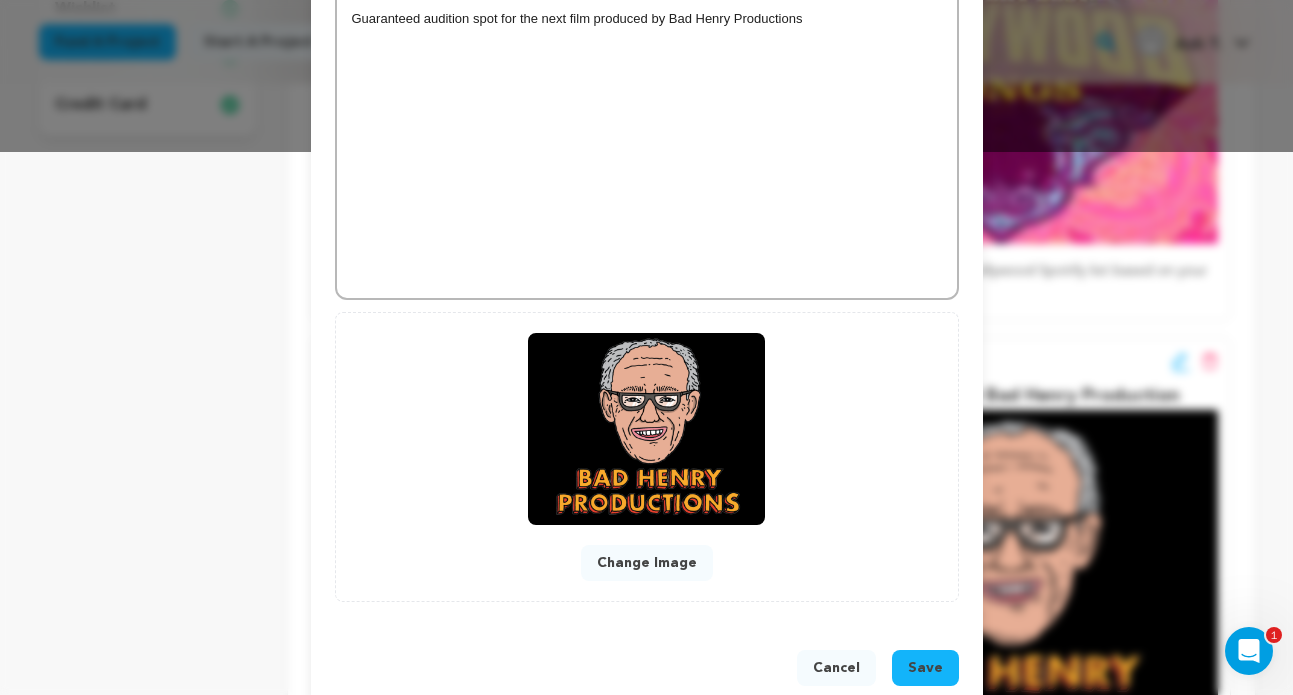type on "250" 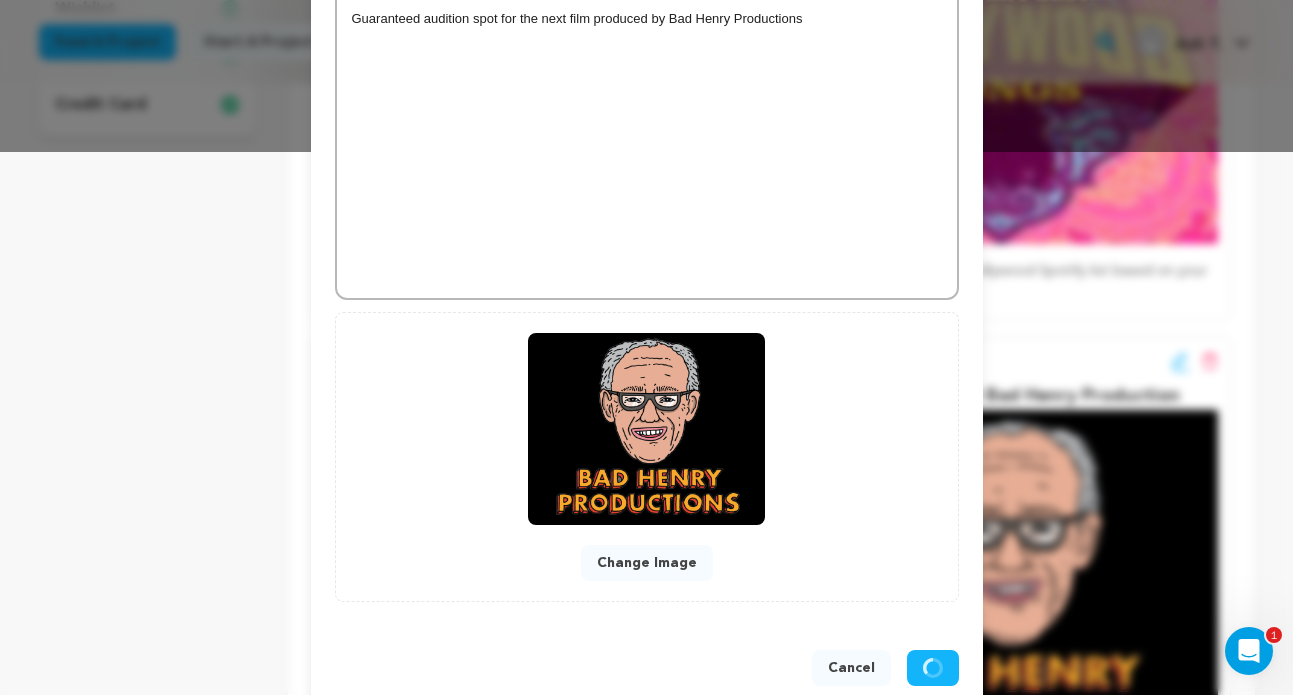 scroll, scrollTop: 540, scrollLeft: 0, axis: vertical 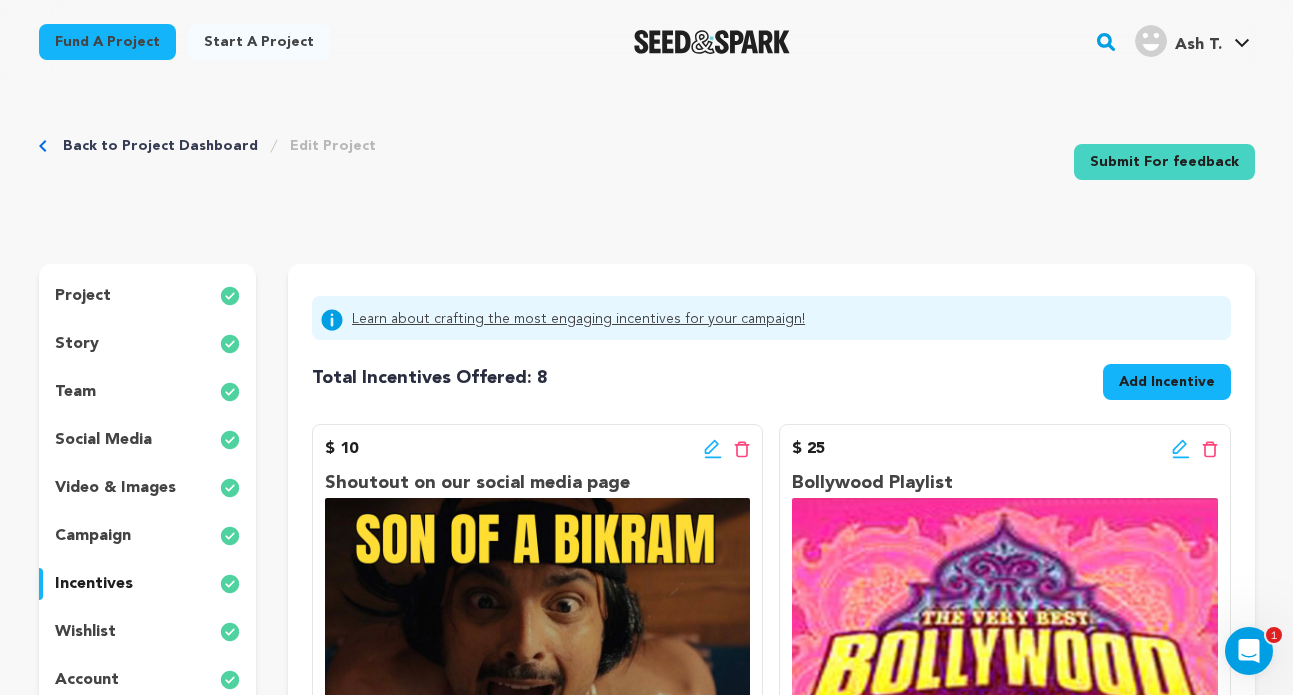 click on "Learn about crafting the most engaging incentives for your campaign!
Total Incentives Offered:
Incentives:
8
Add Incentive
$ 10" at bounding box center (771, 1310) 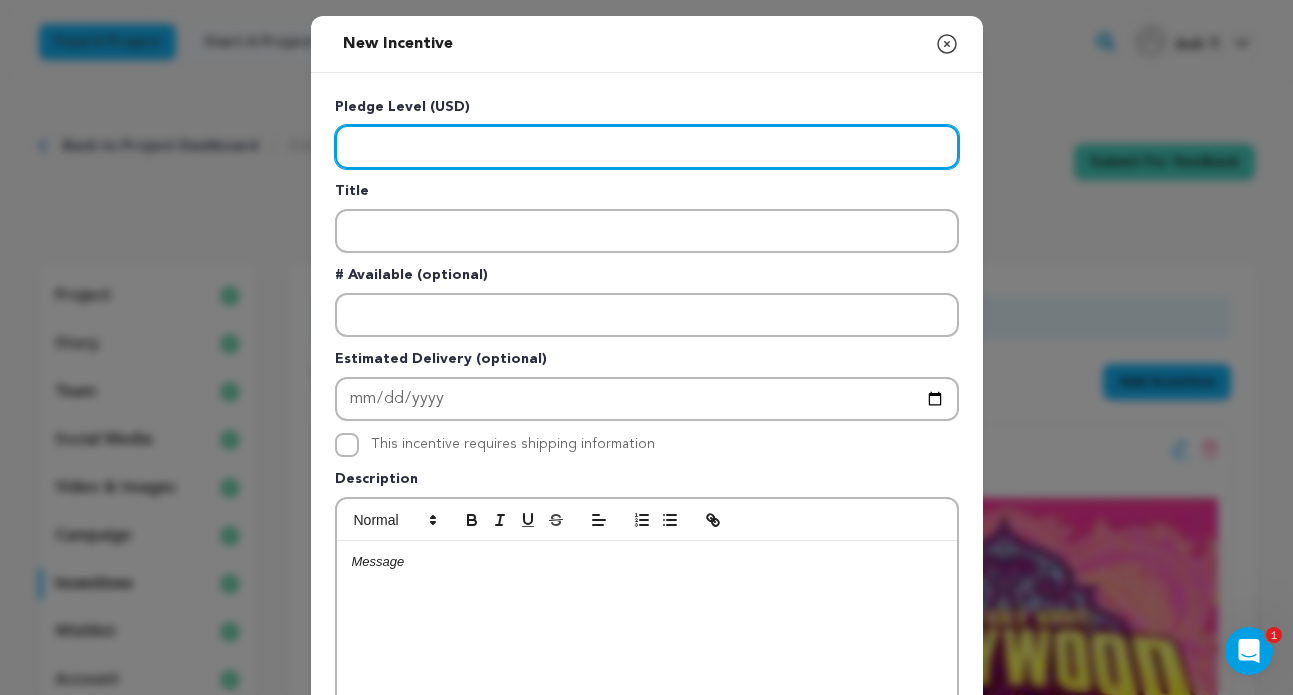 click at bounding box center (647, 147) 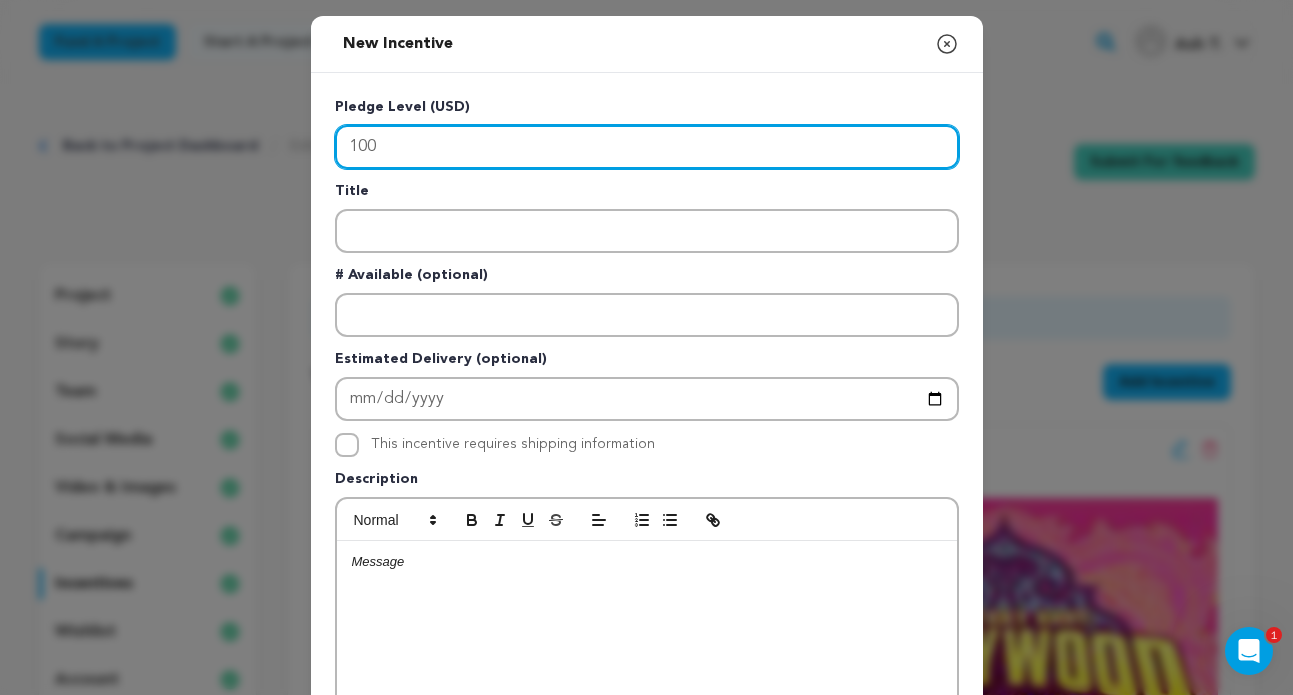 type on "100" 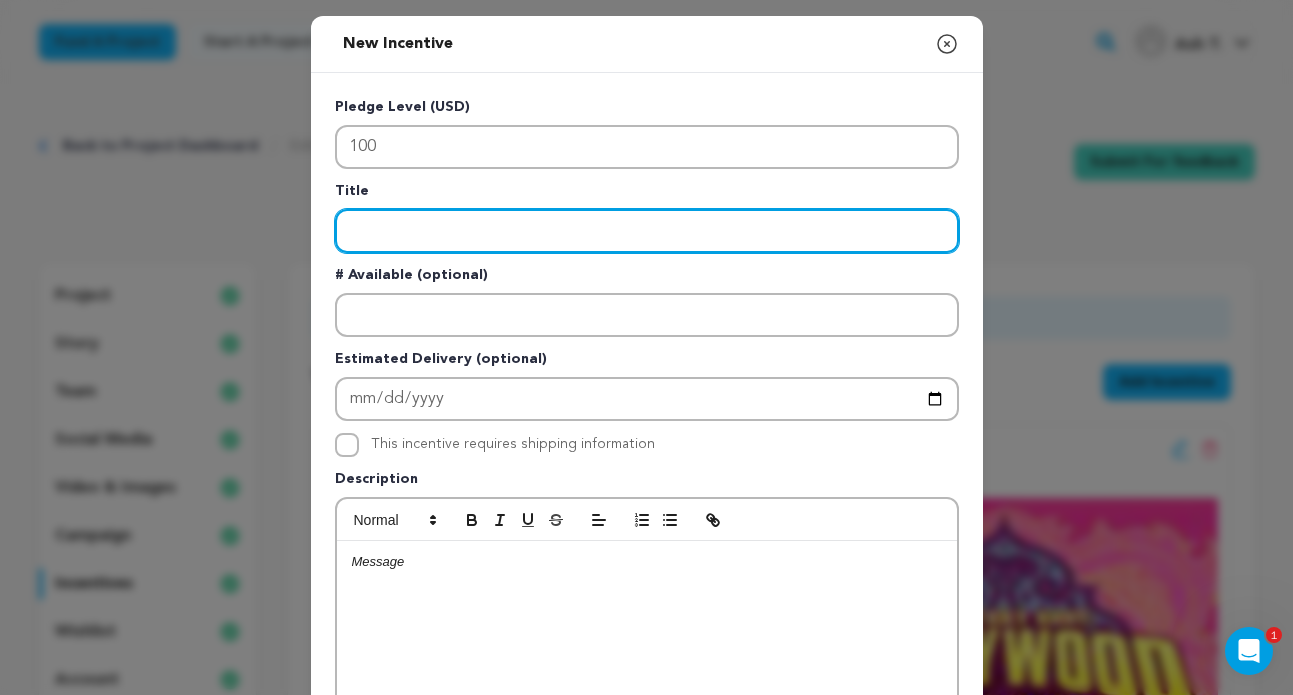 click at bounding box center [647, 231] 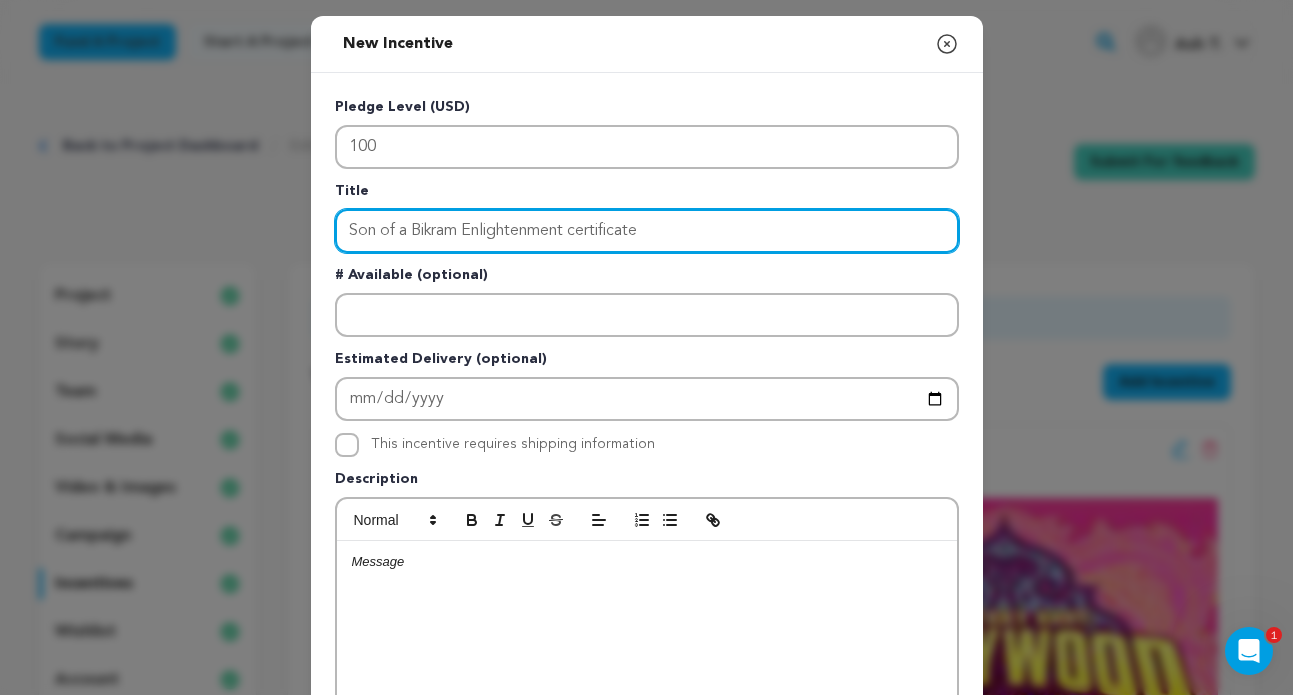 type on "Son of a Bikram Enlightenment certificate" 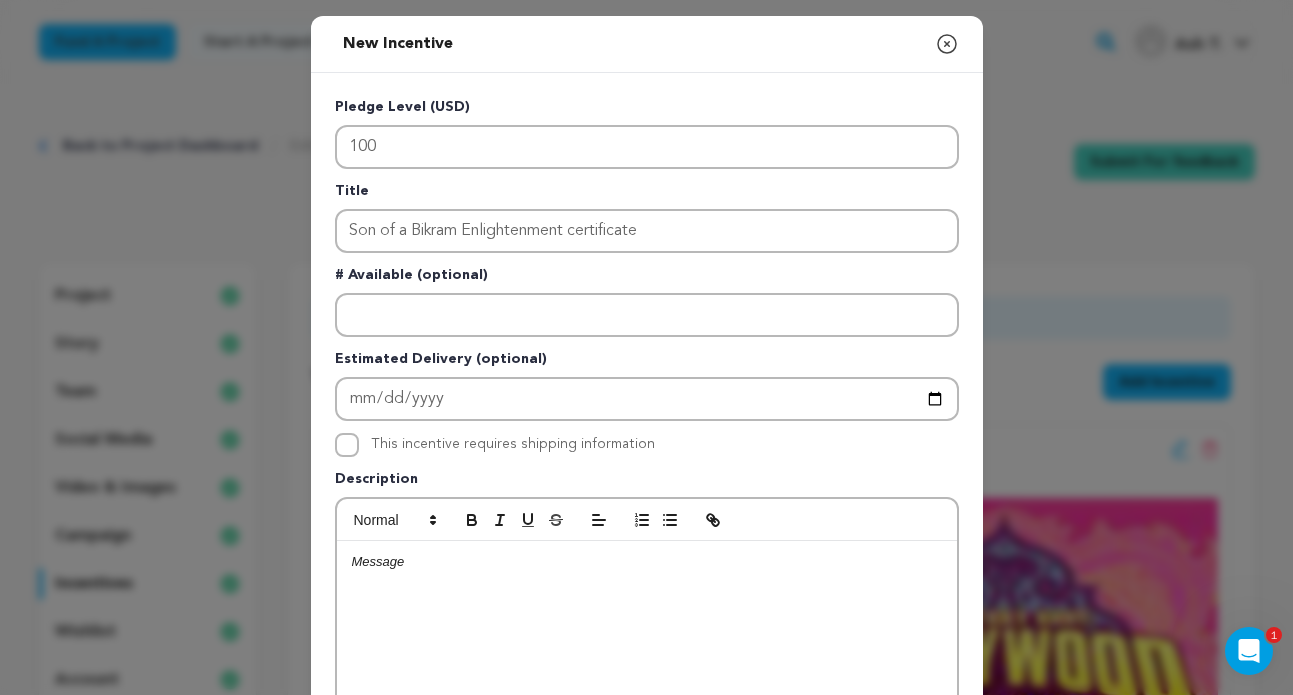 click at bounding box center (647, 691) 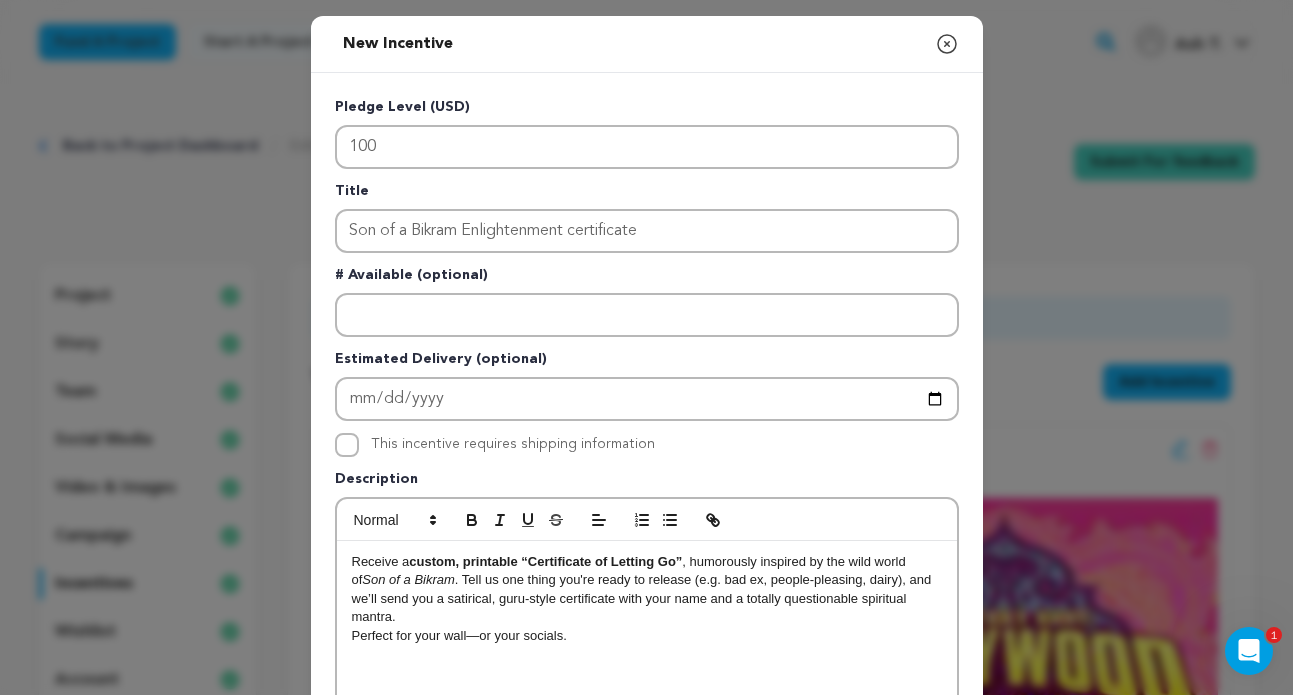 scroll, scrollTop: 88, scrollLeft: 0, axis: vertical 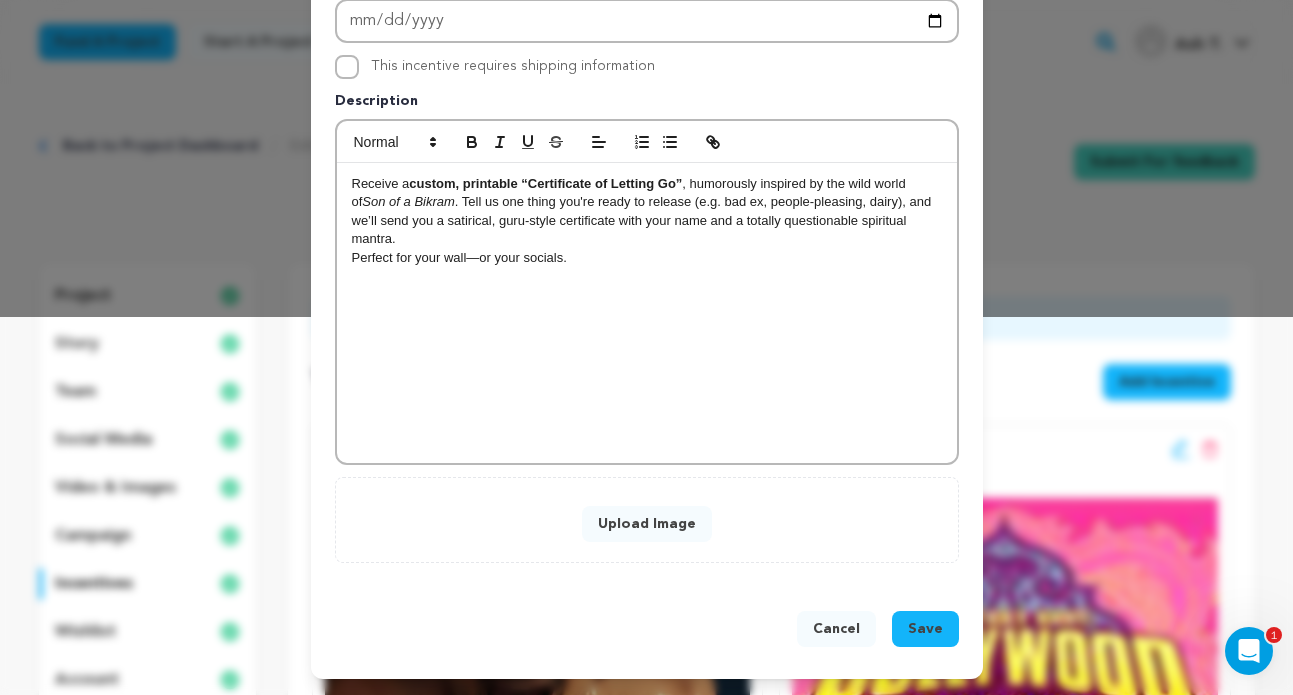 click on "Upload Image" at bounding box center [647, 524] 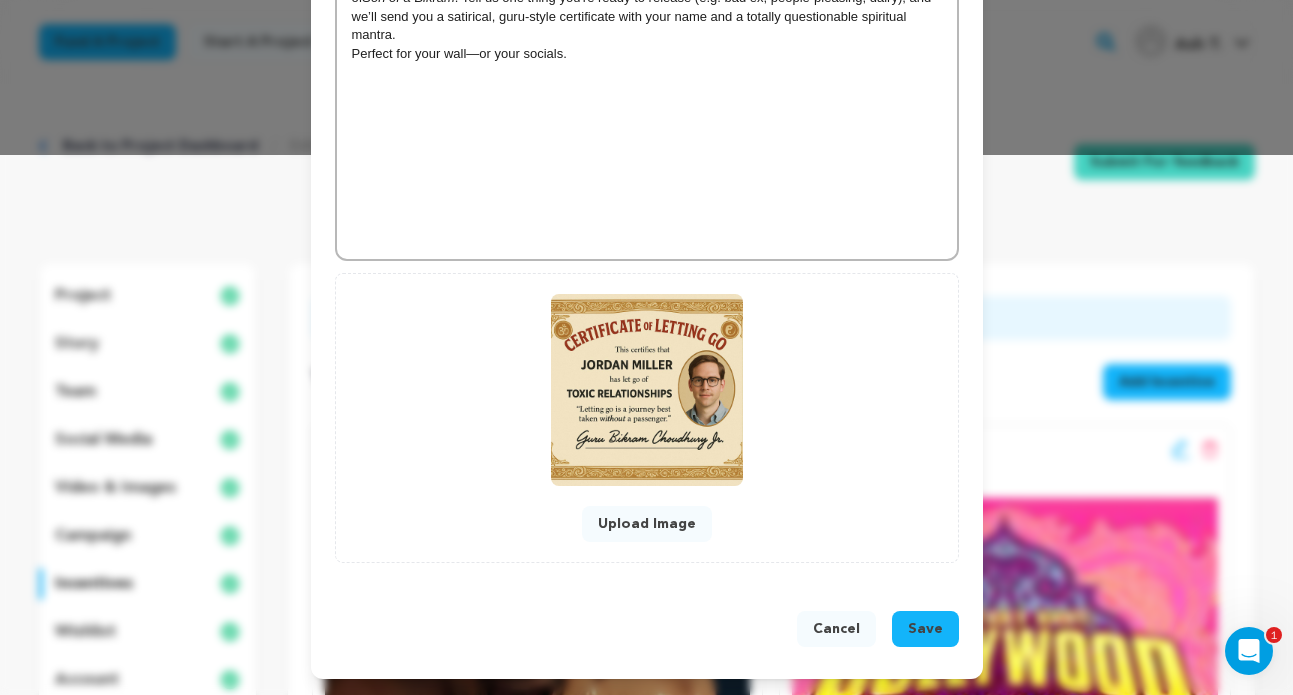 scroll, scrollTop: 507, scrollLeft: 0, axis: vertical 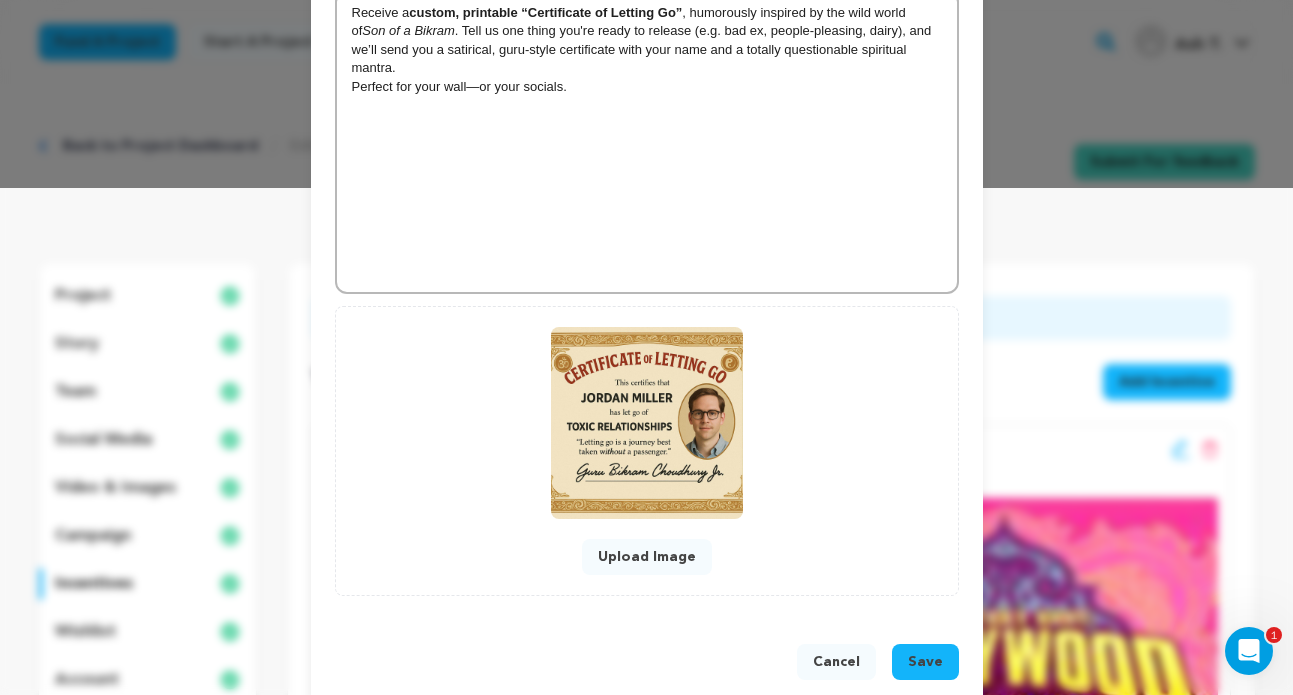 click on "Save" at bounding box center (925, 662) 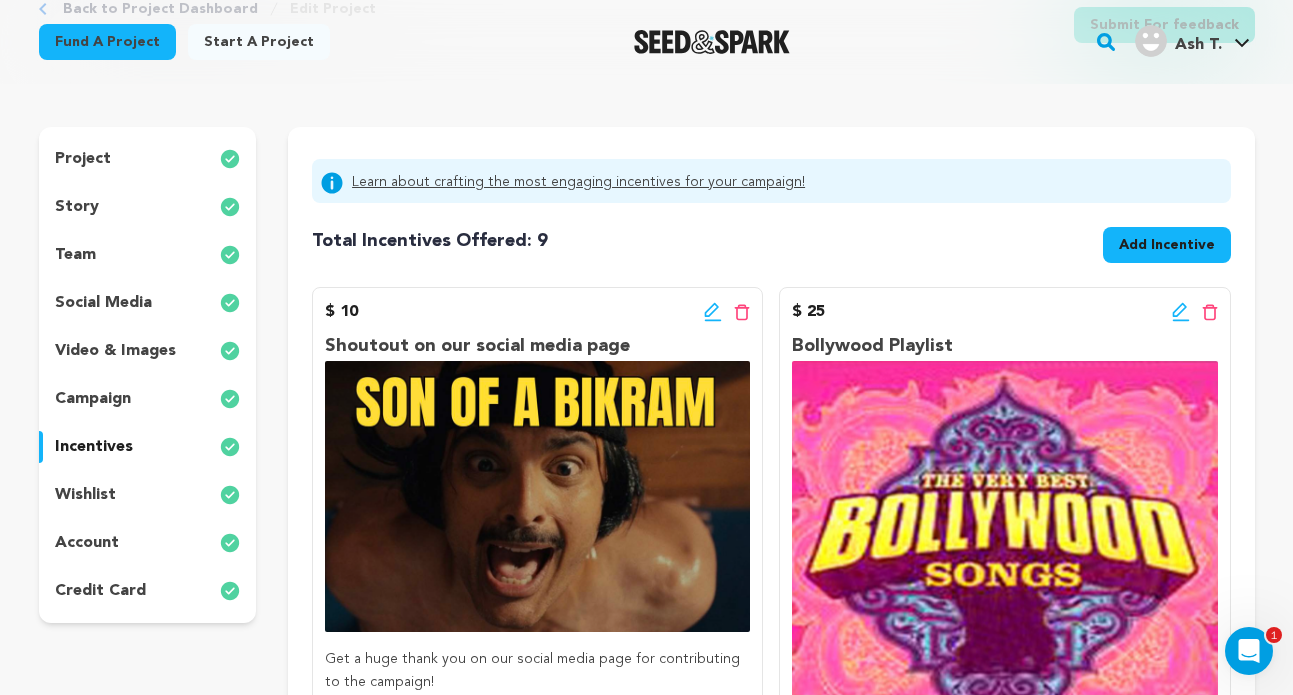 scroll, scrollTop: 360, scrollLeft: 0, axis: vertical 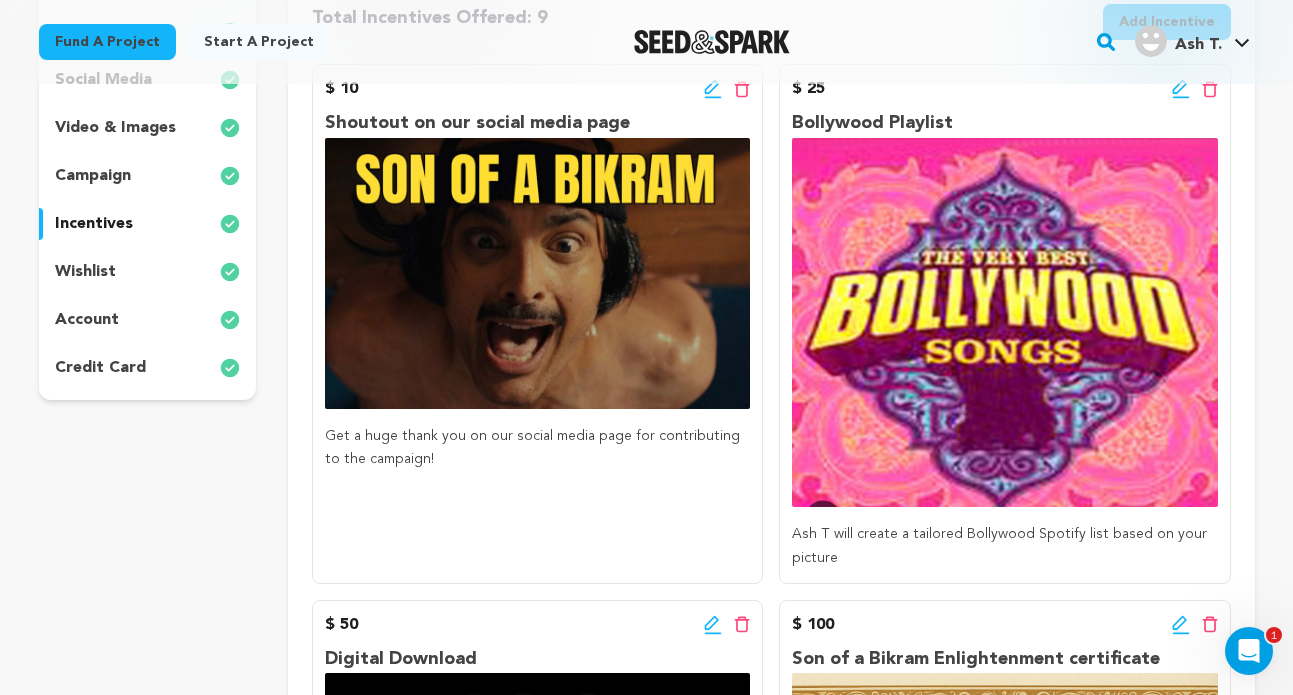 click on "wishlist" at bounding box center [148, 272] 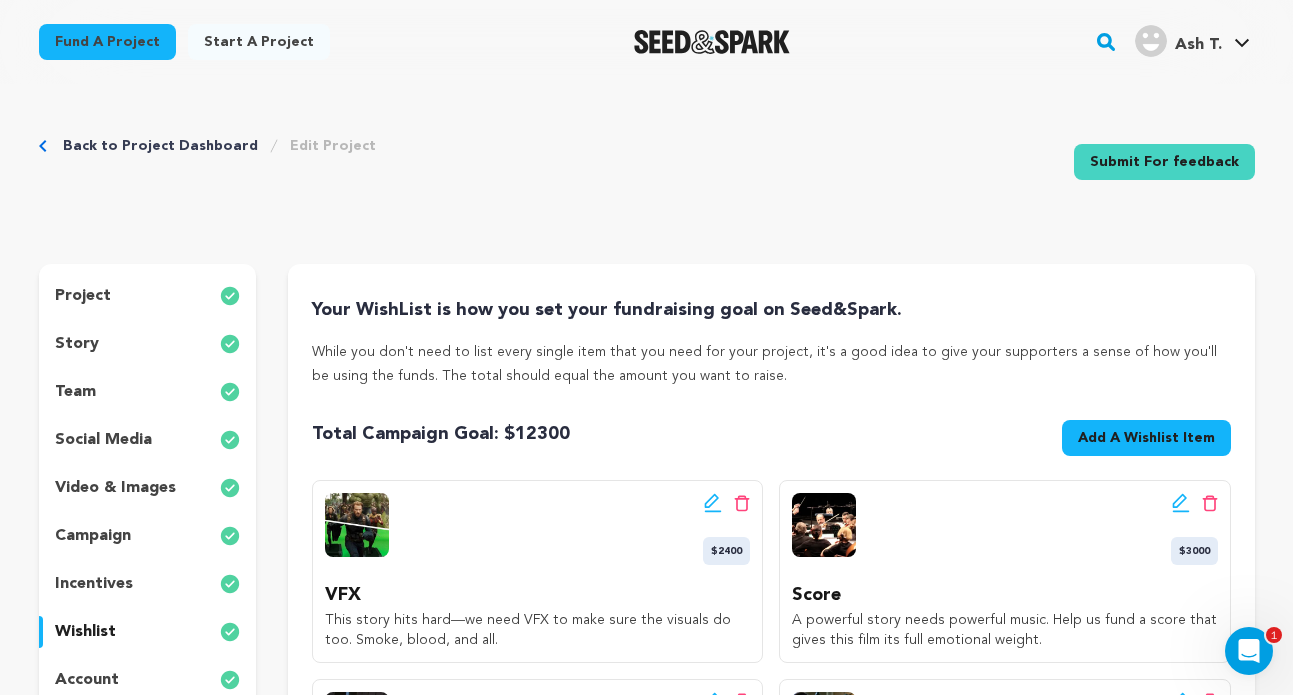 scroll, scrollTop: 387, scrollLeft: 0, axis: vertical 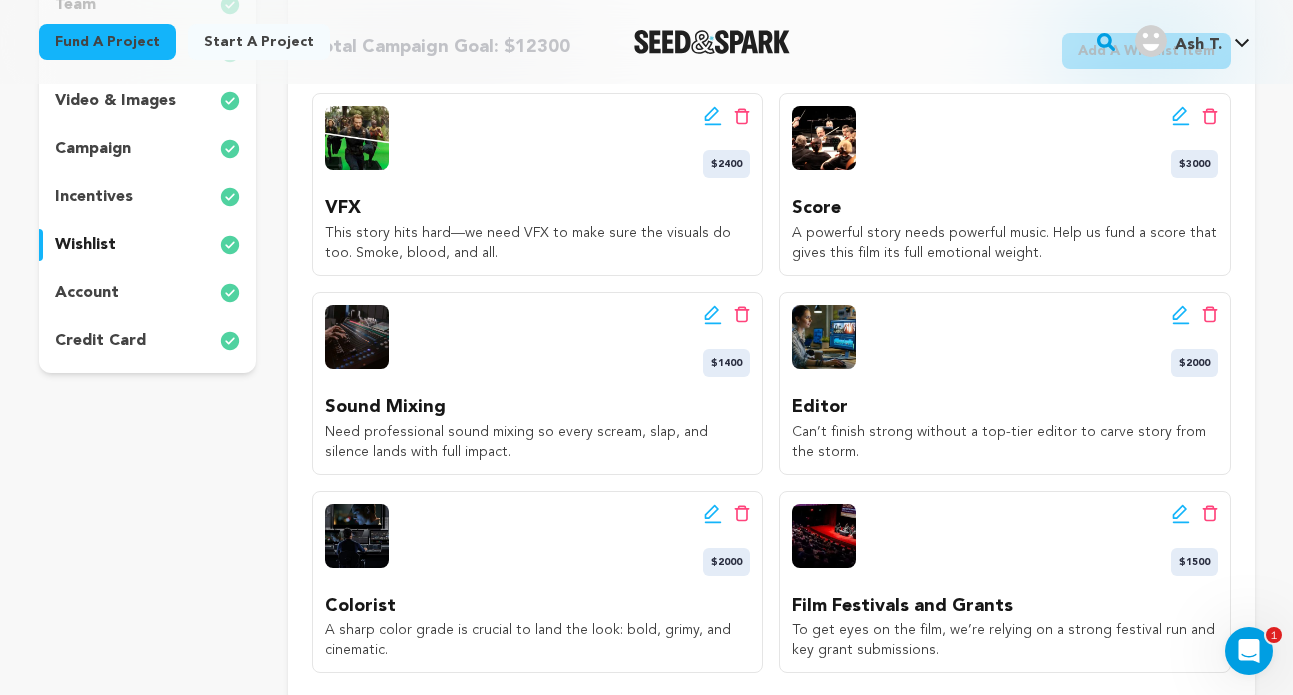 click on "account" at bounding box center [148, 293] 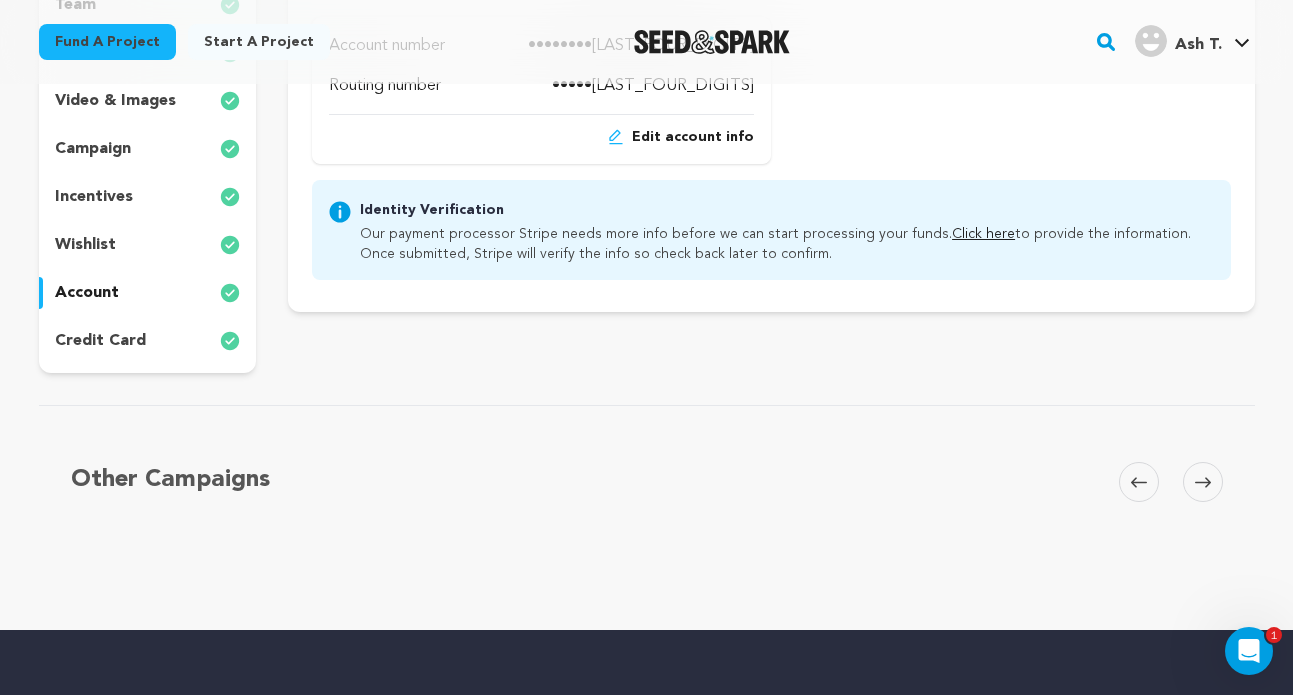 click on "credit card" at bounding box center [100, 341] 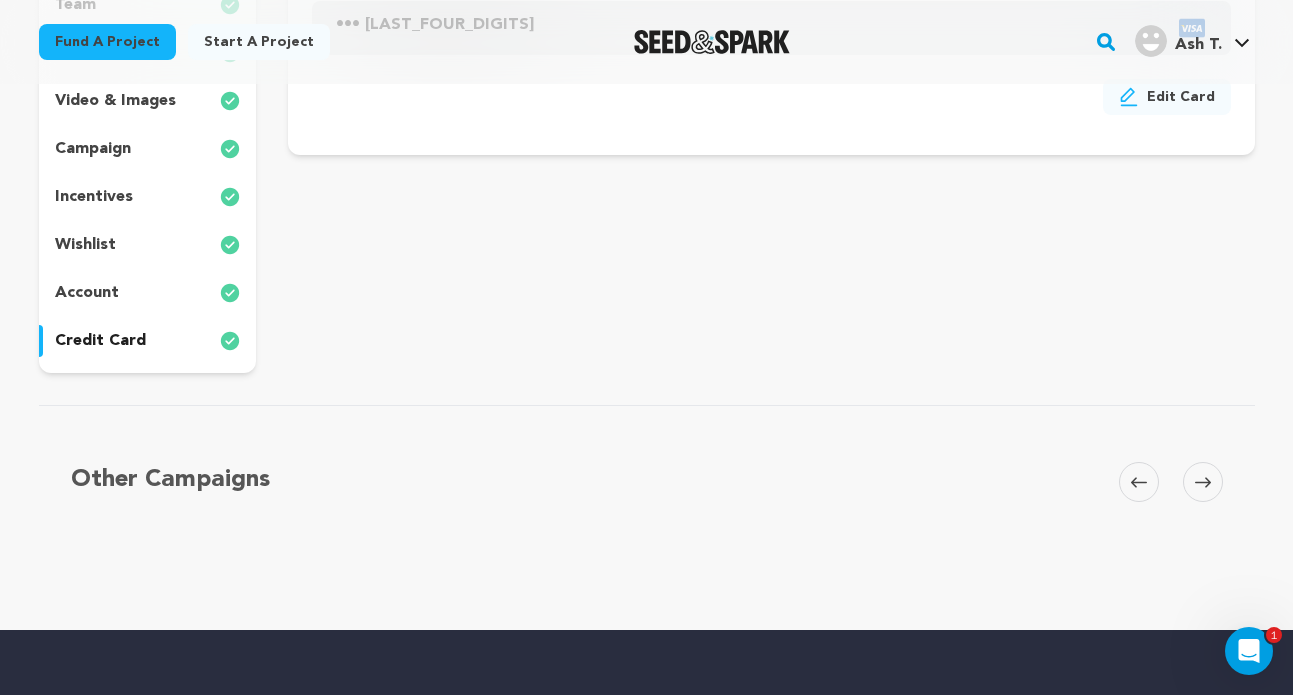 click on "wishlist" at bounding box center (148, 245) 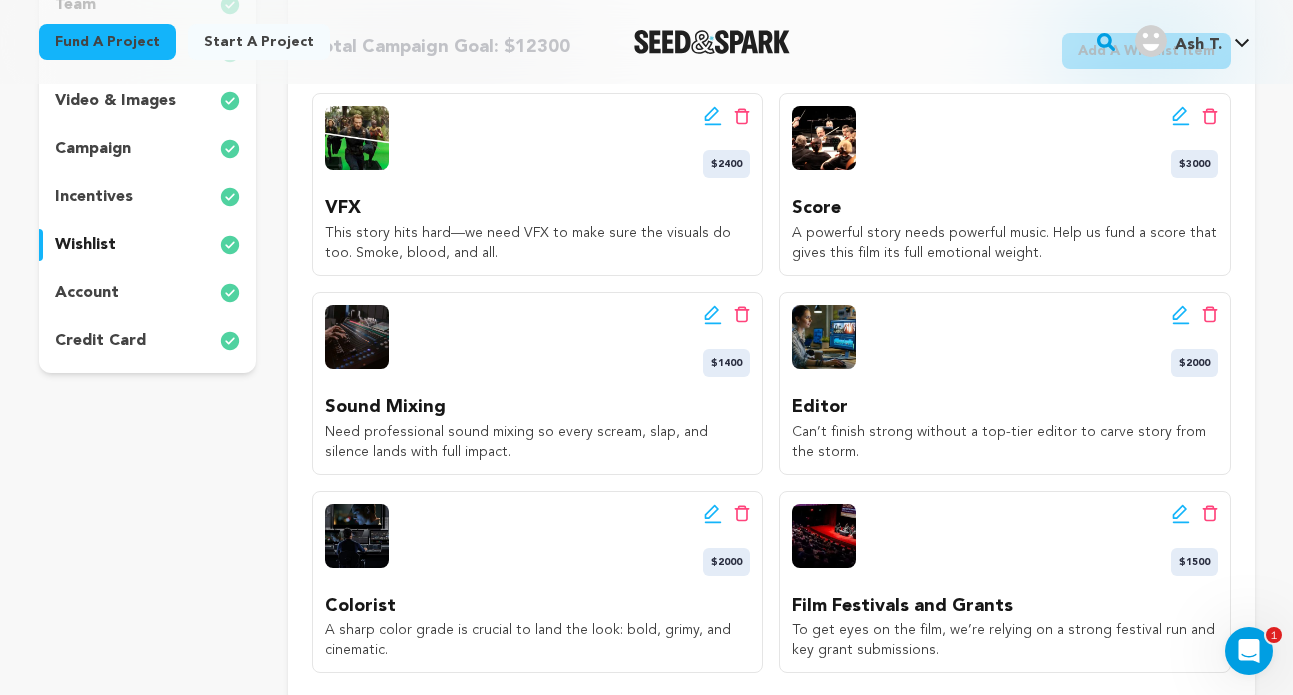 click on "account" at bounding box center (87, 293) 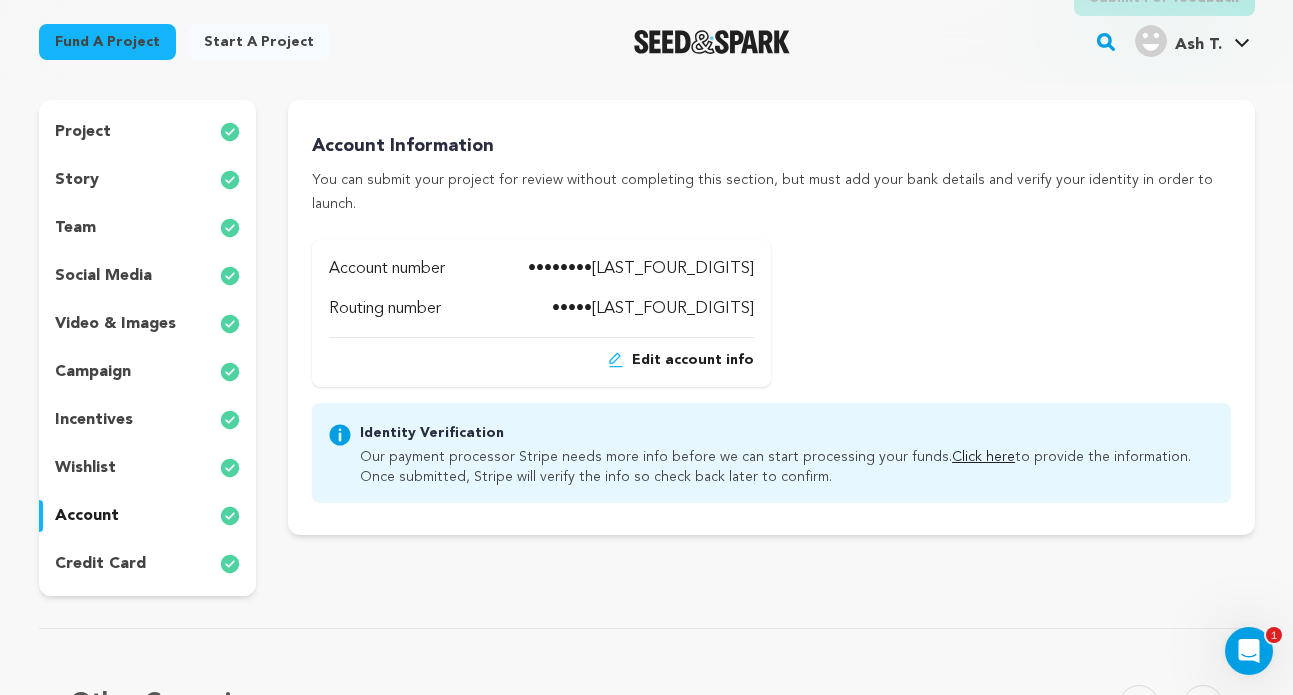scroll, scrollTop: 155, scrollLeft: 0, axis: vertical 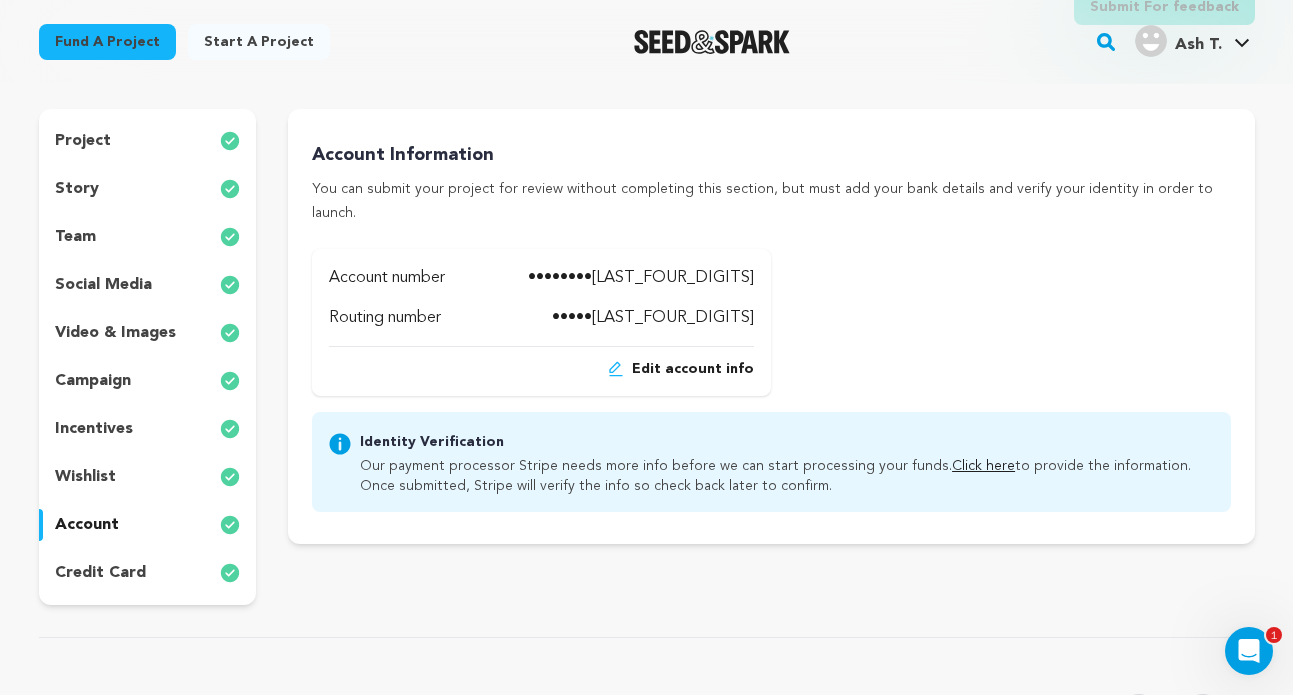 click on "Click here" at bounding box center [983, 466] 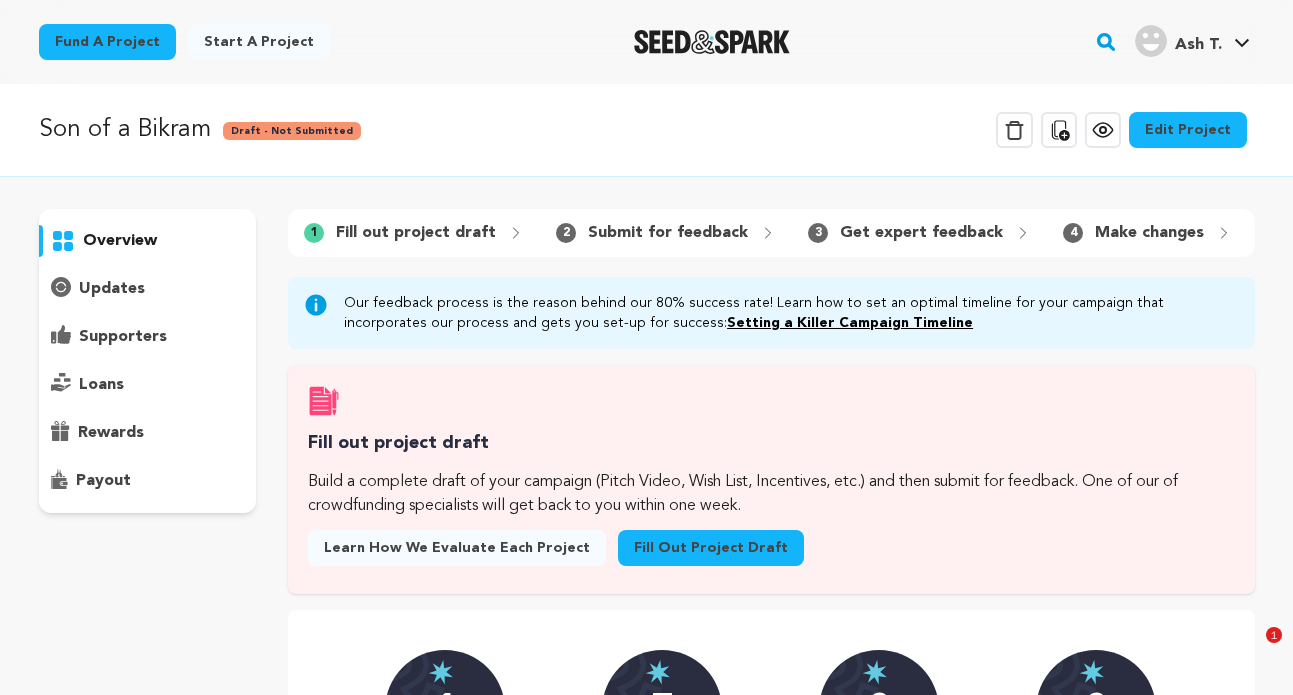 scroll, scrollTop: 0, scrollLeft: 0, axis: both 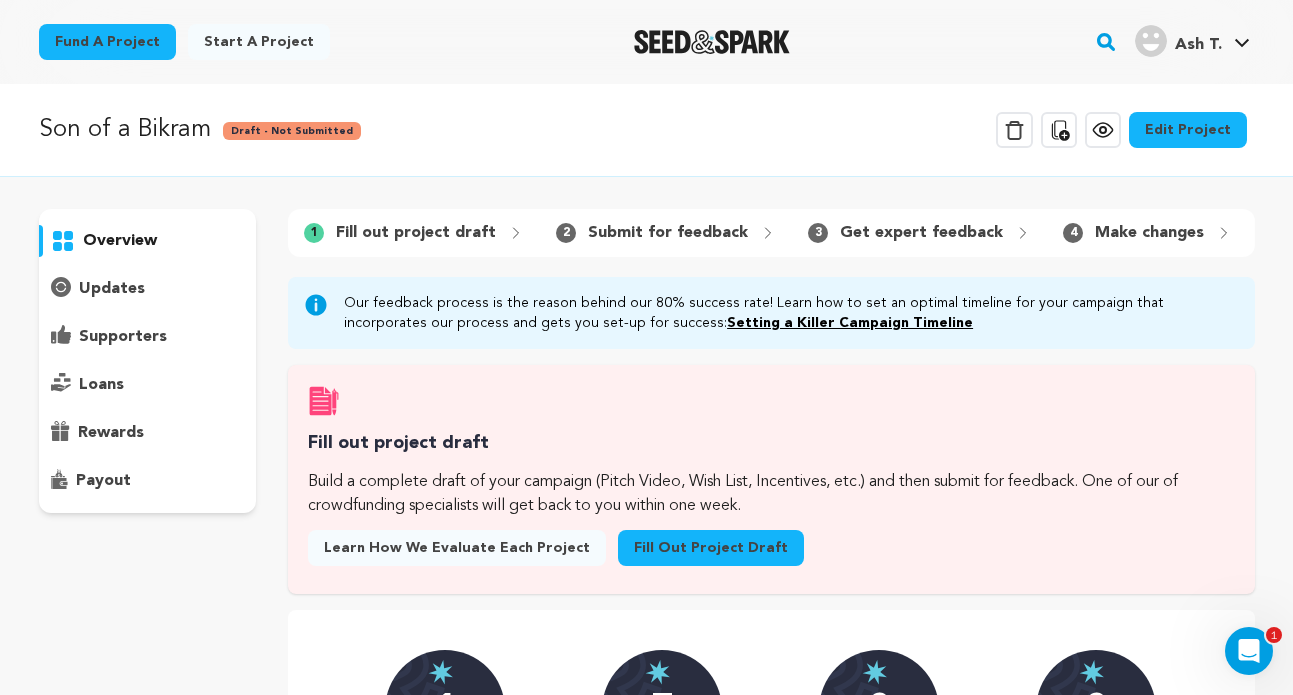 click 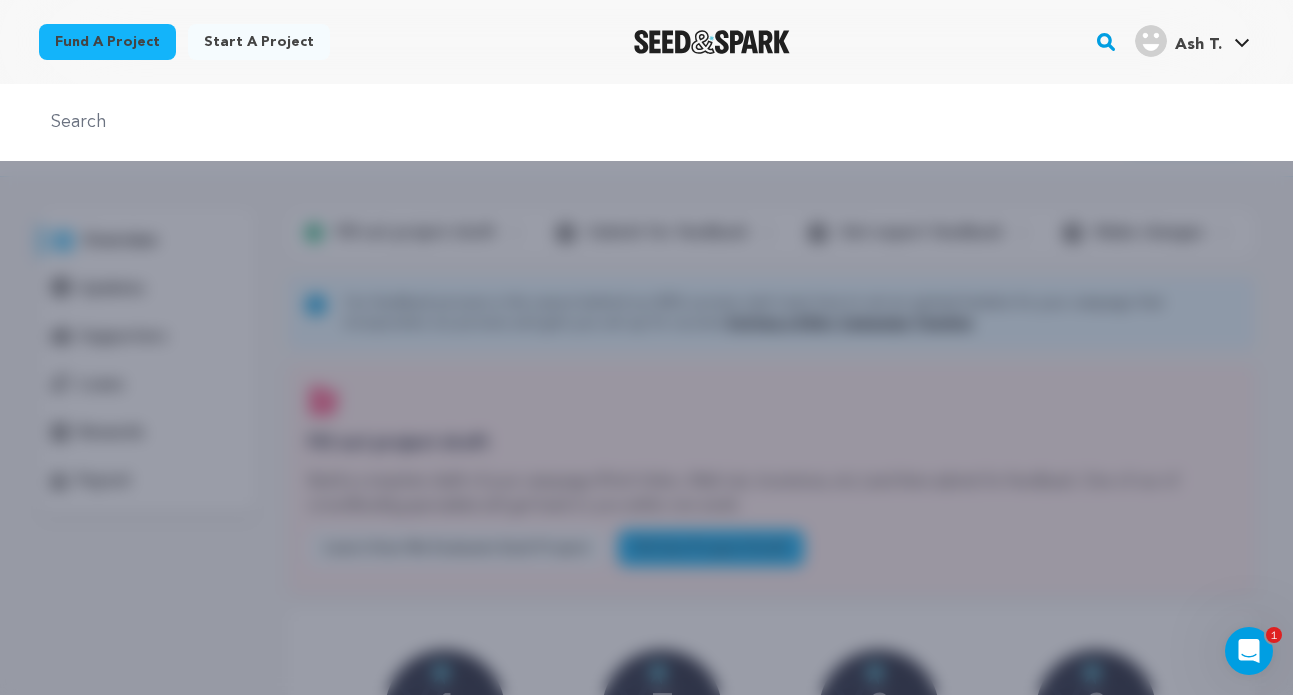 click on "Fund a project" at bounding box center (107, 42) 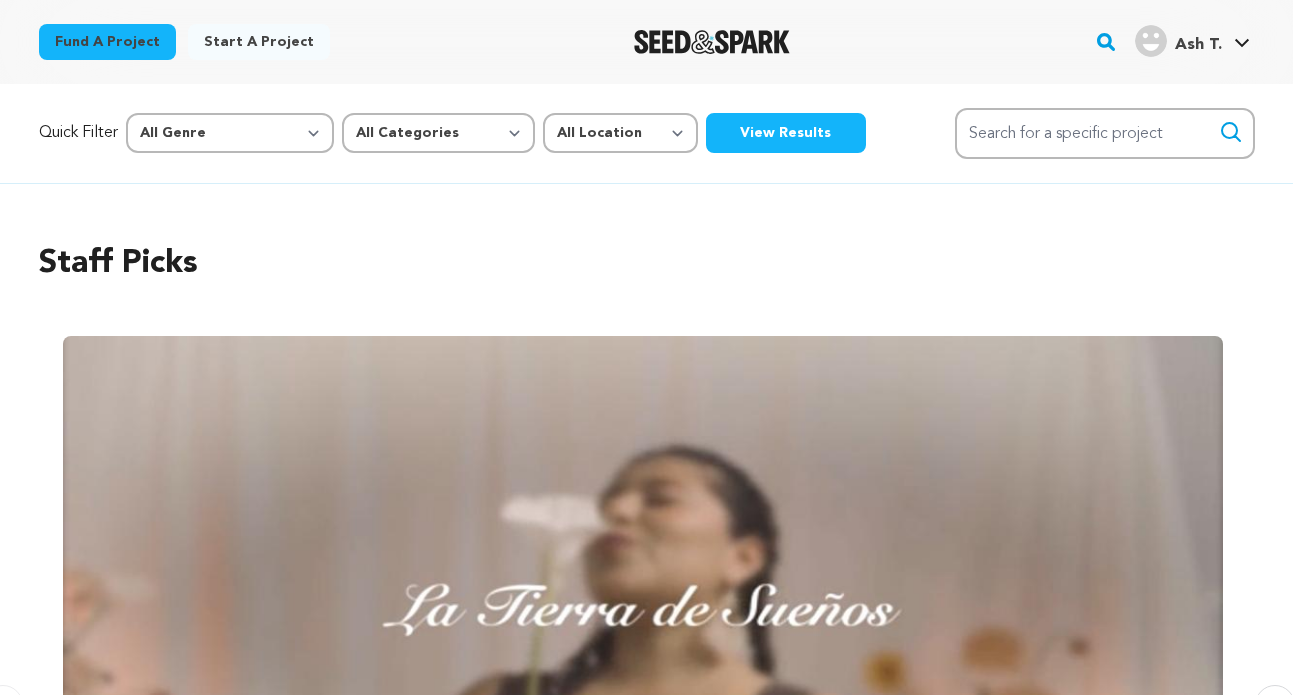 scroll, scrollTop: 0, scrollLeft: 0, axis: both 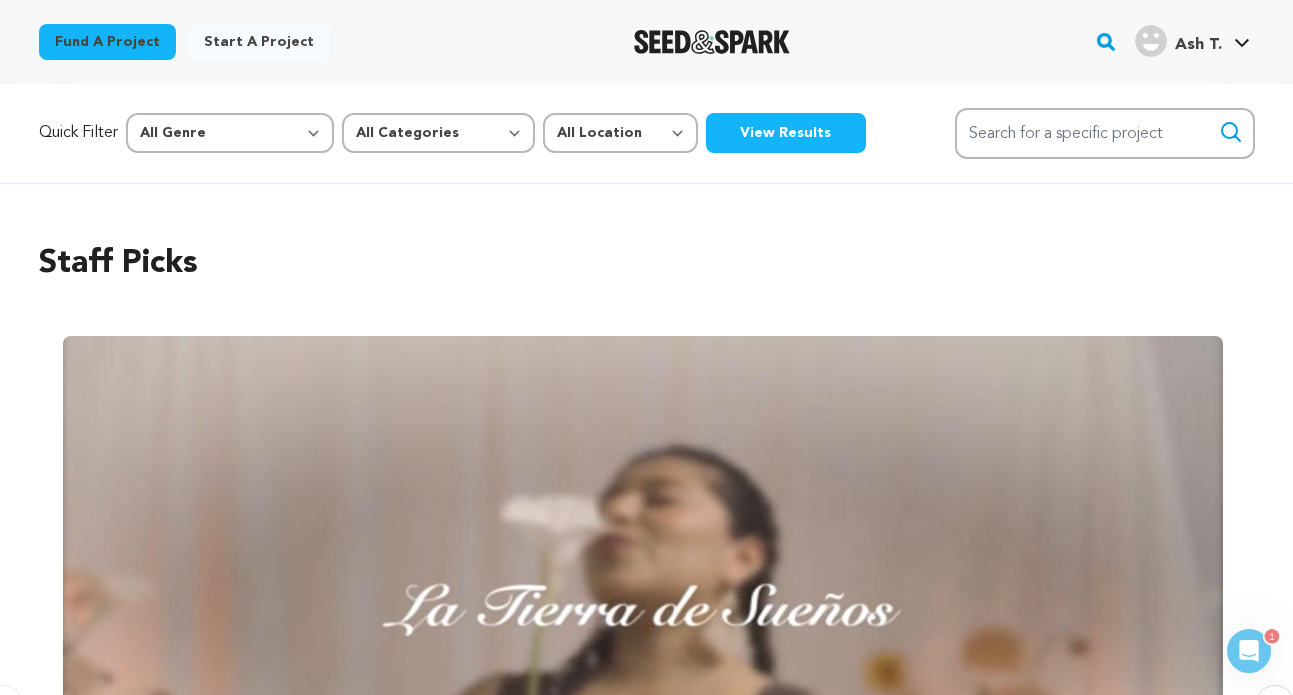 click 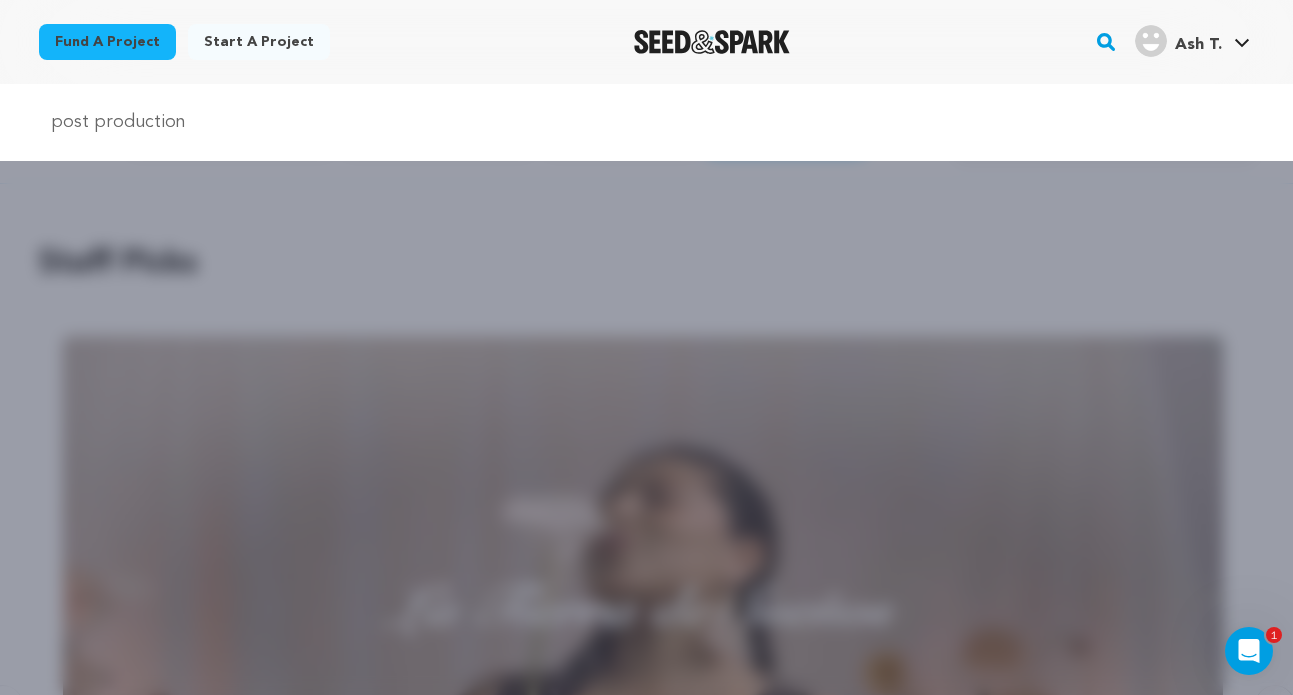 type on "post production" 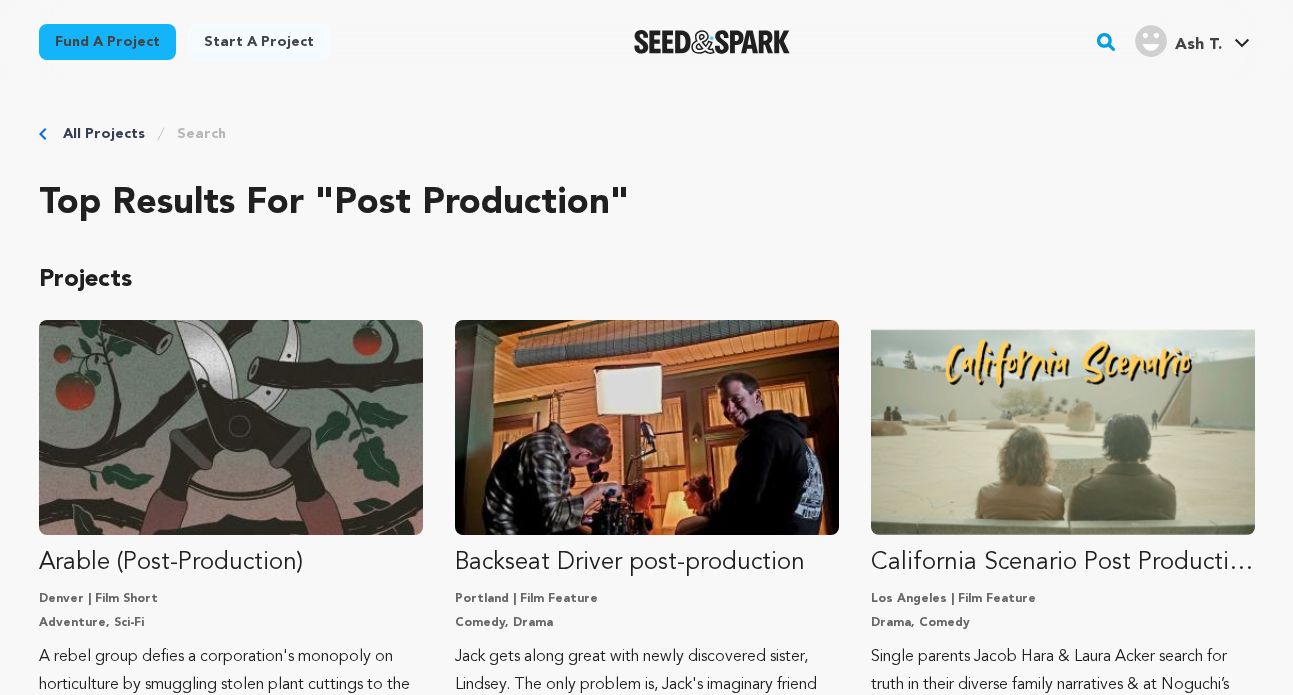scroll, scrollTop: 0, scrollLeft: 0, axis: both 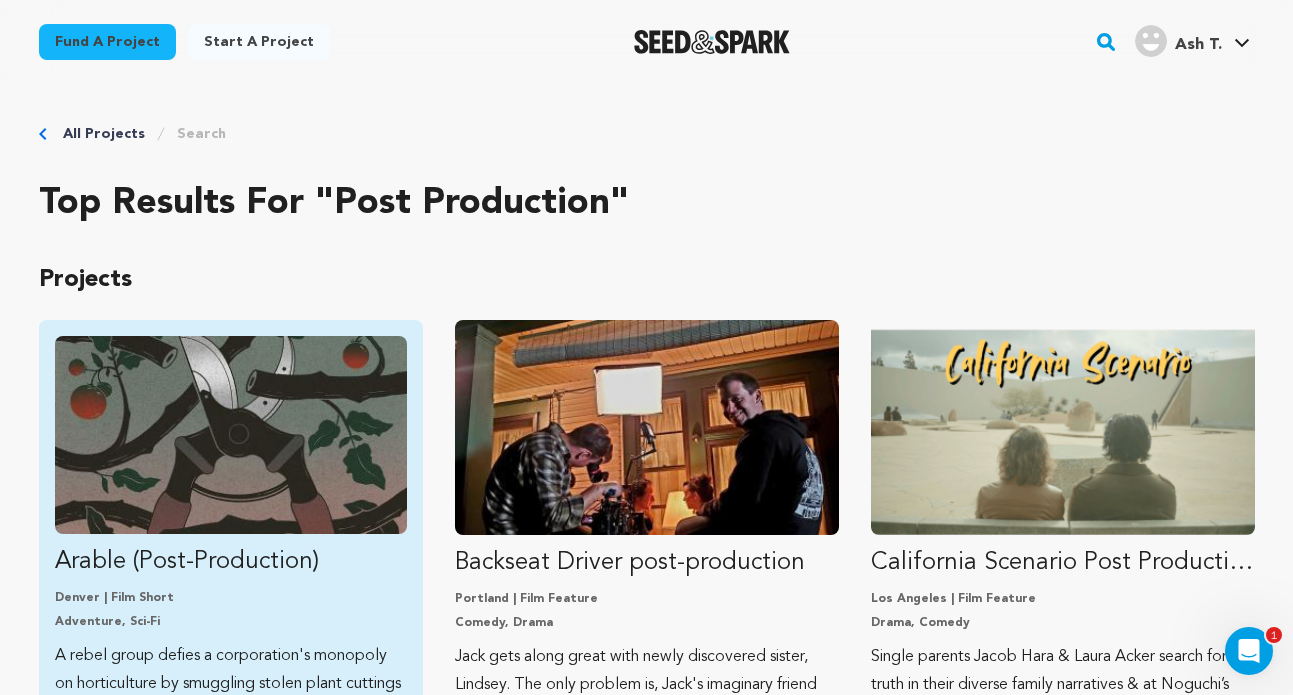 click at bounding box center (231, 435) 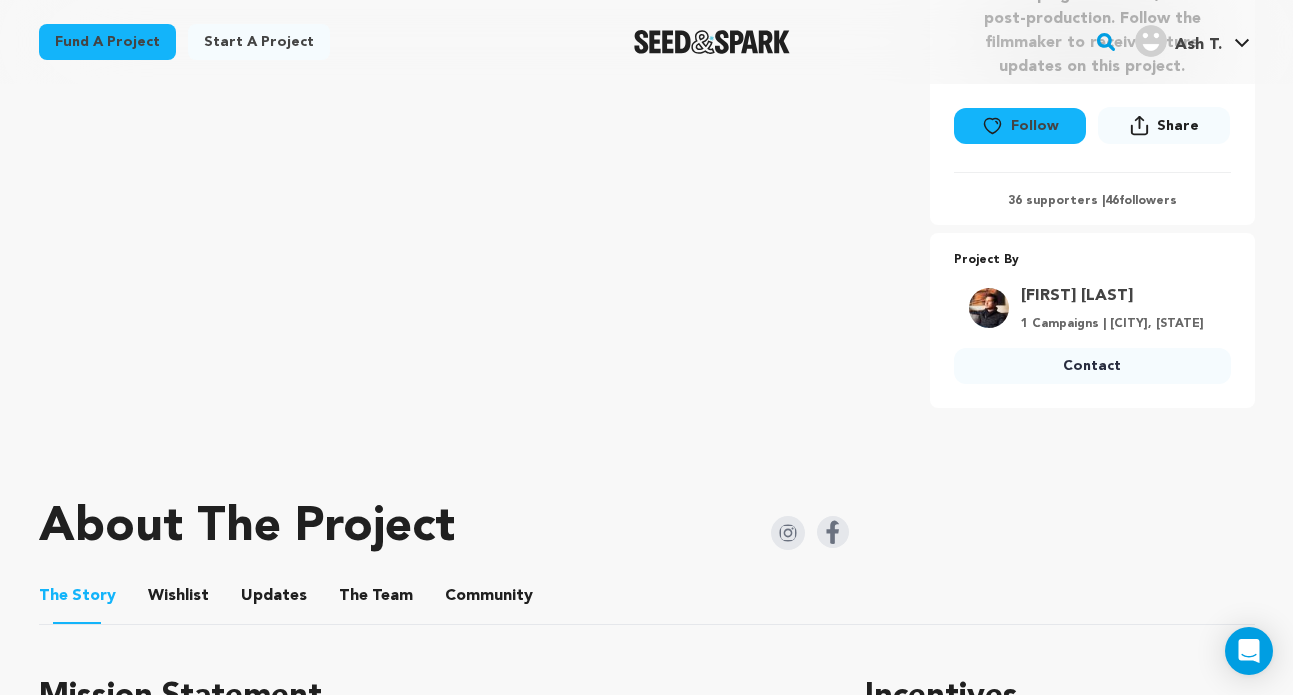 scroll, scrollTop: 531, scrollLeft: 0, axis: vertical 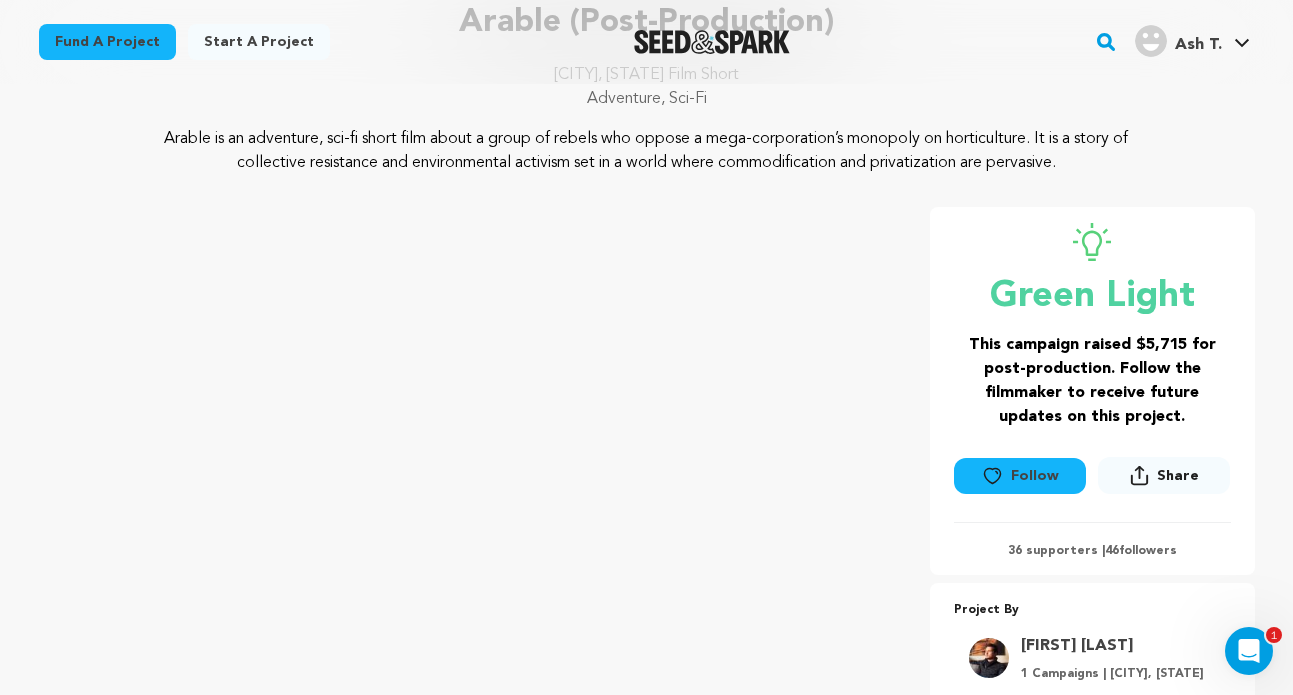 click on "36
supporters |  46
followers" at bounding box center (1092, 551) 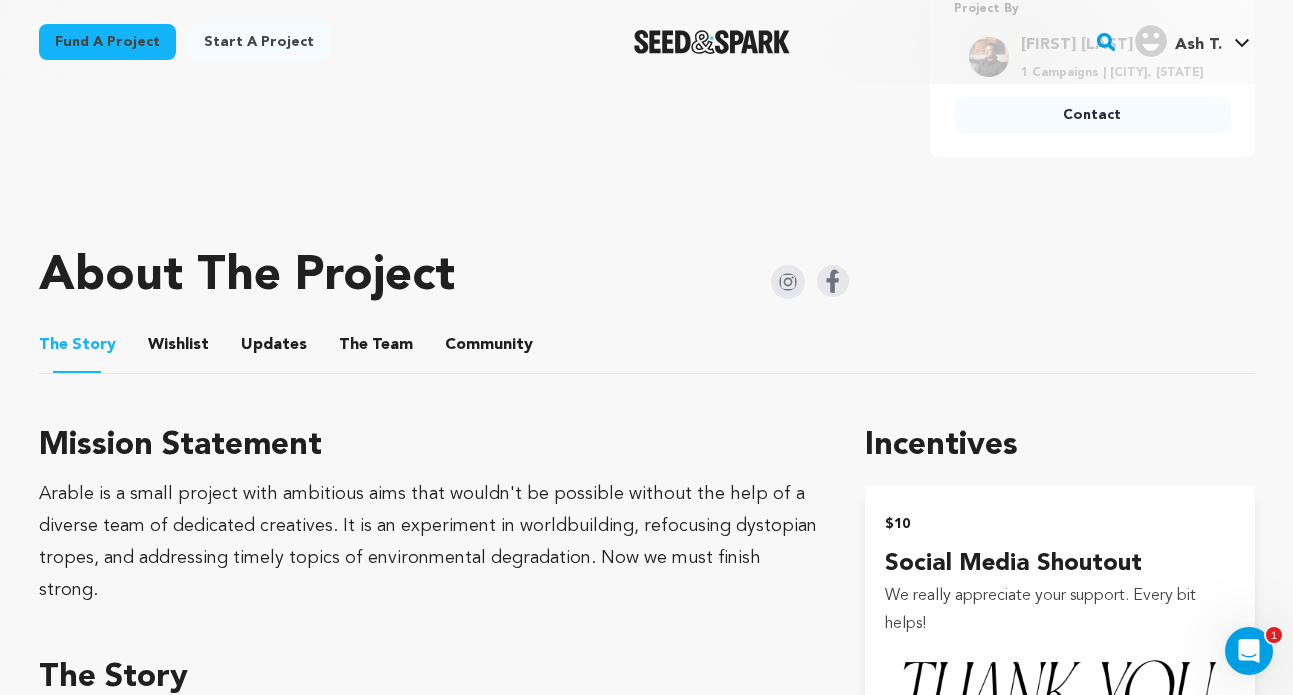 scroll, scrollTop: 951, scrollLeft: 0, axis: vertical 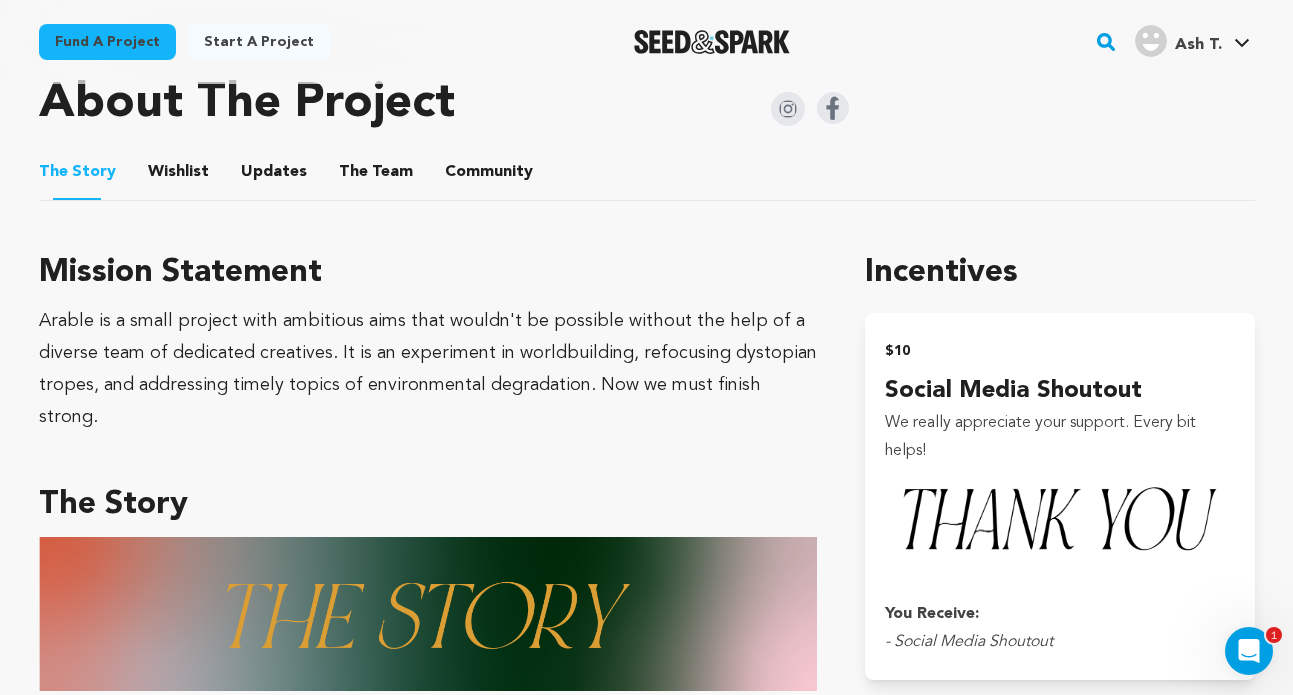 click on "The Story
The   Story
Wishlist
Wishlist
Updates
Updates
The Team
The   Team
Community
Community" at bounding box center [647, 172] 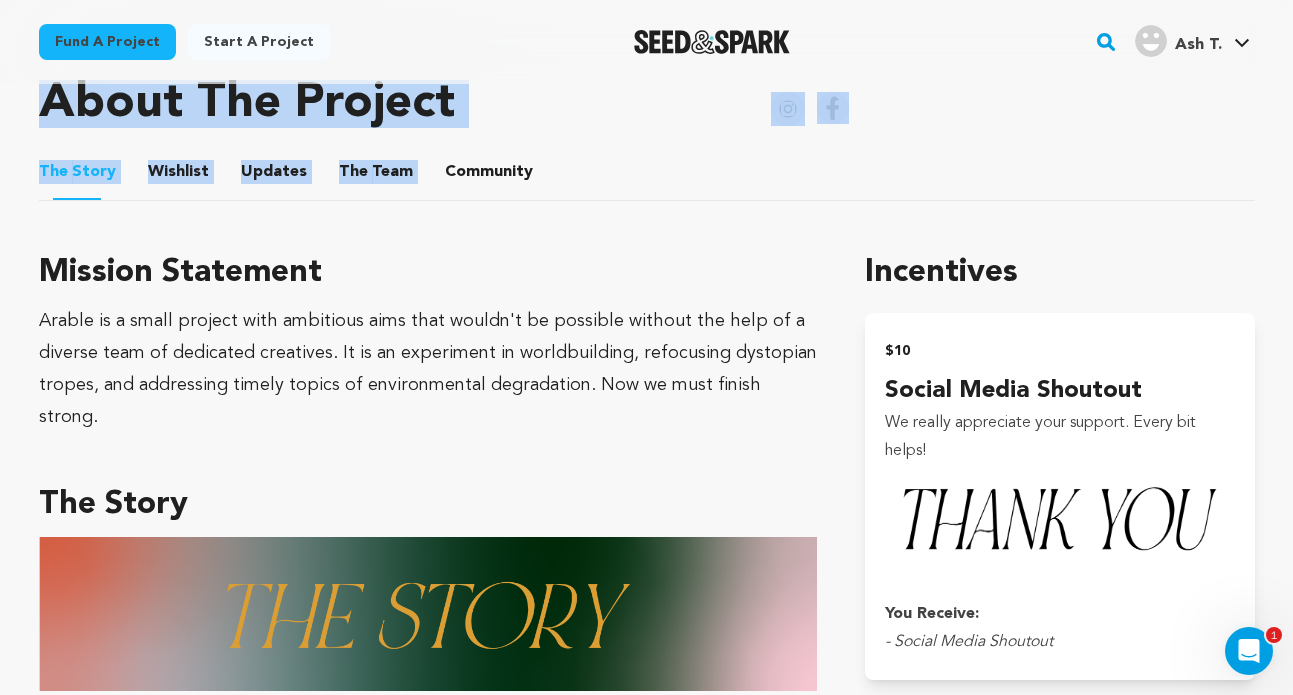 scroll, scrollTop: 0, scrollLeft: 0, axis: both 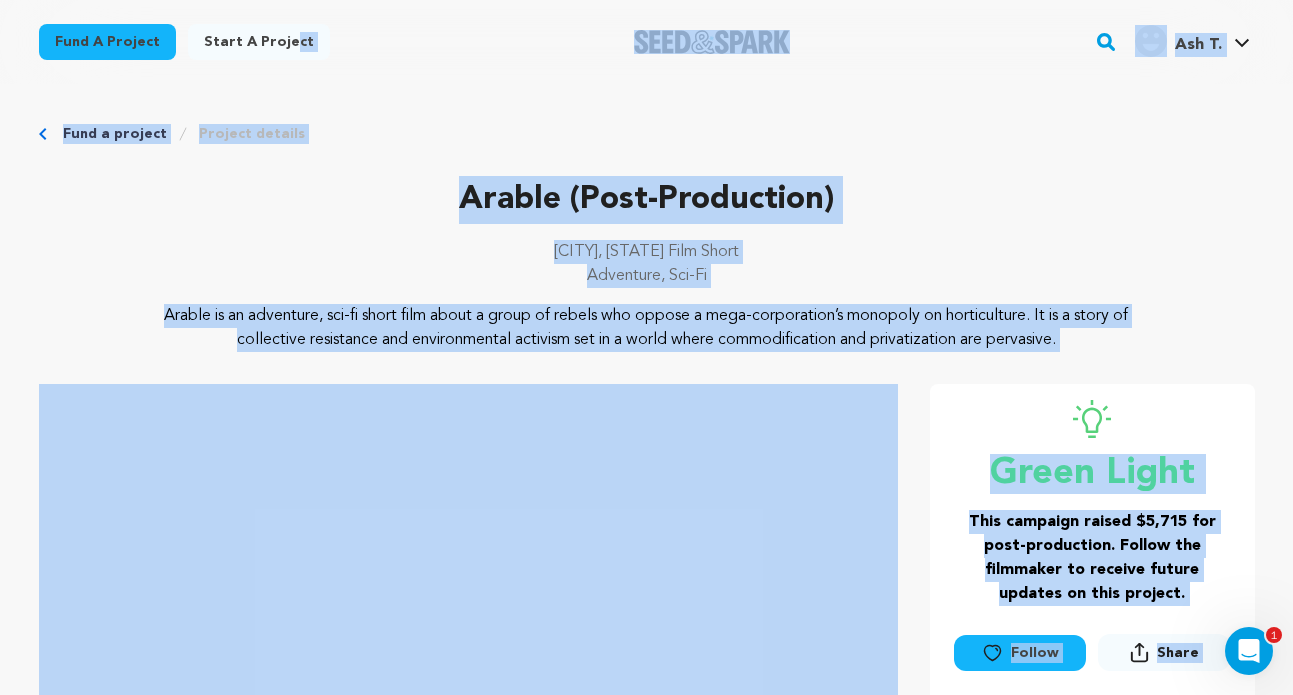 drag, startPoint x: 430, startPoint y: 178, endPoint x: 224, endPoint y: -112, distance: 355.719 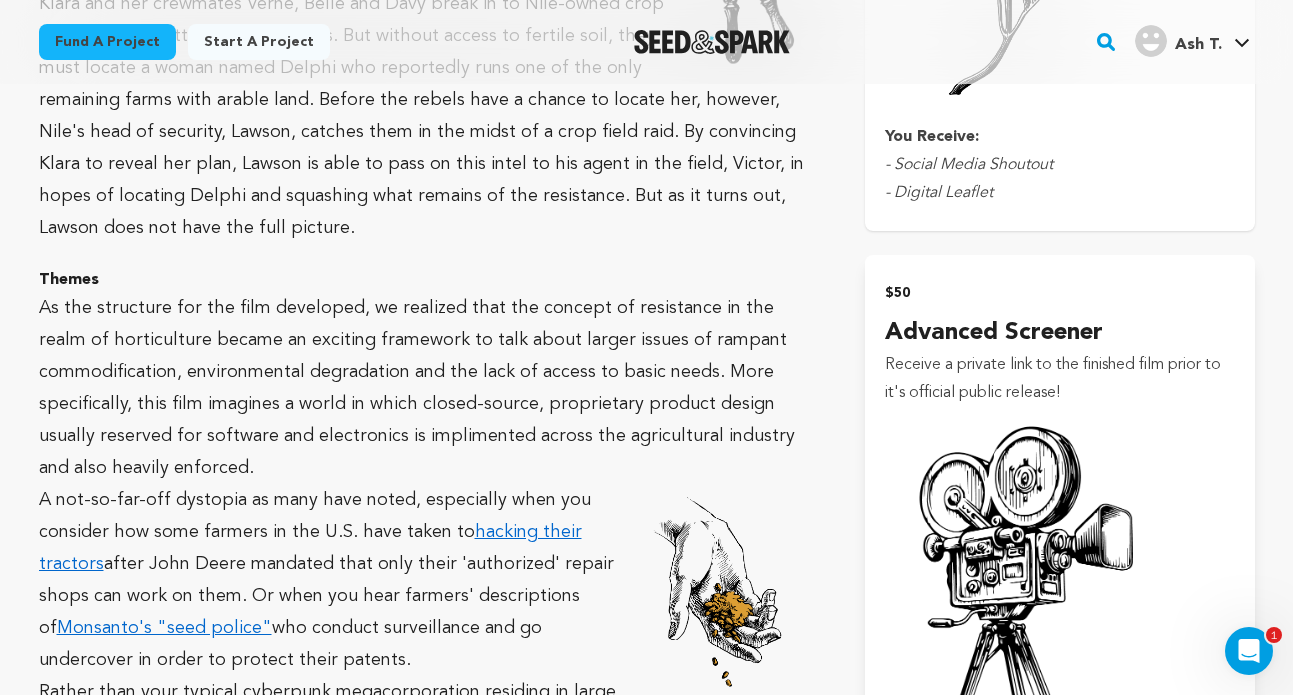 scroll, scrollTop: 2004, scrollLeft: 0, axis: vertical 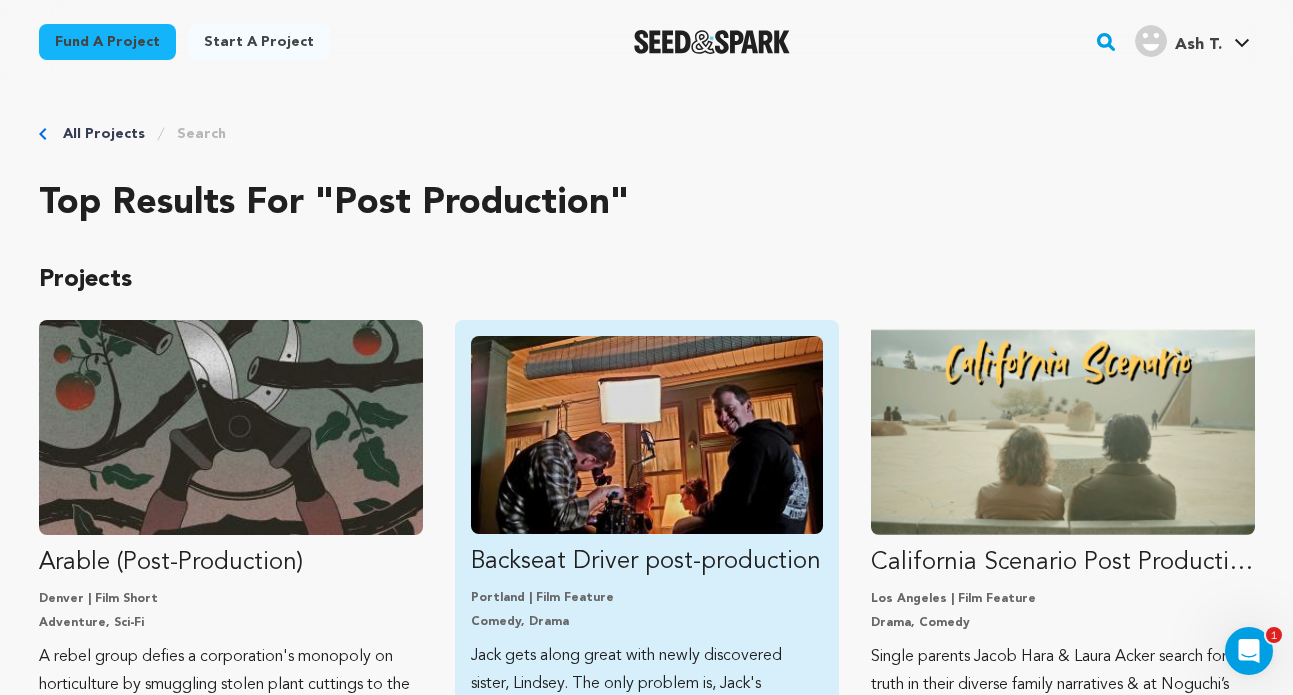 click at bounding box center [647, 435] 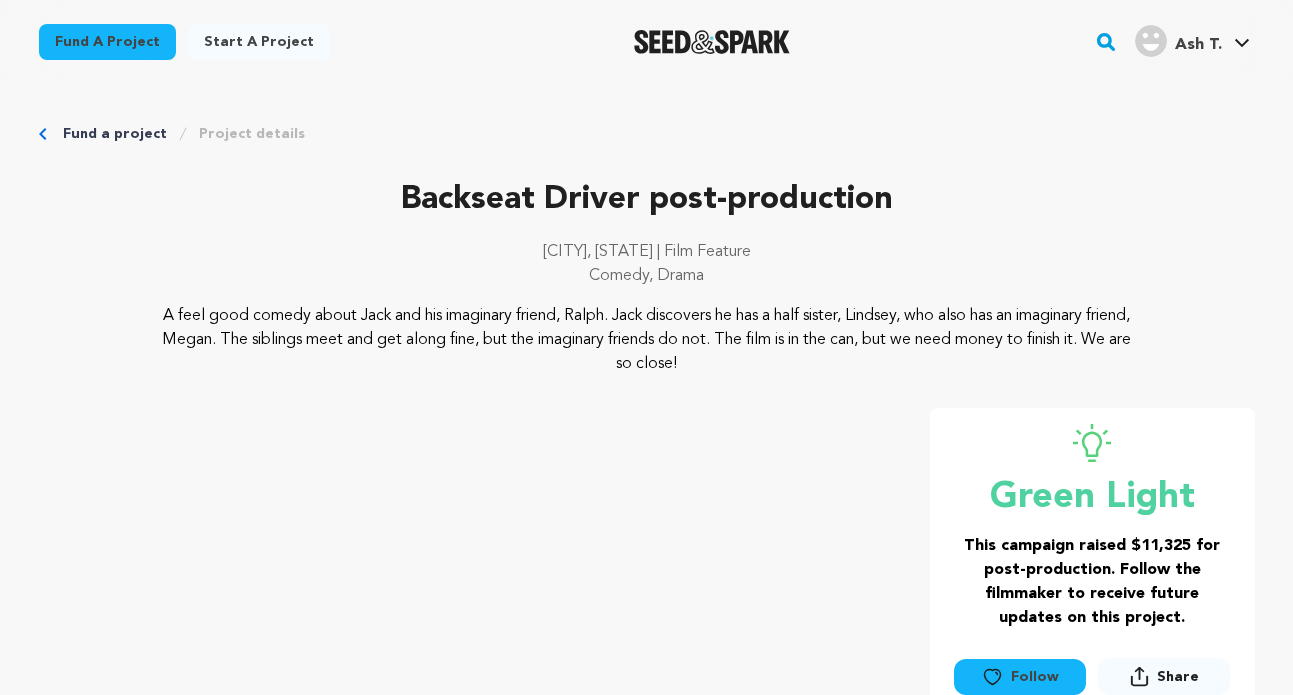 scroll, scrollTop: 0, scrollLeft: 0, axis: both 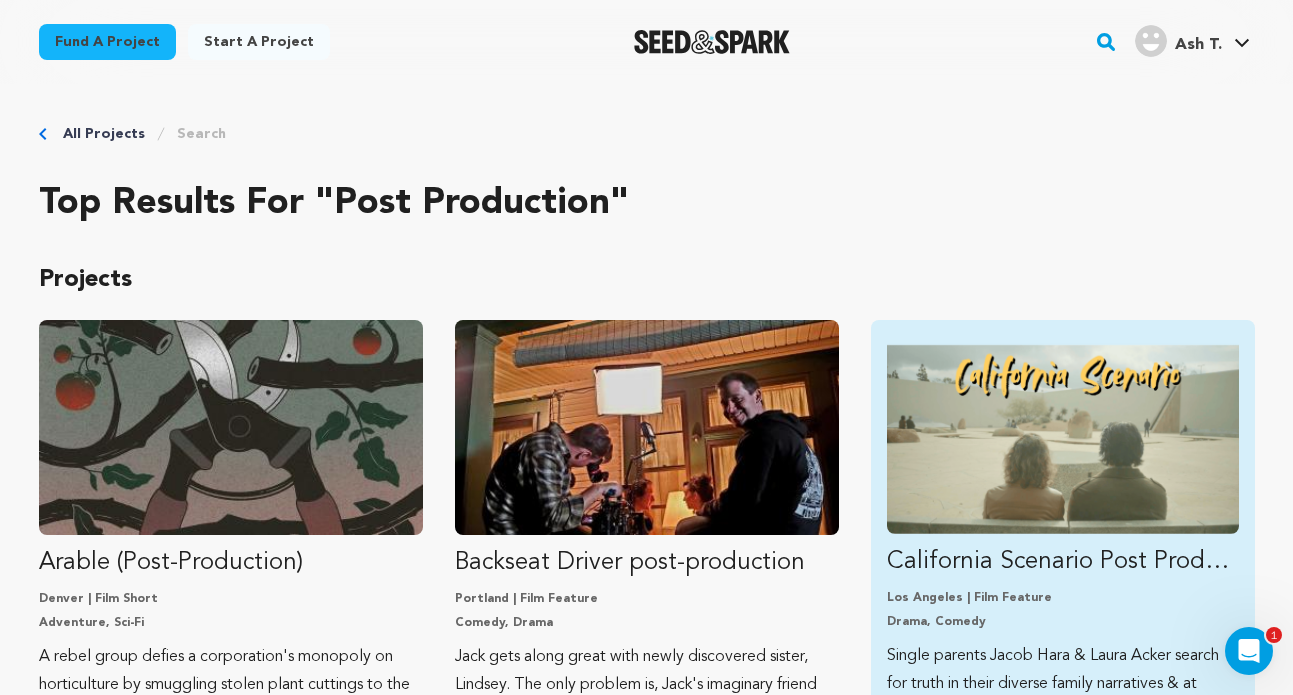 click at bounding box center [1063, 435] 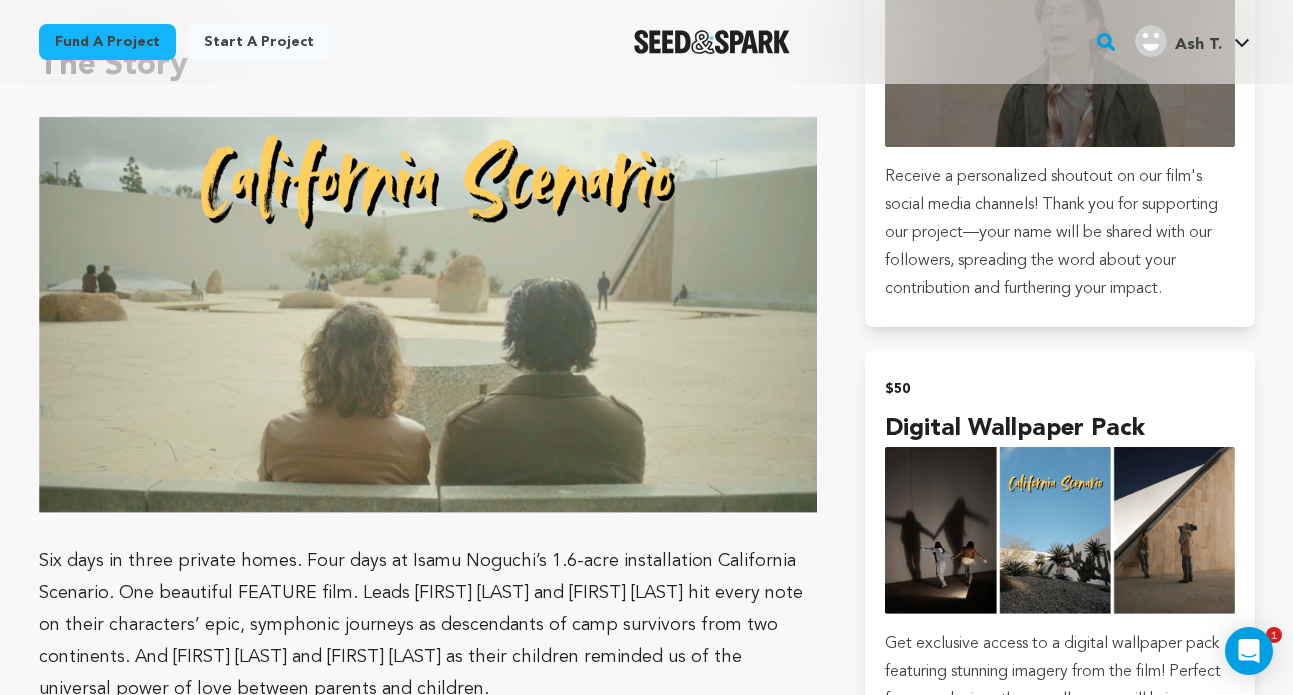 scroll, scrollTop: 1640, scrollLeft: 0, axis: vertical 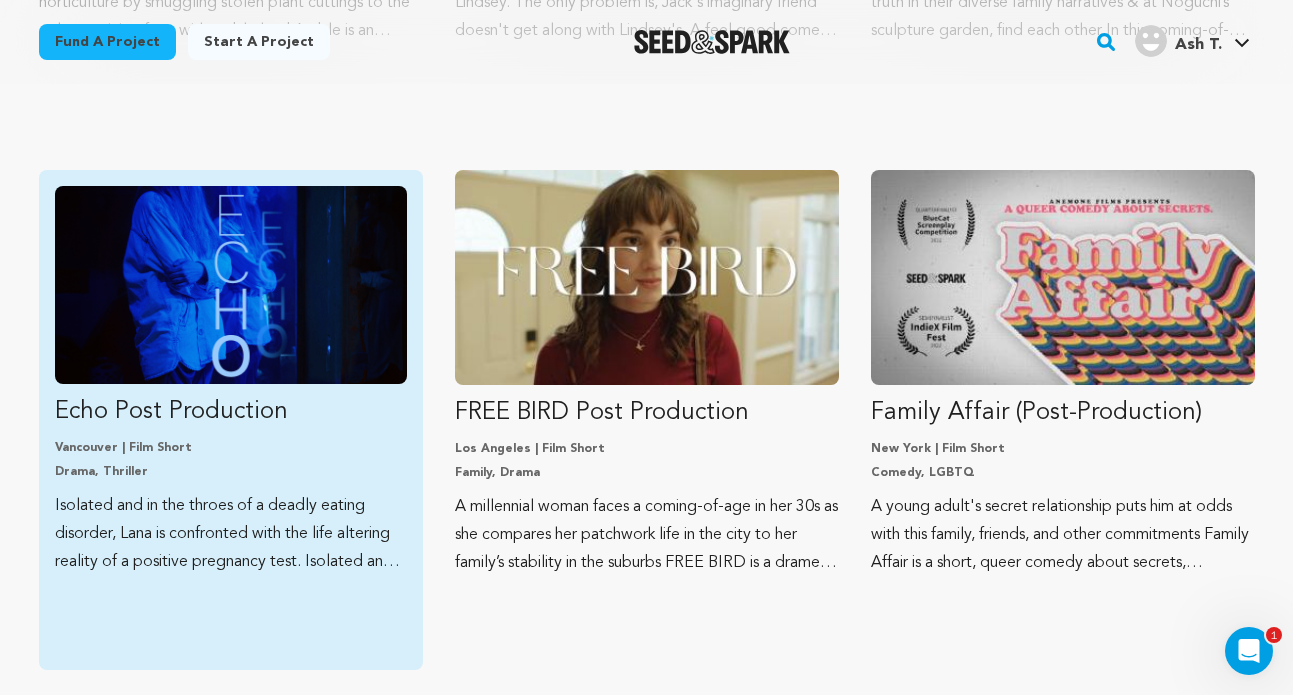 click at bounding box center [231, 285] 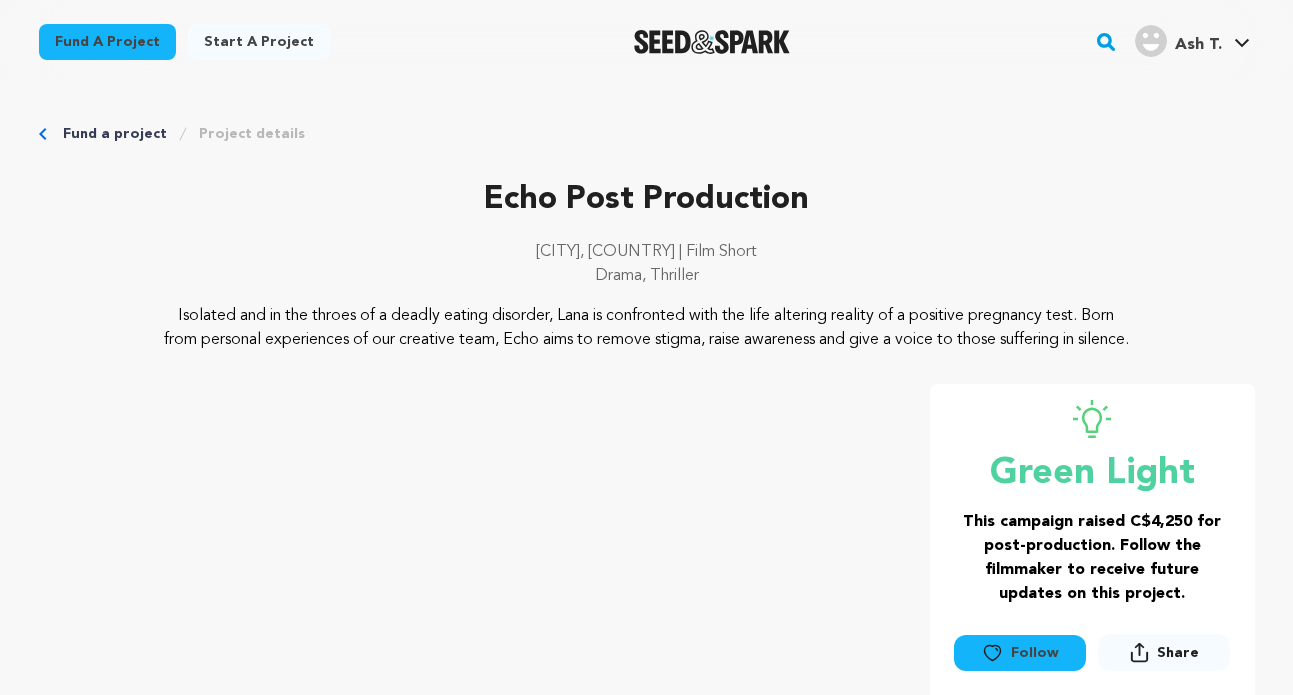 scroll, scrollTop: 0, scrollLeft: 0, axis: both 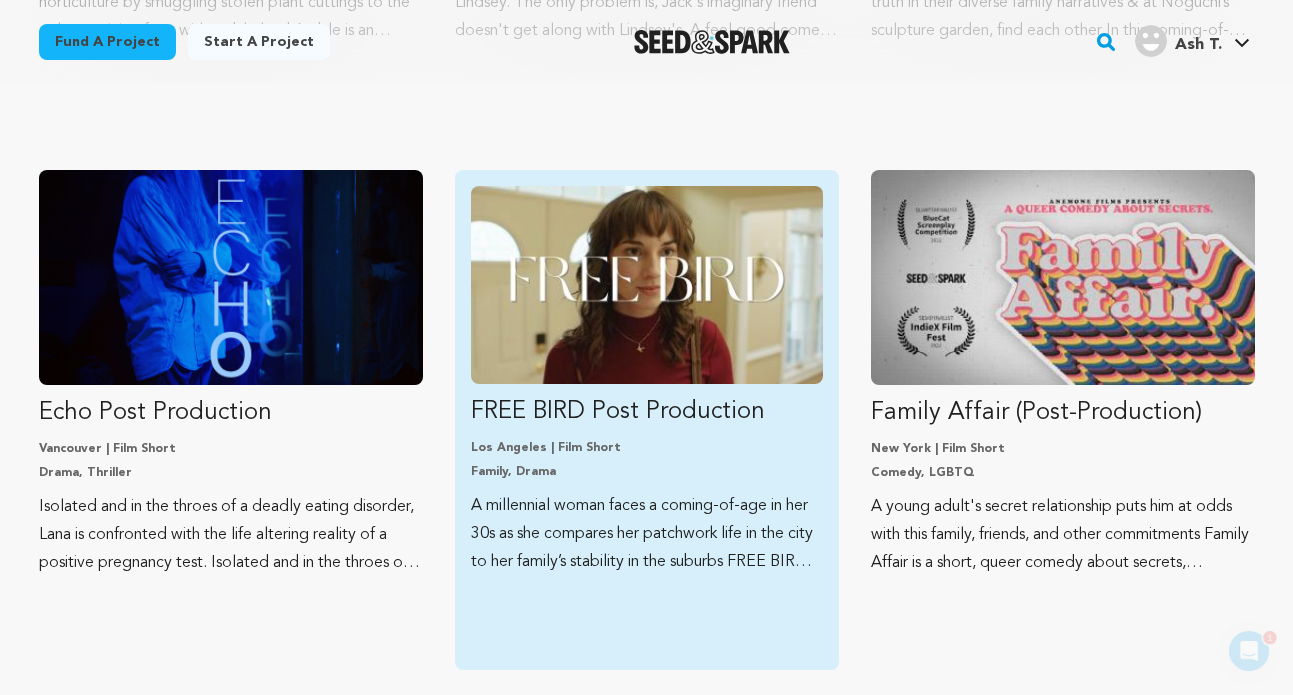 click on "FREE BIRD Post Production" at bounding box center (647, 412) 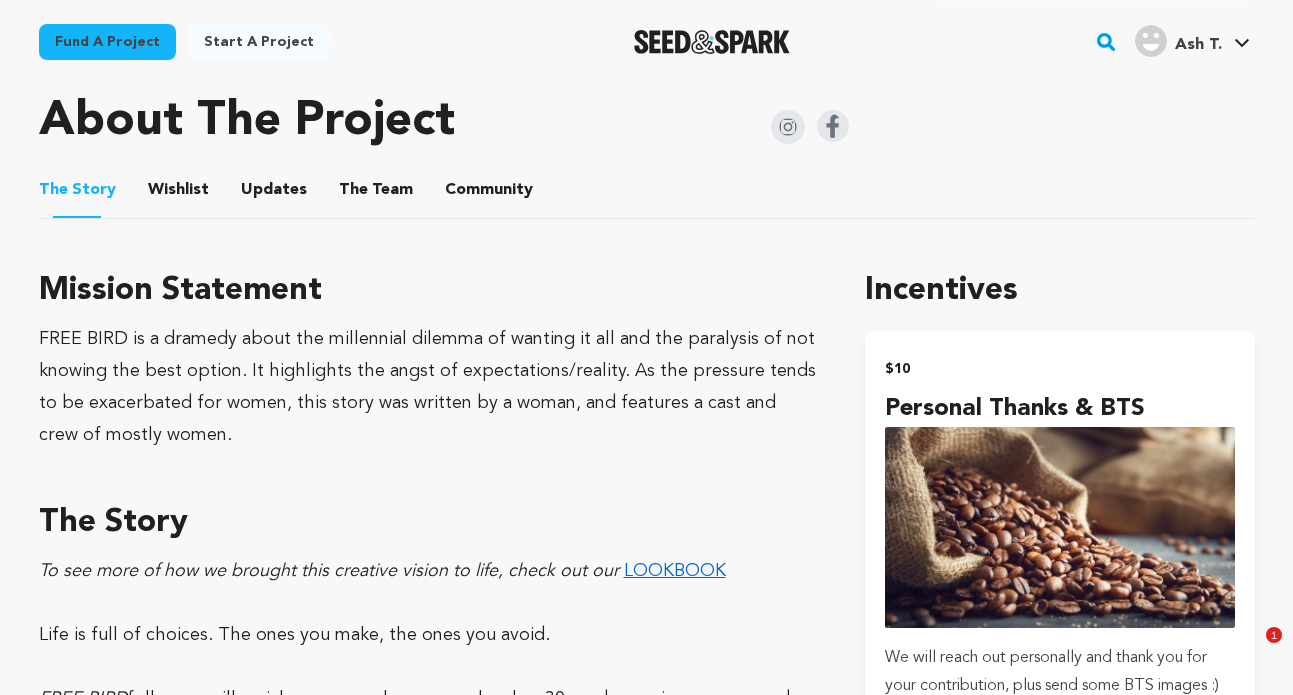 scroll, scrollTop: 1833, scrollLeft: 0, axis: vertical 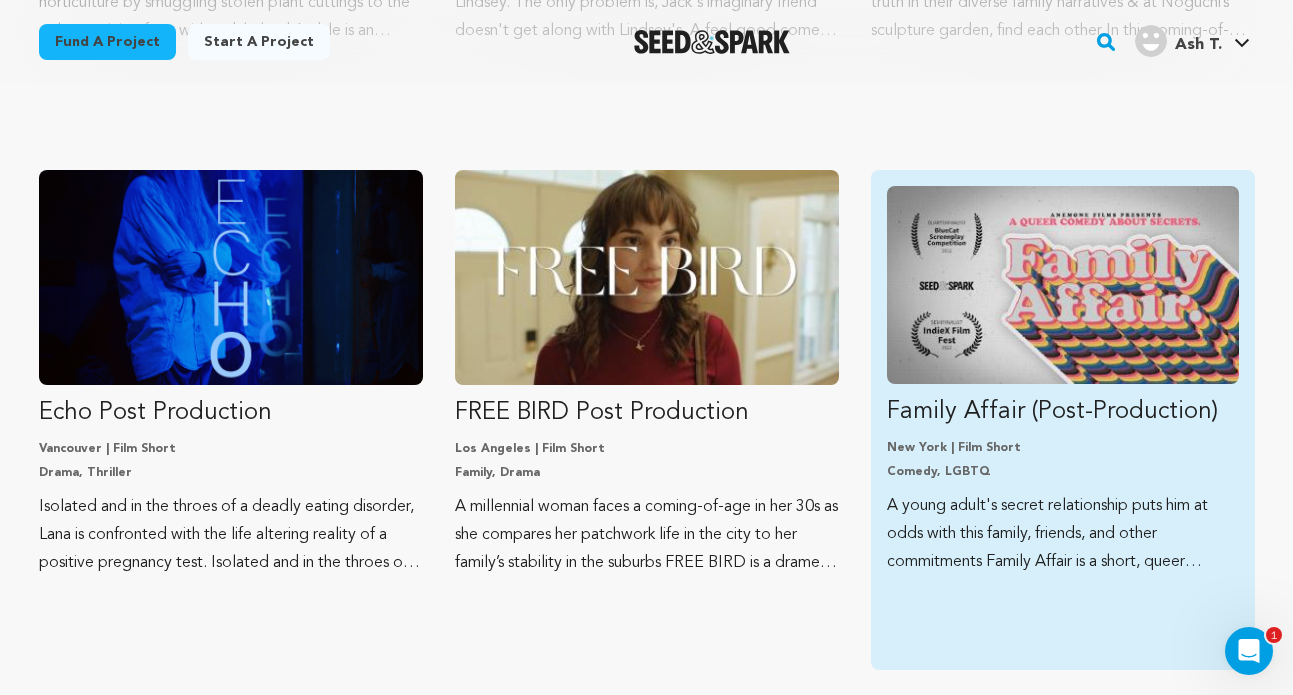 click on "Family Affair (Post-Production)
[CITY], [STATE] | Film Short
Comedy, LGBTQ
A young adult's secret relationship puts him at odds with this family, friends, and other commitments Family Affair is a short, queer comedy about secrets, friendships, and of course, family! We need your help now to finish our color grade, sound design, score, and cover our festival submission costs." at bounding box center (1063, 381) 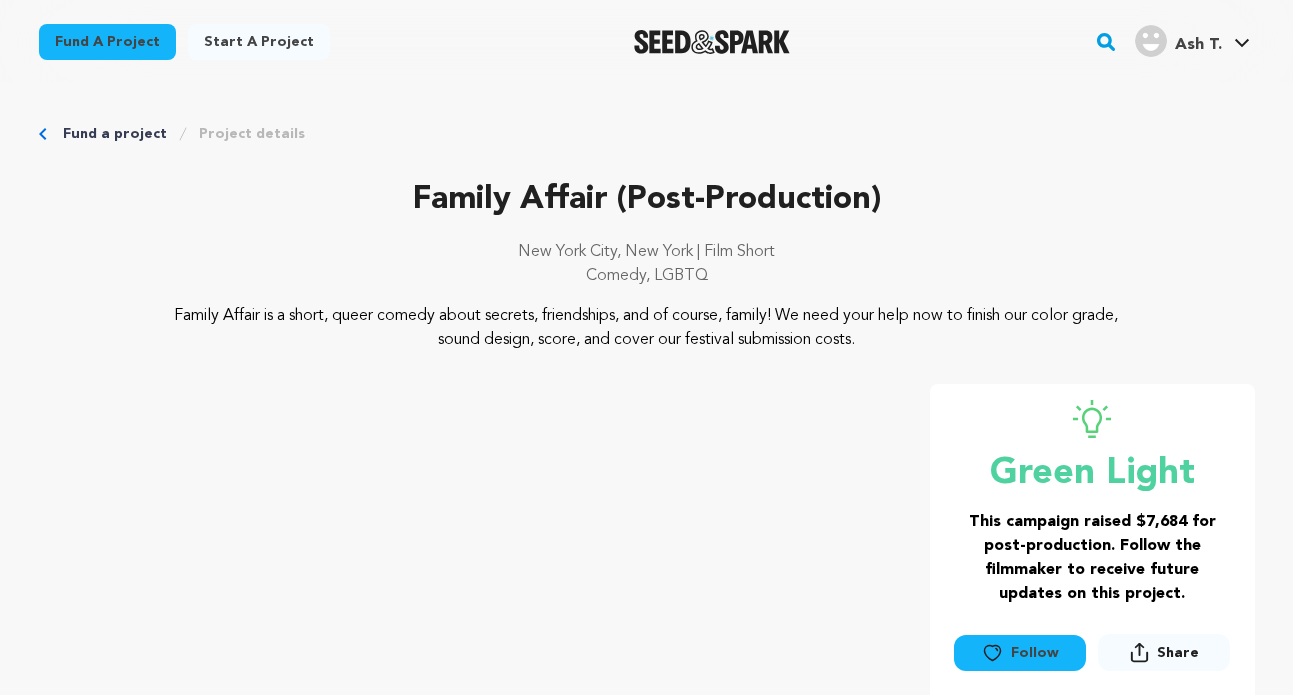scroll, scrollTop: 0, scrollLeft: 0, axis: both 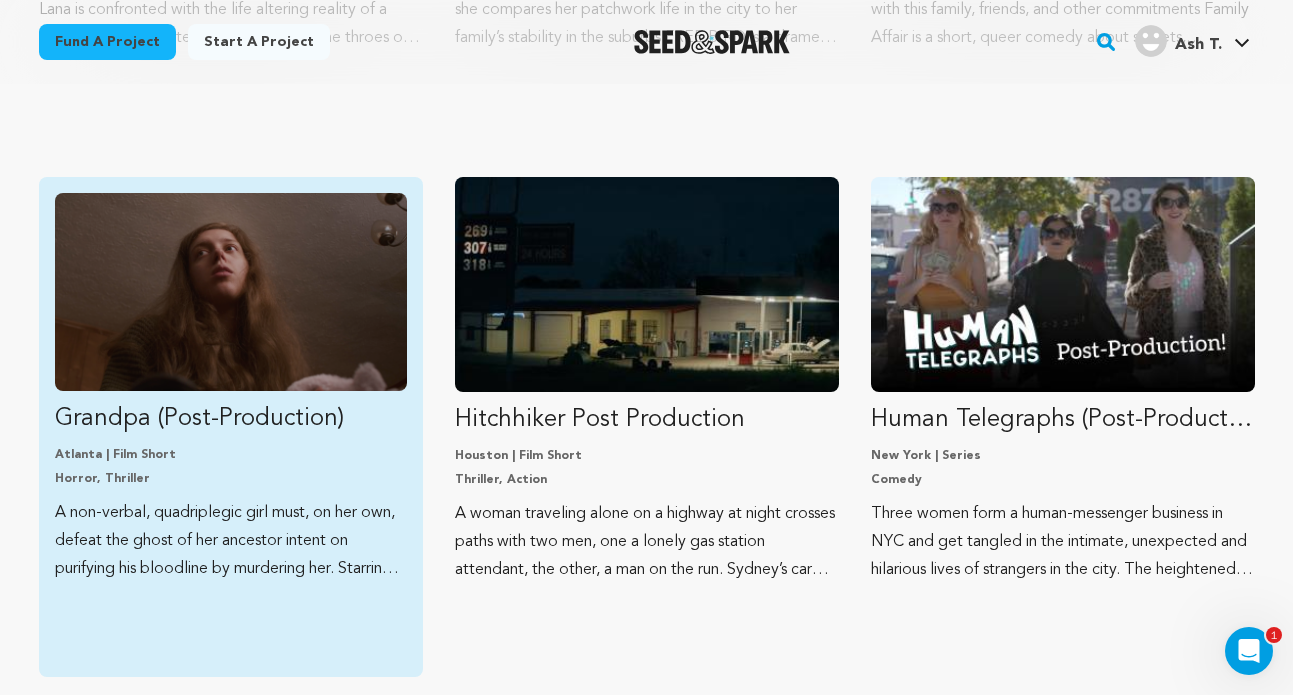 click at bounding box center (231, 292) 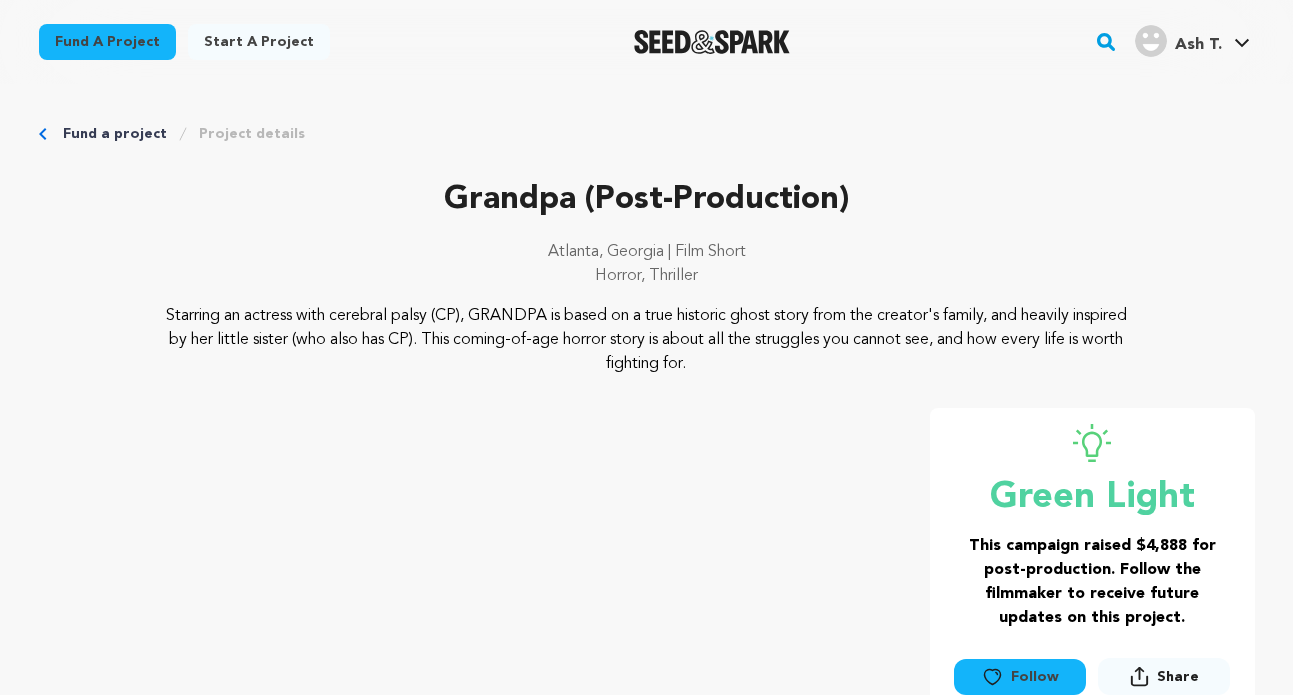 scroll, scrollTop: 0, scrollLeft: 0, axis: both 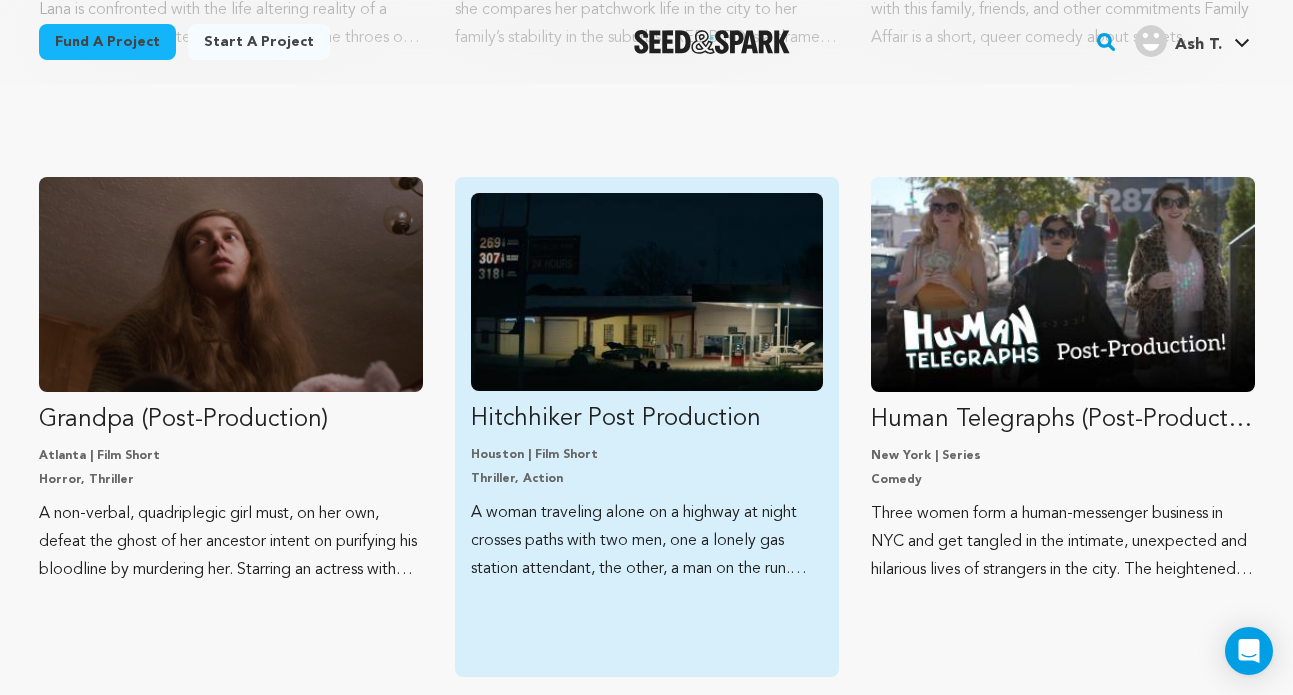 click at bounding box center (647, 292) 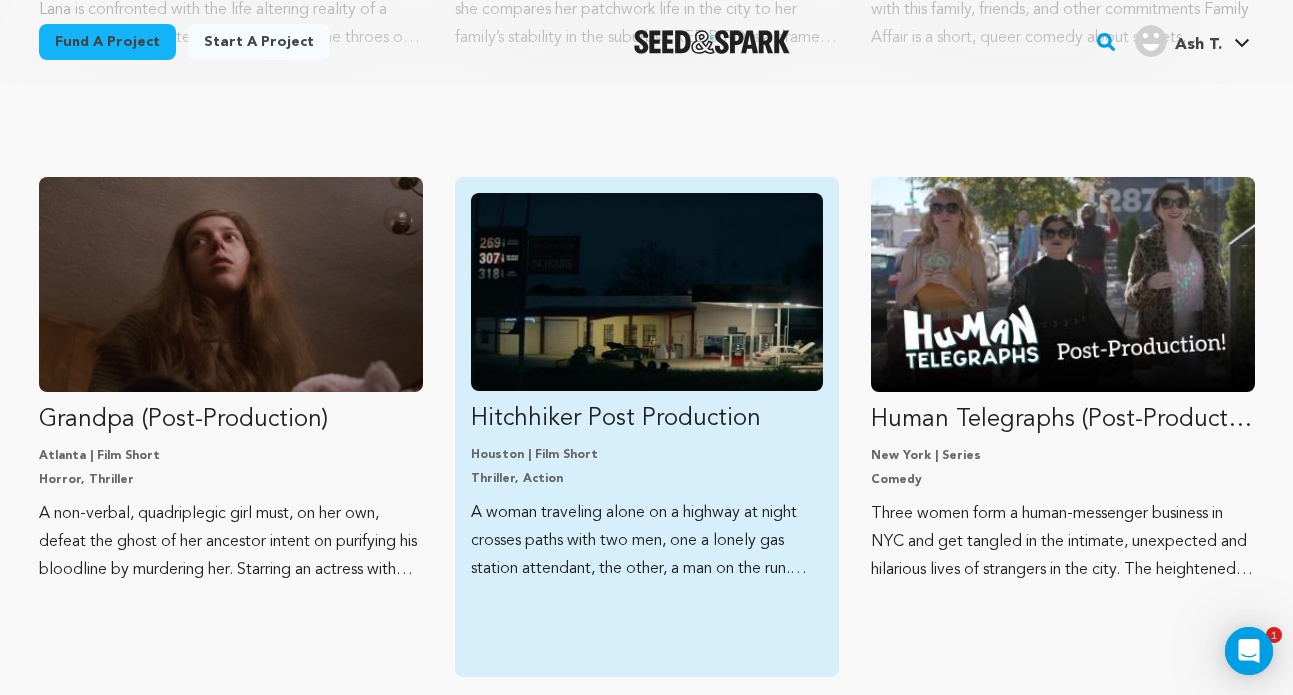 scroll, scrollTop: 0, scrollLeft: 0, axis: both 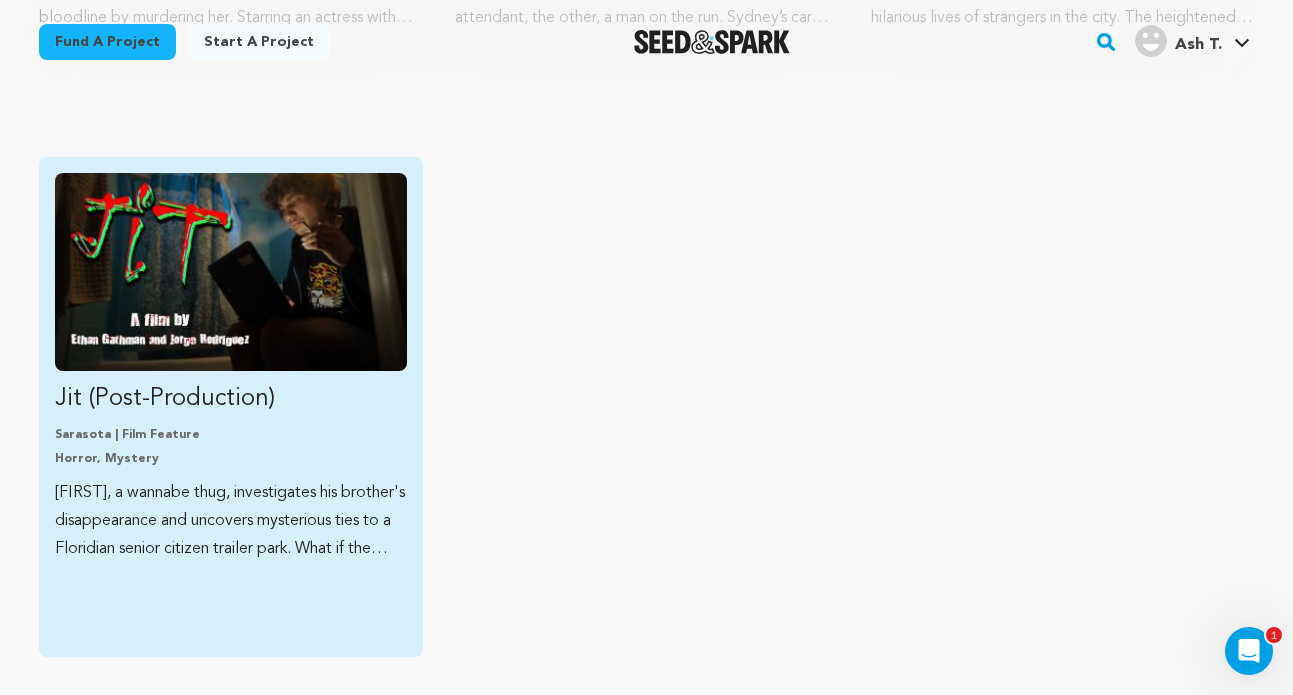 click at bounding box center [231, 272] 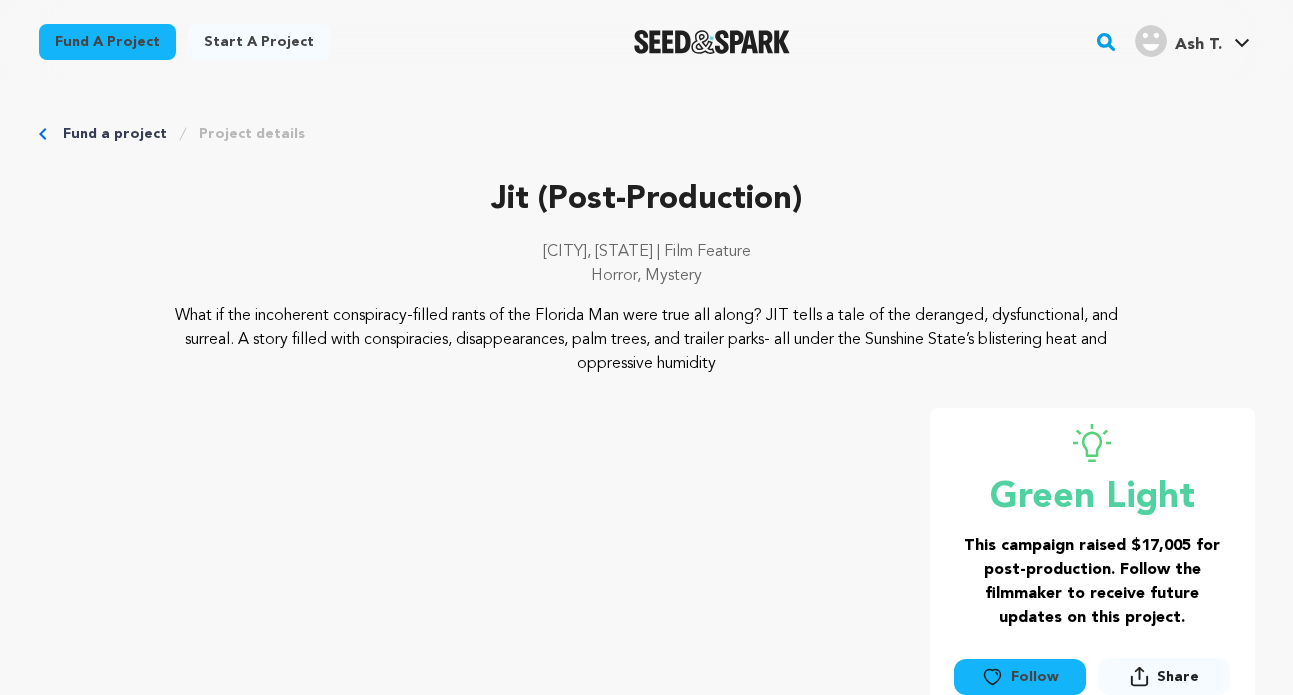 scroll, scrollTop: 0, scrollLeft: 0, axis: both 